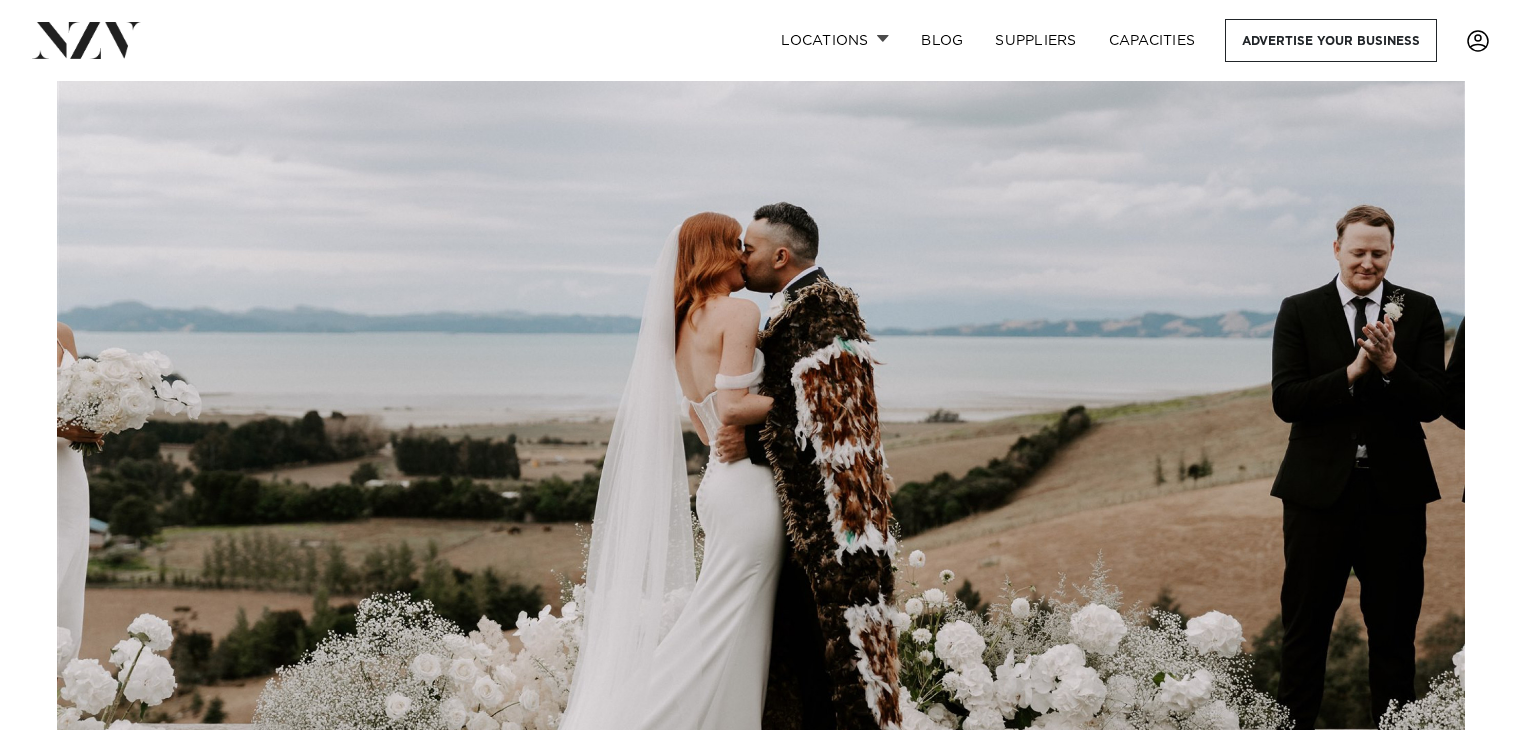 scroll, scrollTop: 0, scrollLeft: 0, axis: both 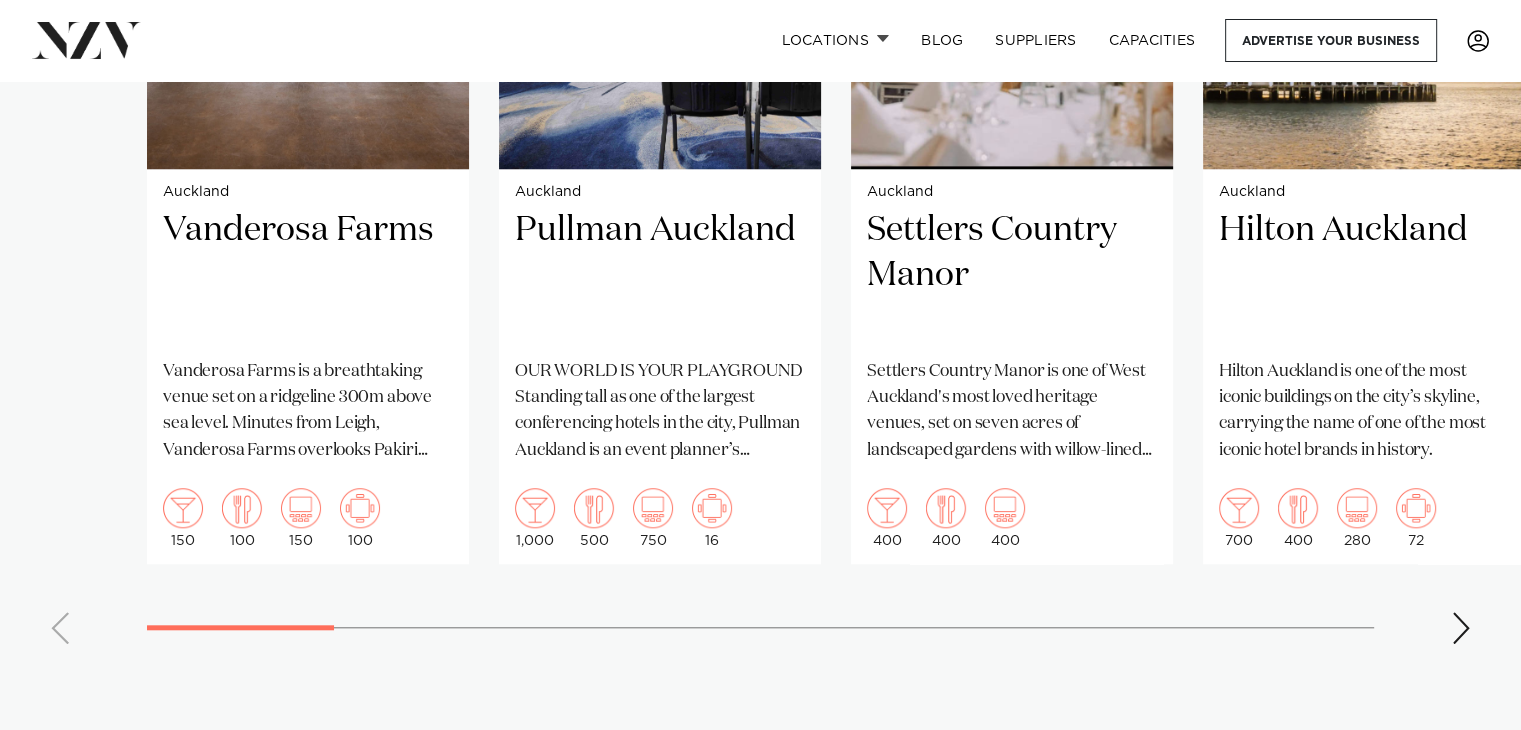 click at bounding box center (1461, 628) 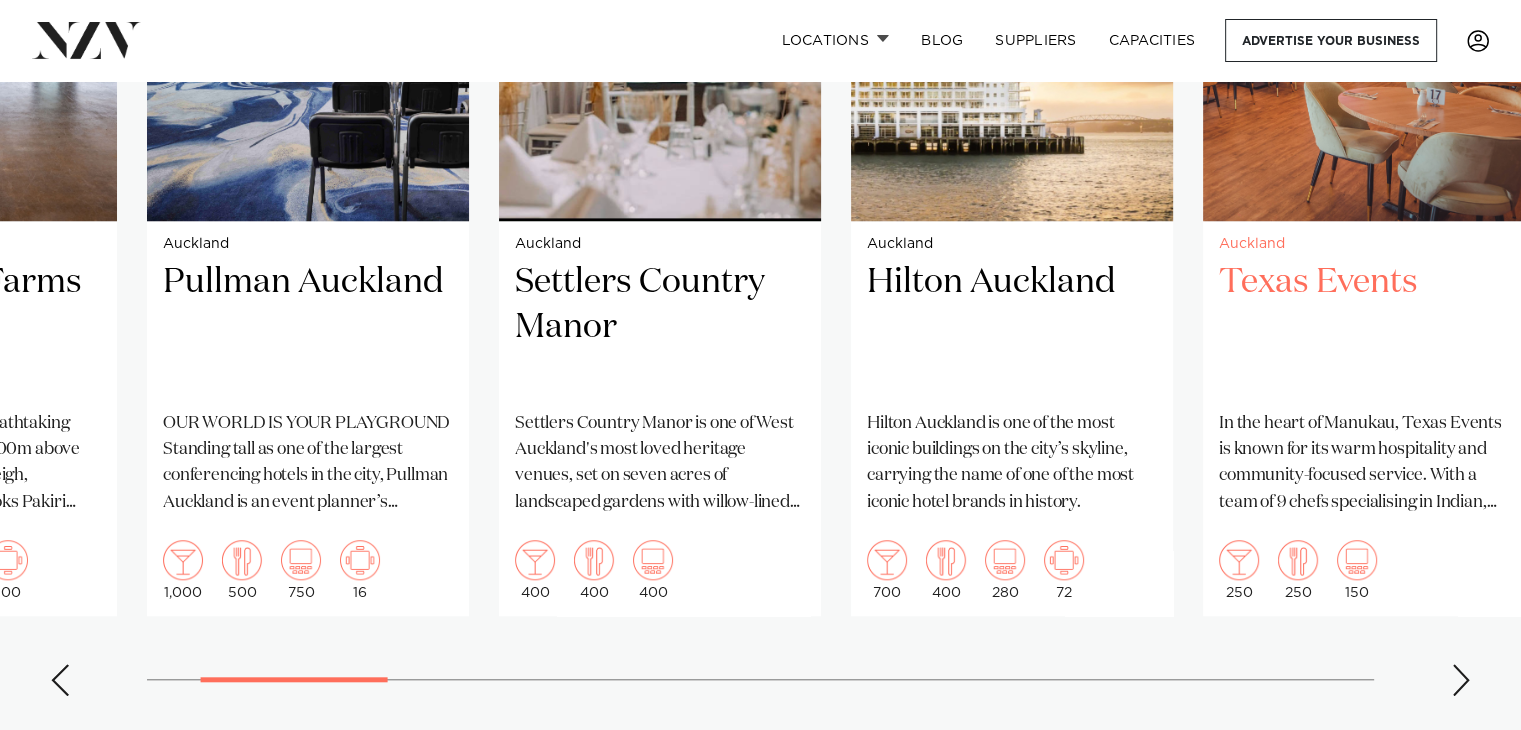 scroll, scrollTop: 1663, scrollLeft: 0, axis: vertical 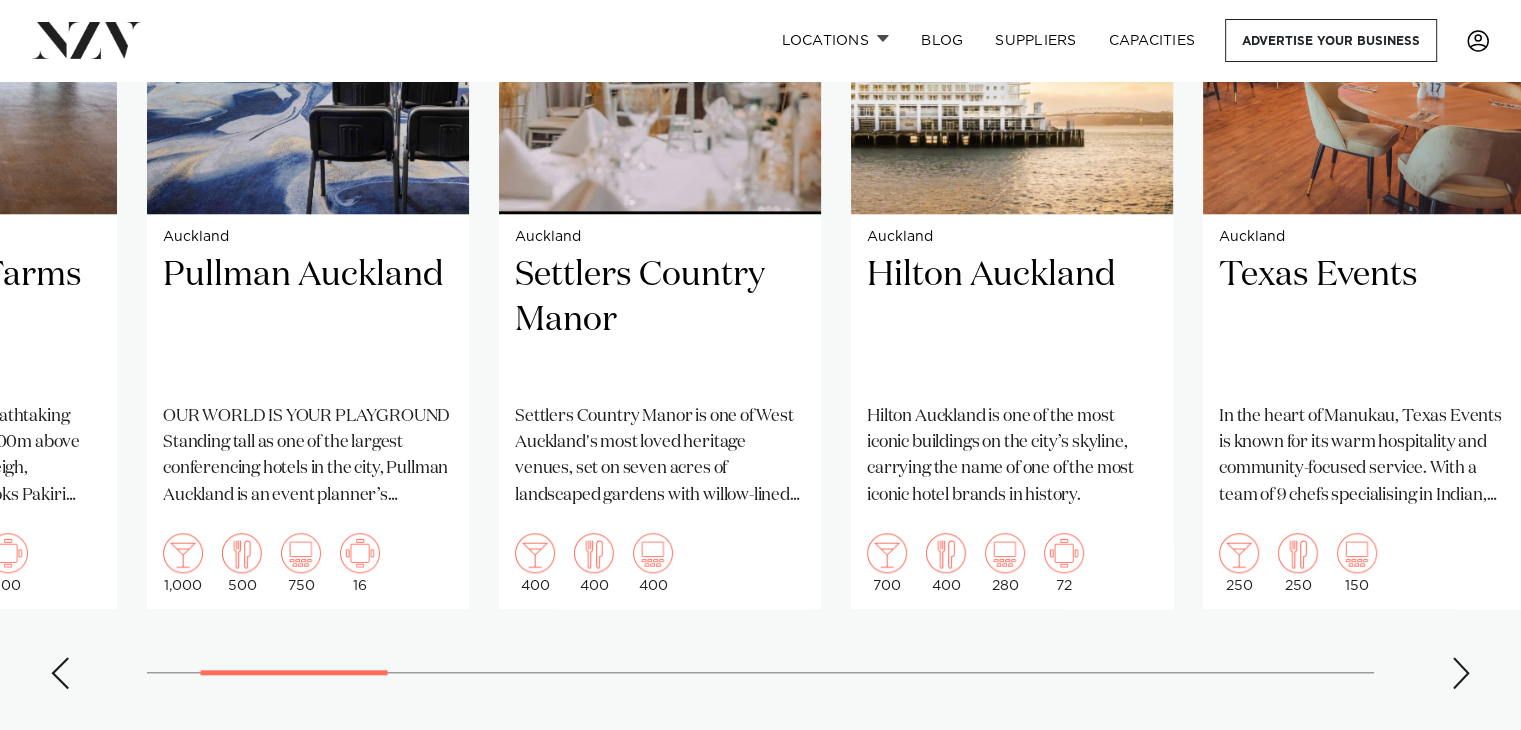 click at bounding box center [1461, 673] 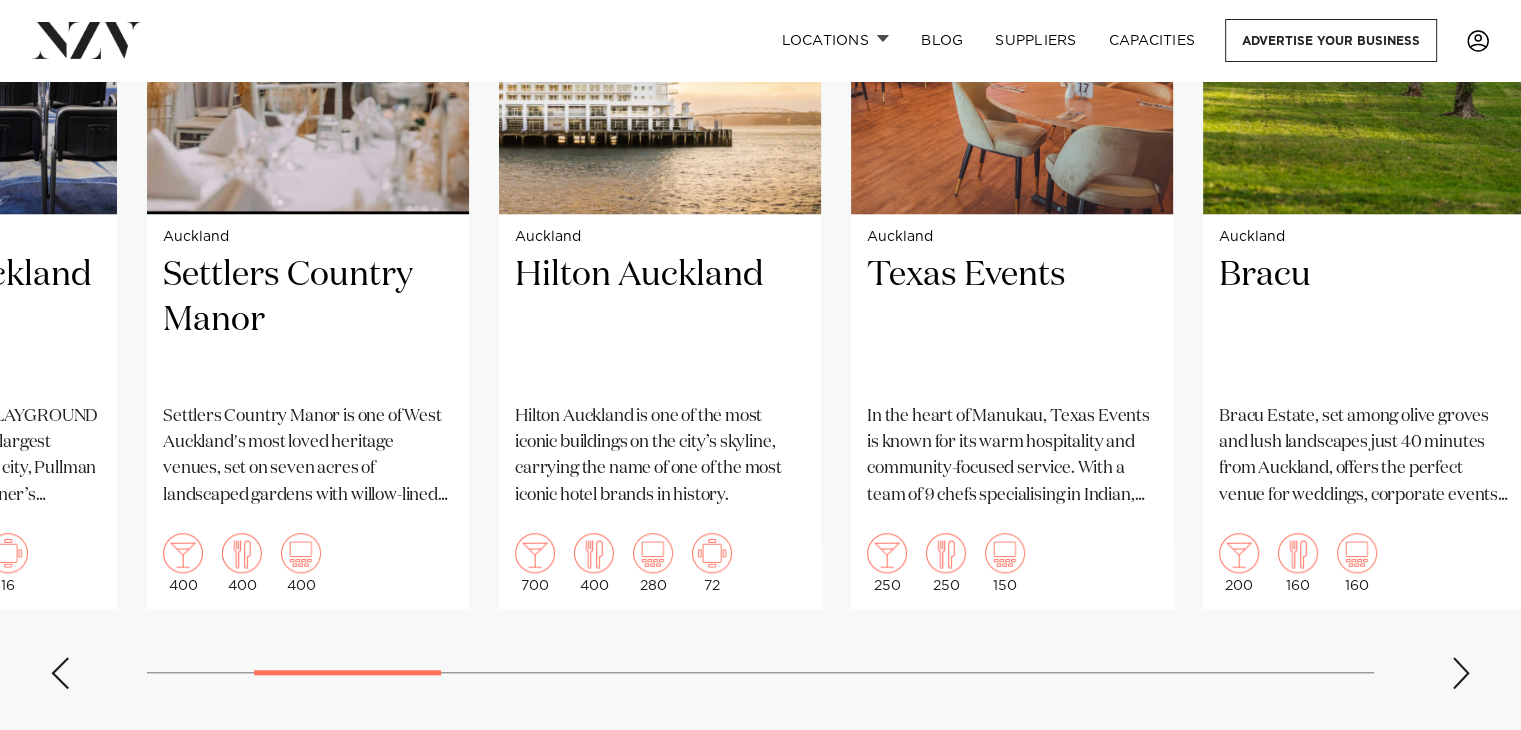 click at bounding box center [1461, 673] 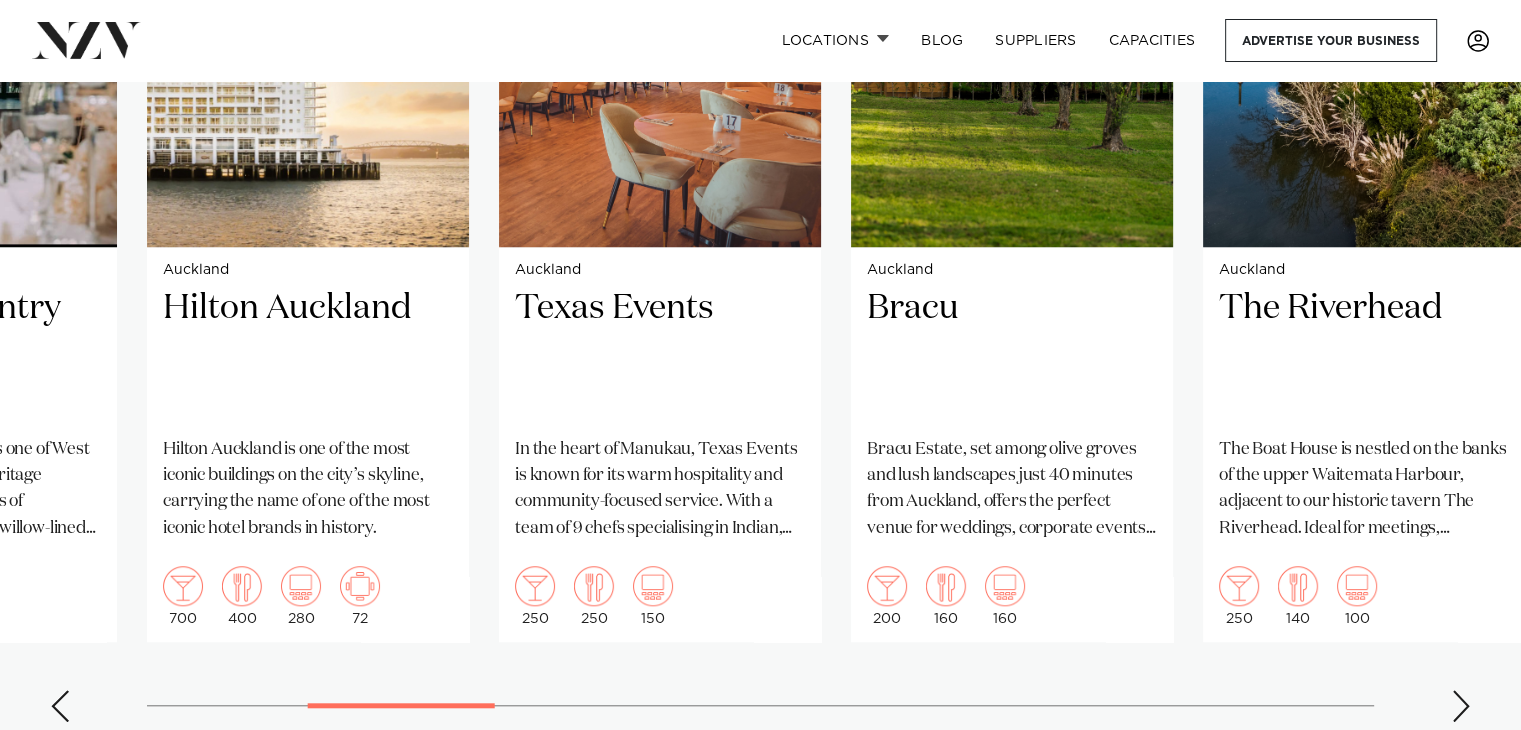 scroll, scrollTop: 1656, scrollLeft: 0, axis: vertical 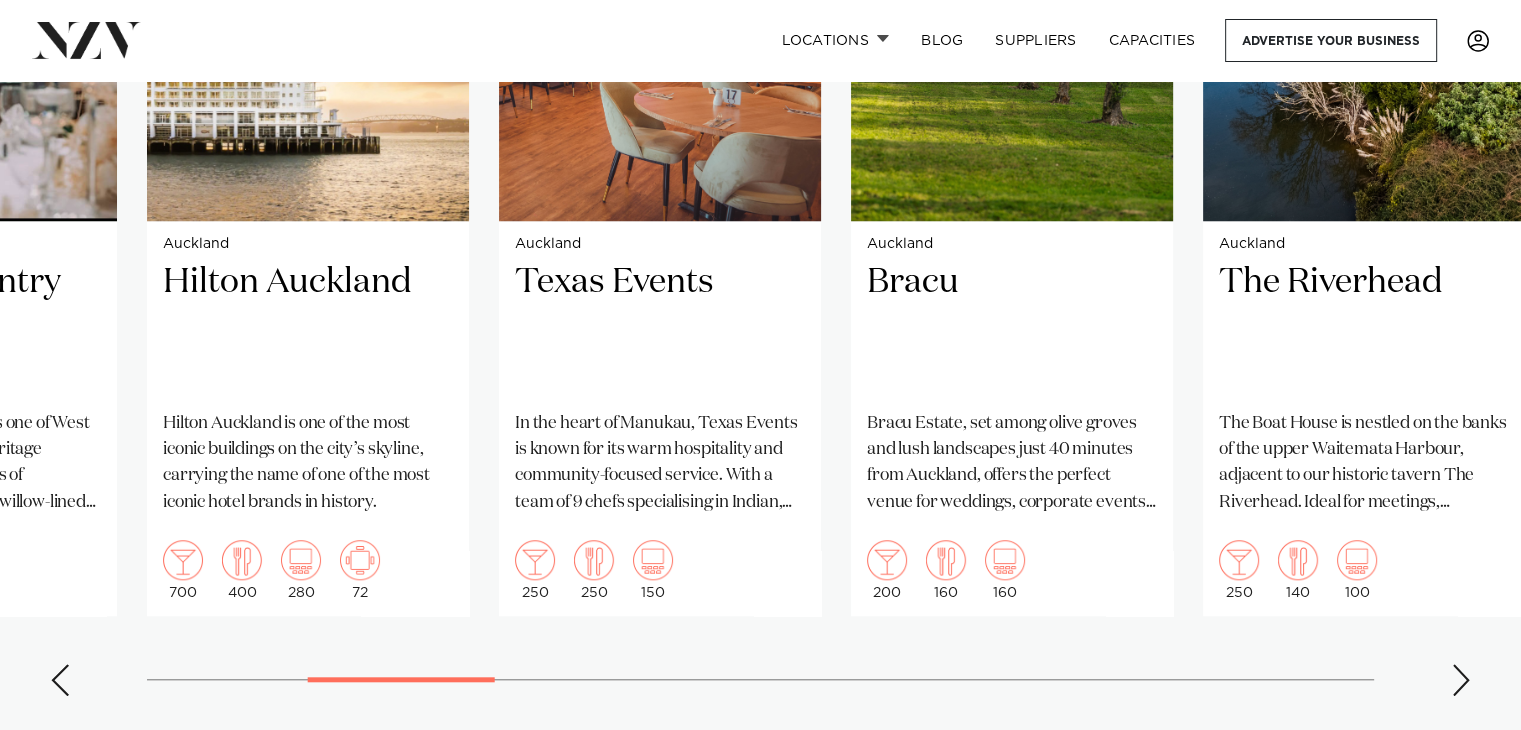 click at bounding box center [1461, 680] 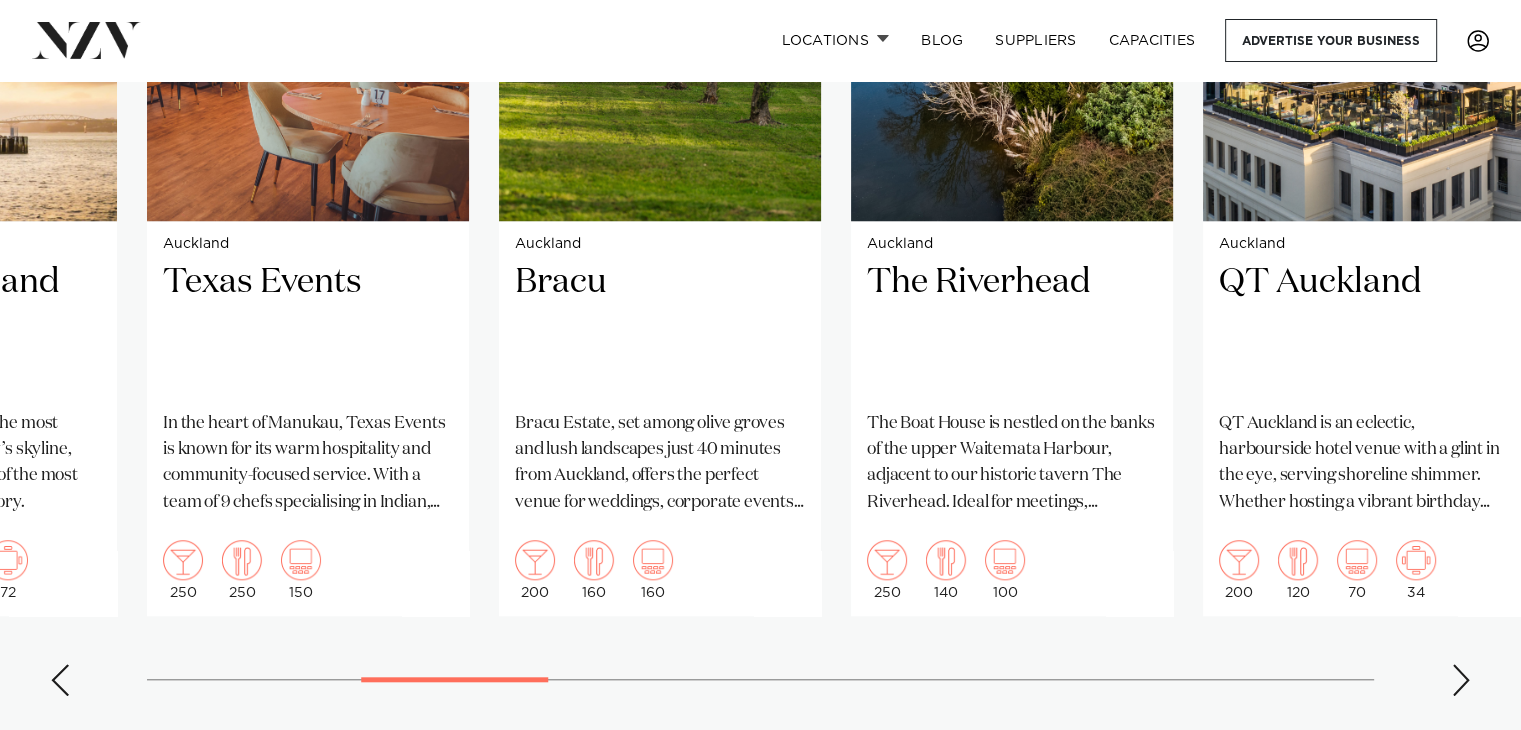 click at bounding box center [1461, 680] 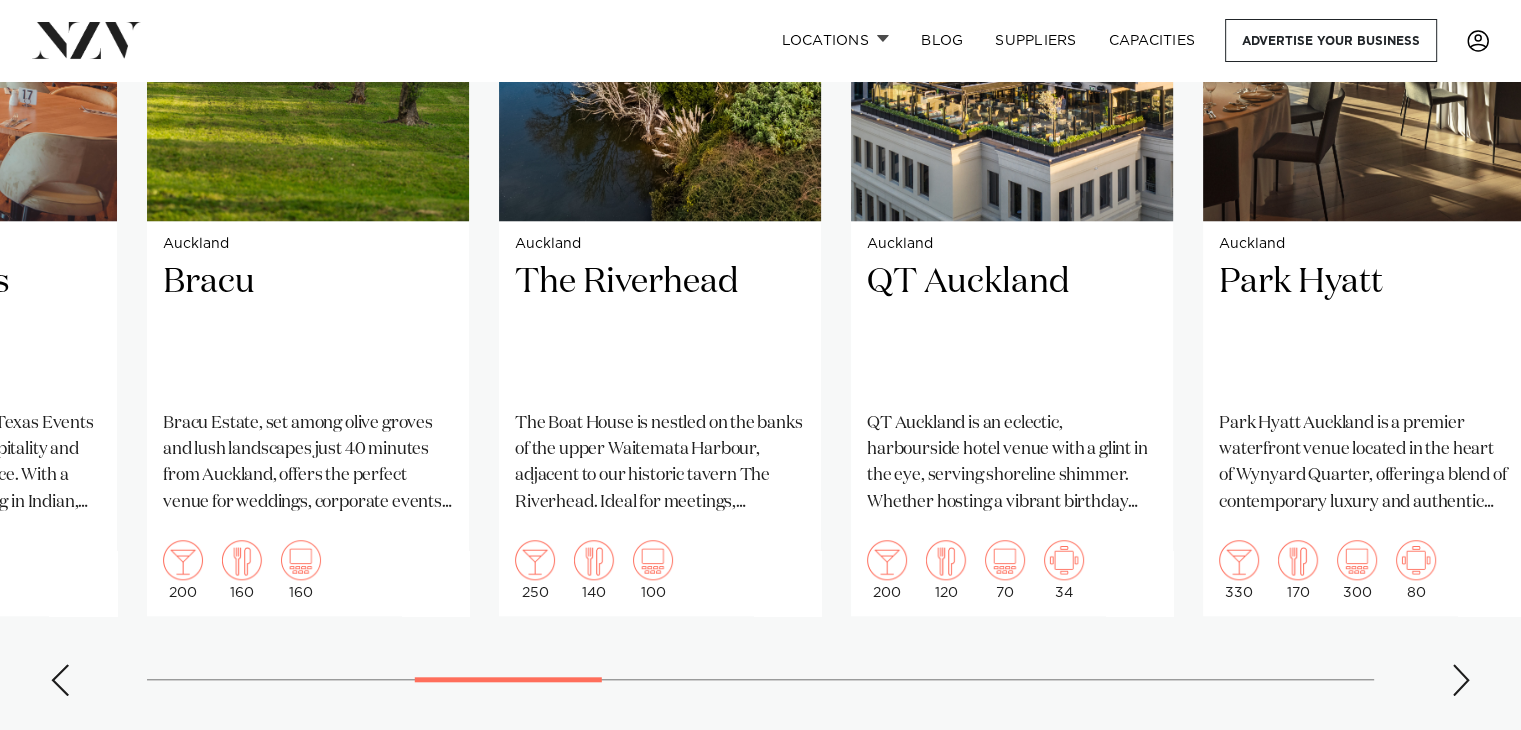click at bounding box center (1461, 680) 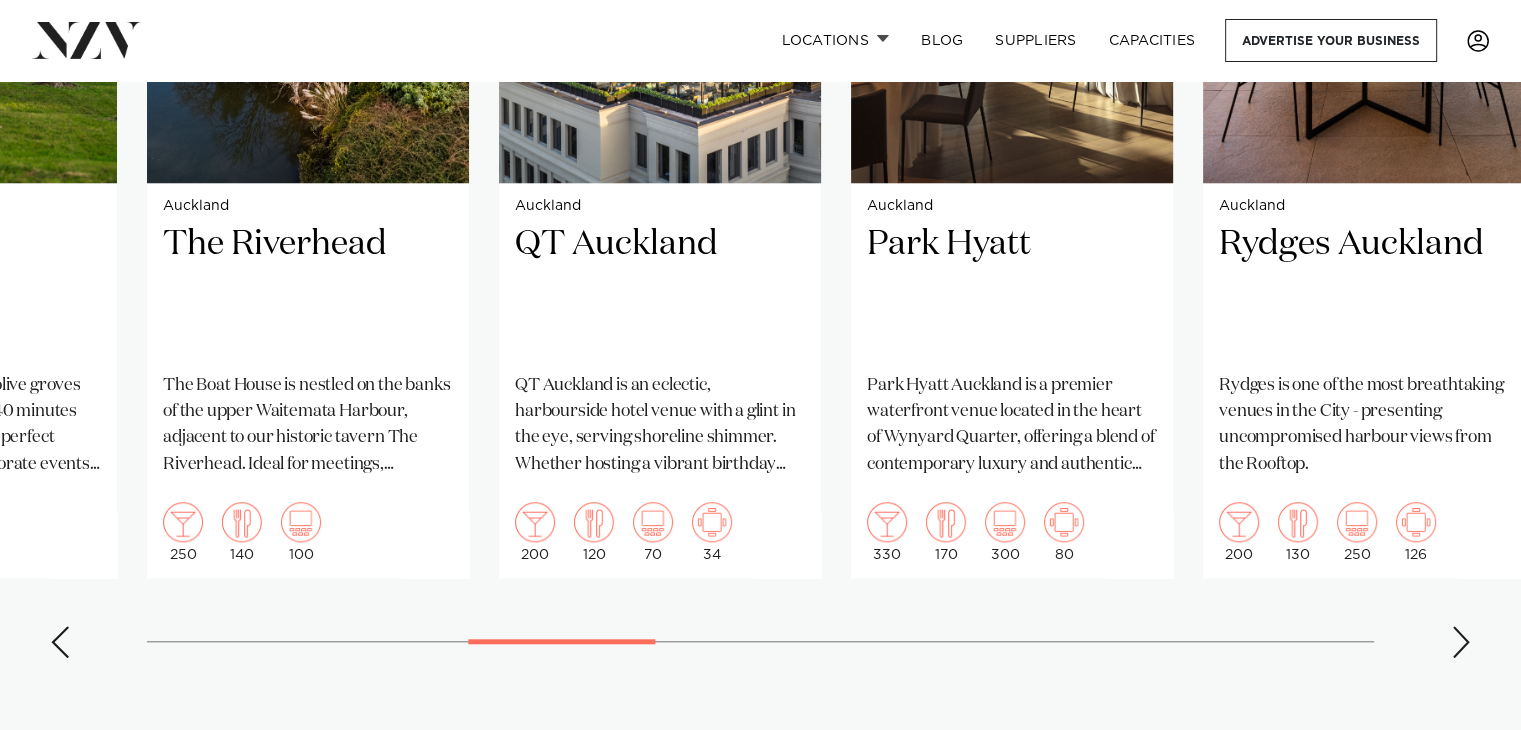 scroll, scrollTop: 1700, scrollLeft: 0, axis: vertical 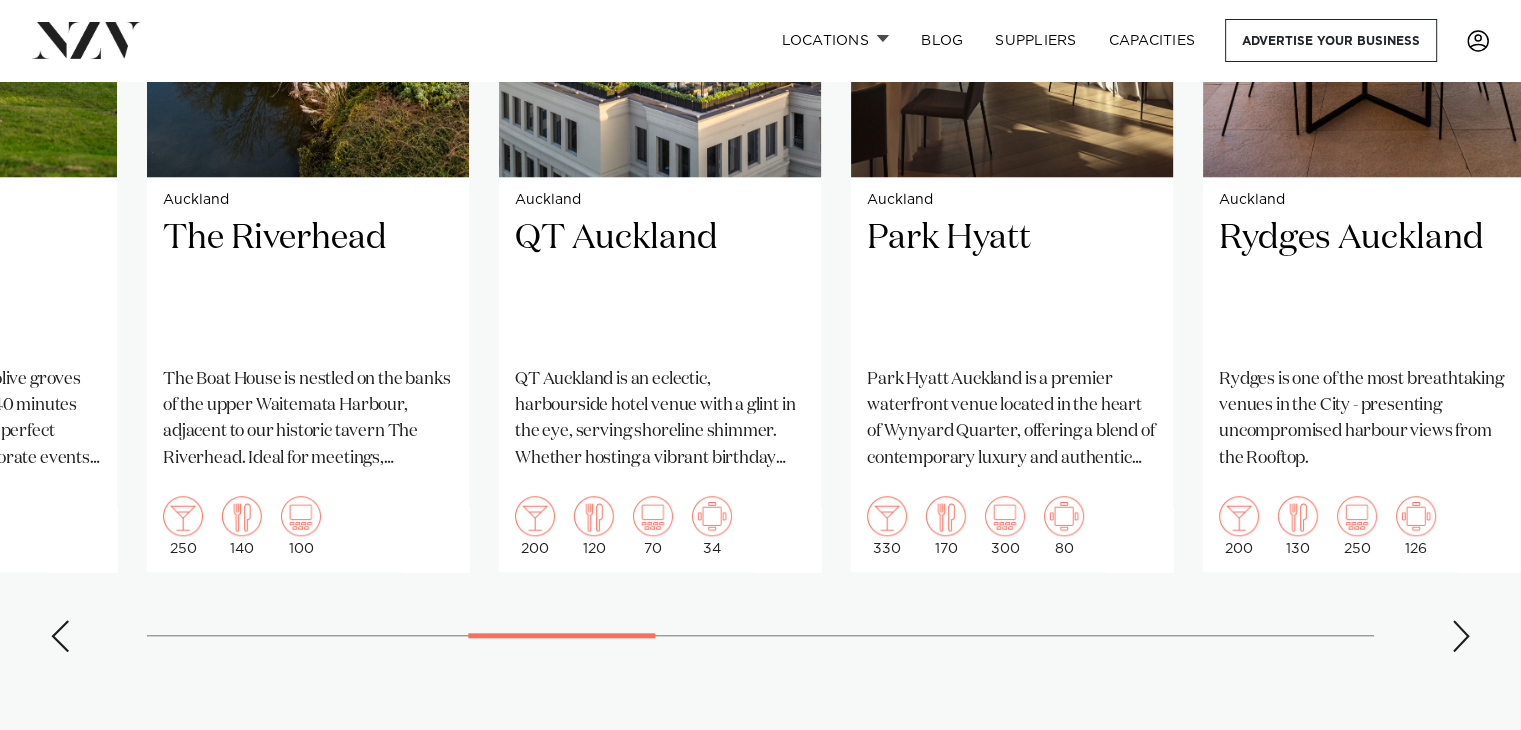 click at bounding box center (1461, 636) 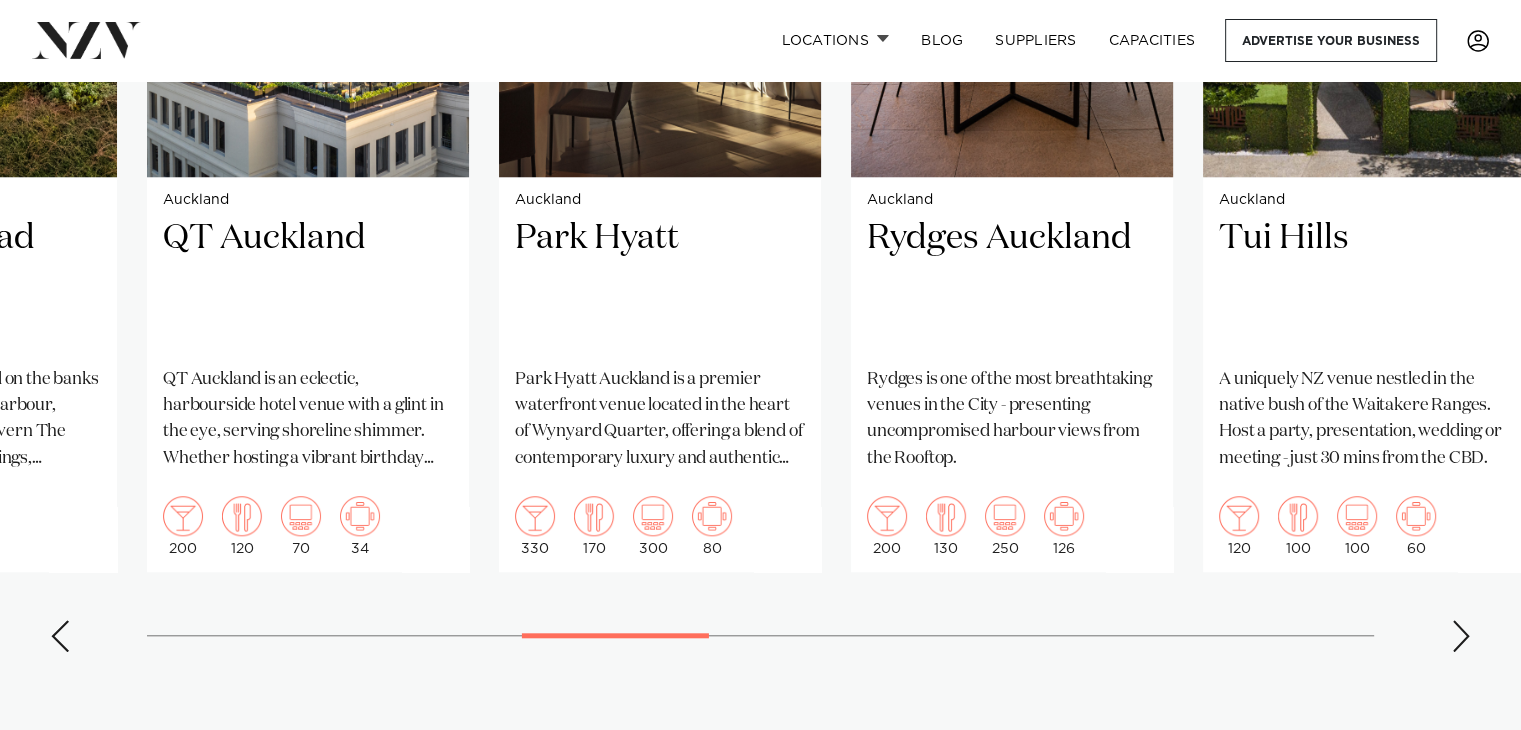 click at bounding box center [1461, 636] 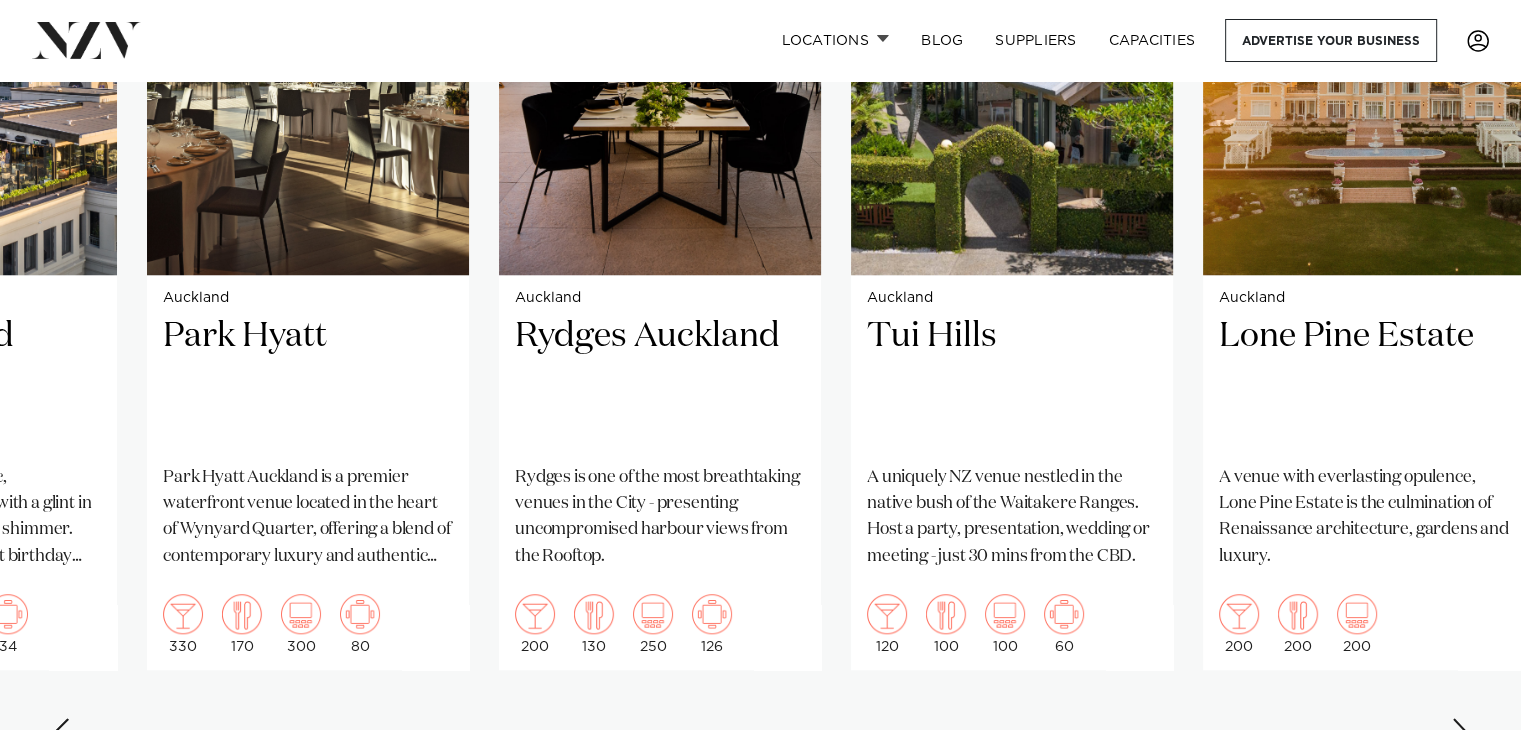 scroll, scrollTop: 1606, scrollLeft: 0, axis: vertical 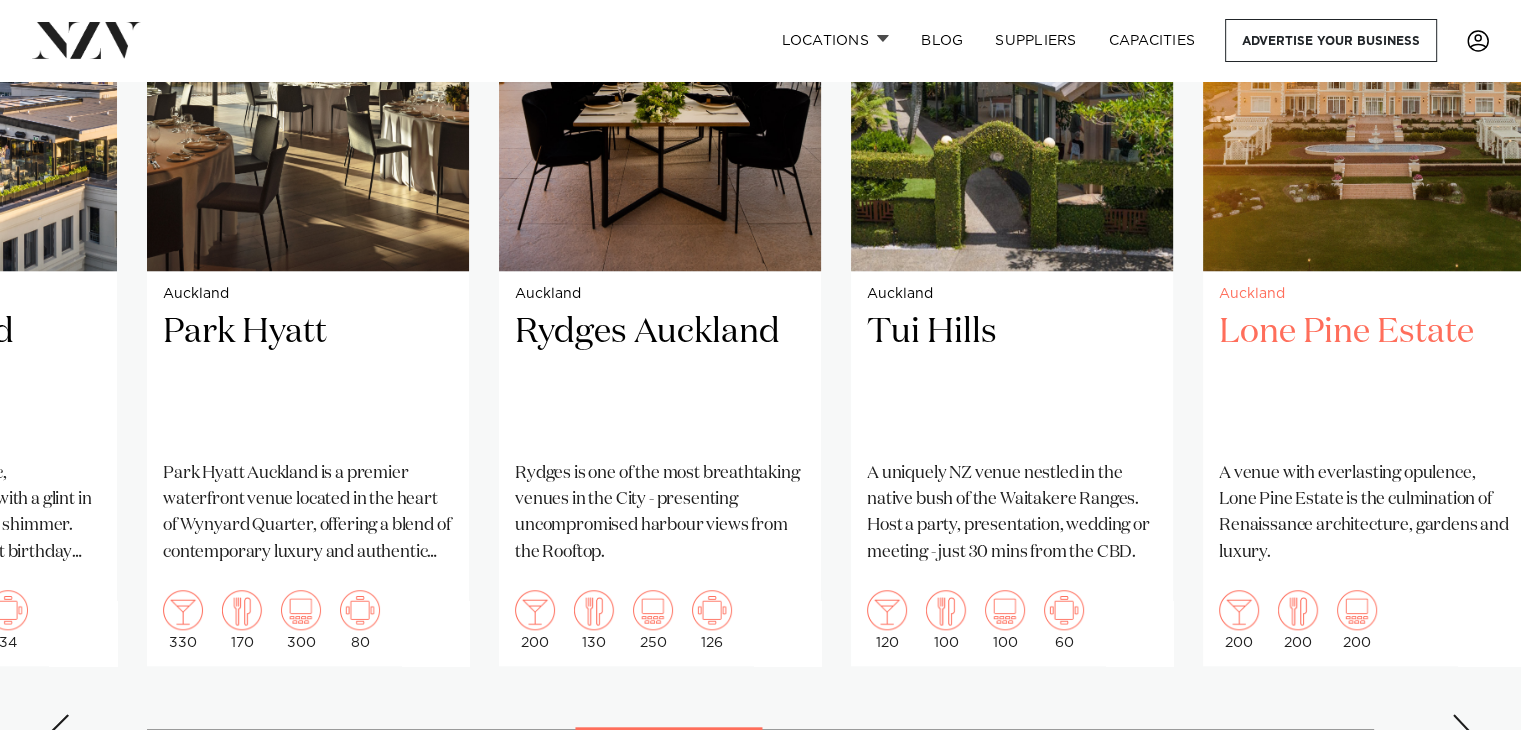 click on "Lone Pine Estate" at bounding box center (1364, 377) 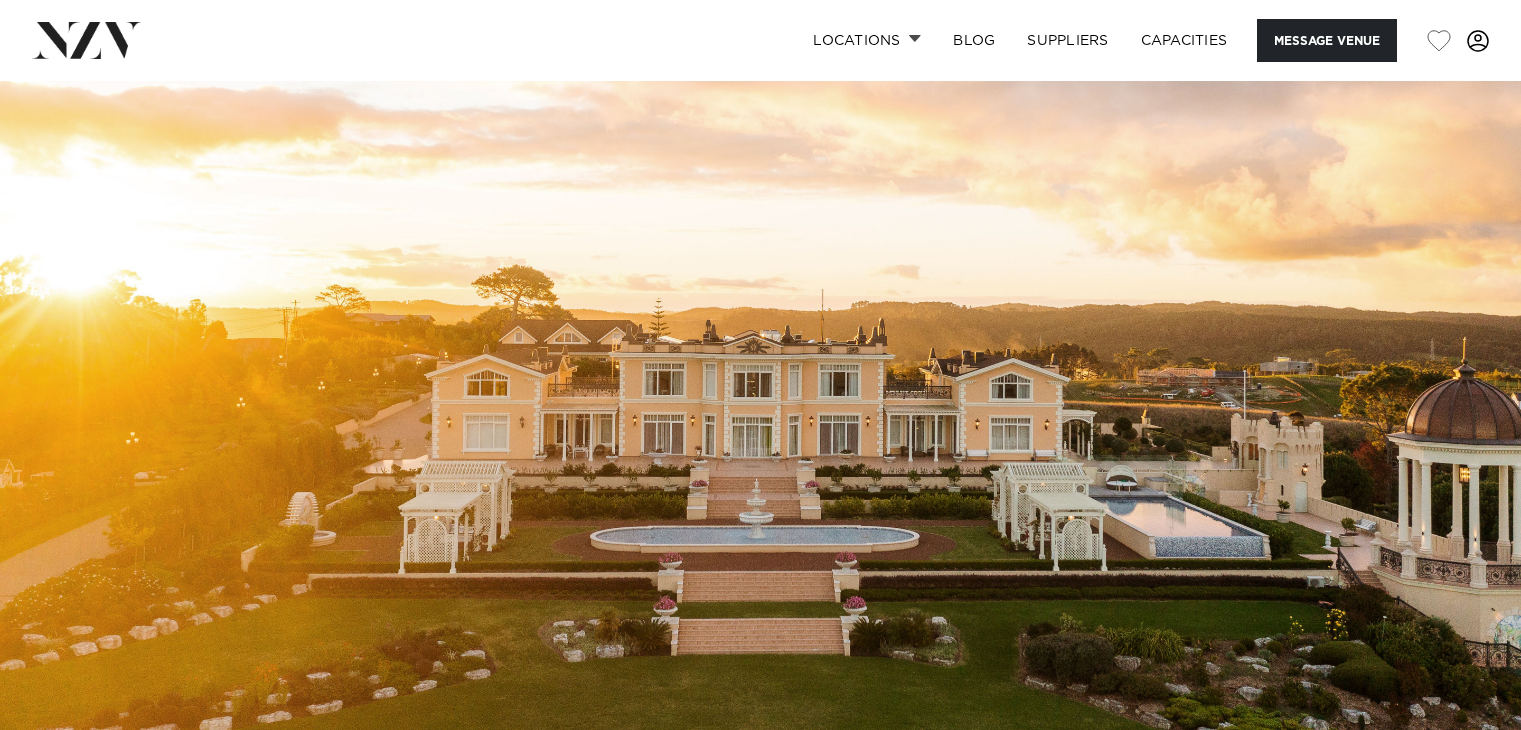 scroll, scrollTop: 0, scrollLeft: 0, axis: both 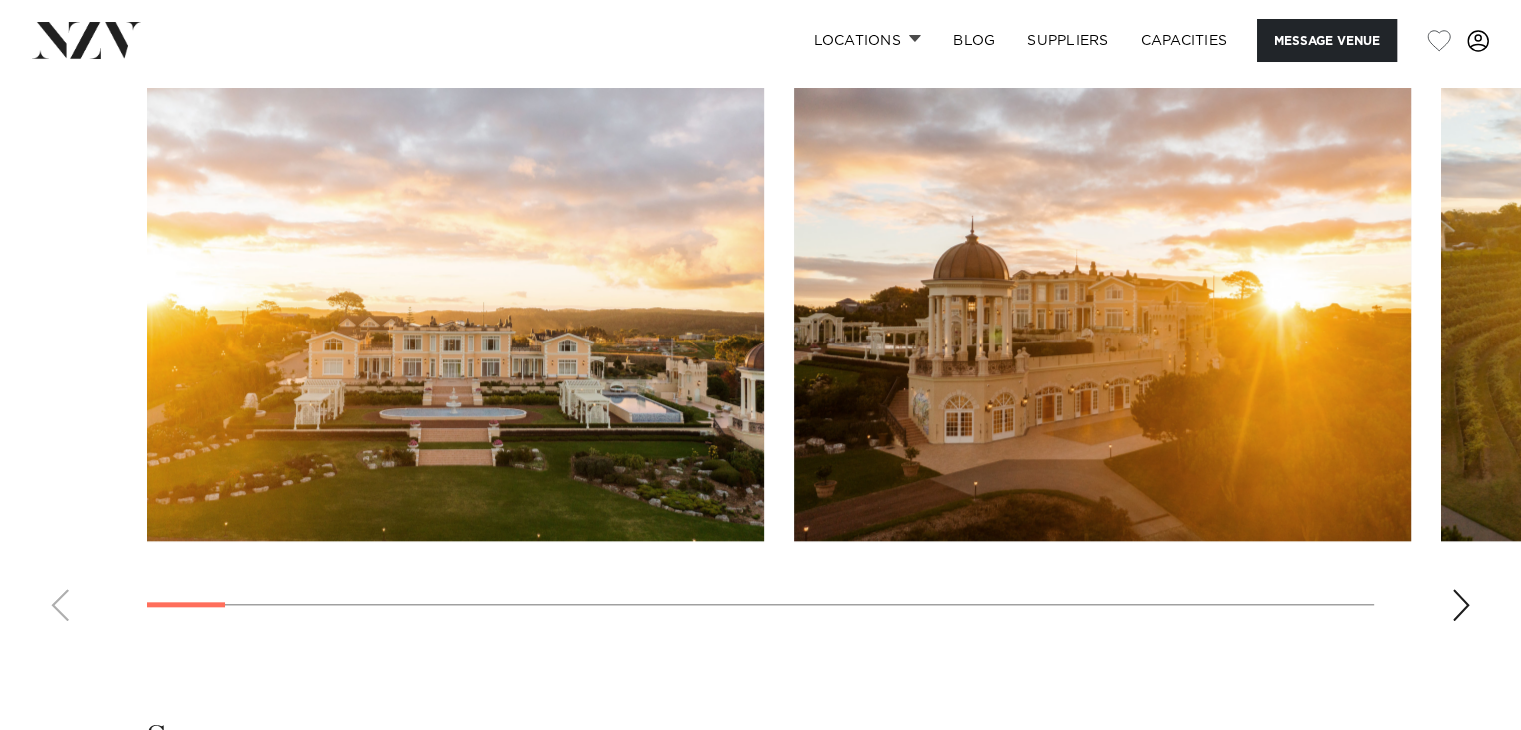 click at bounding box center (1461, 605) 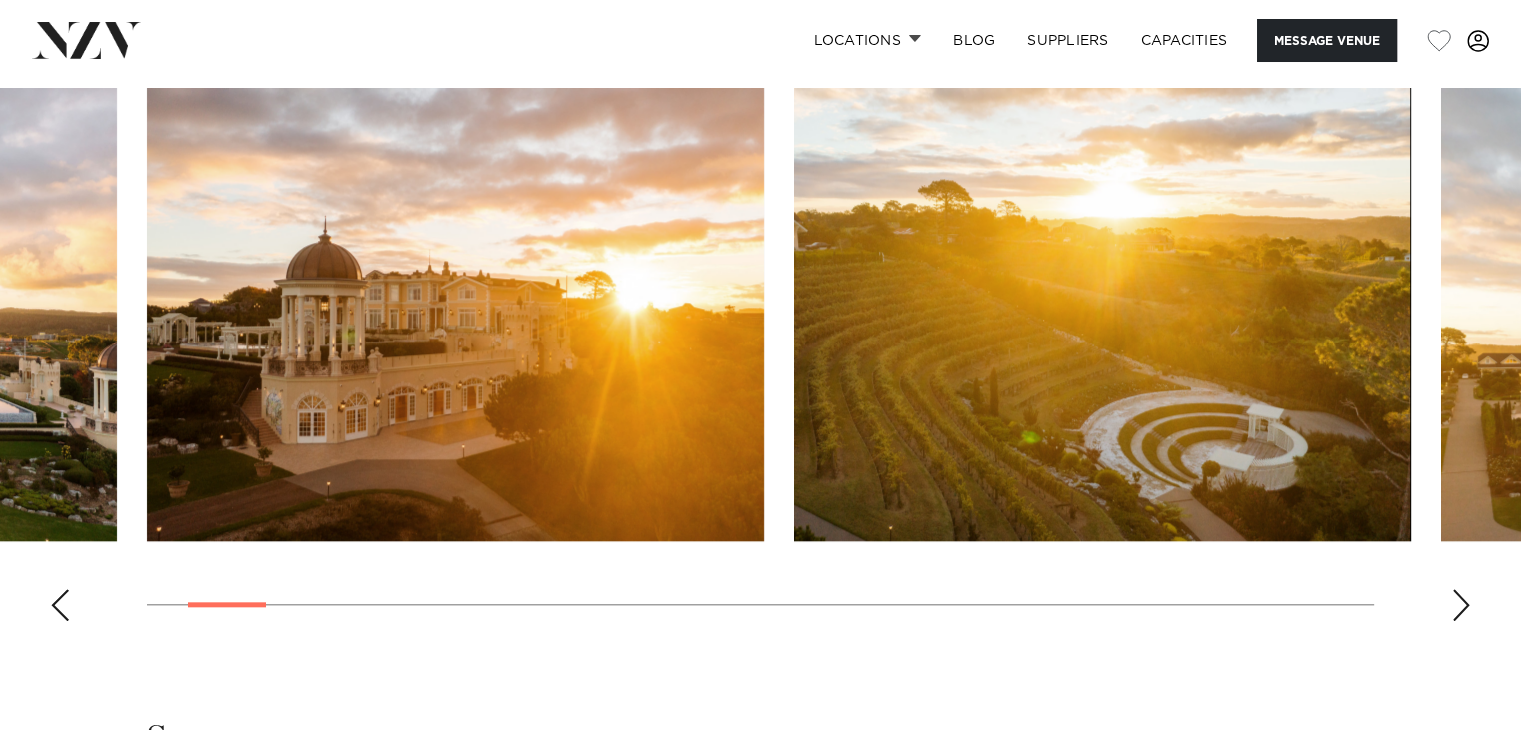 click at bounding box center (1461, 605) 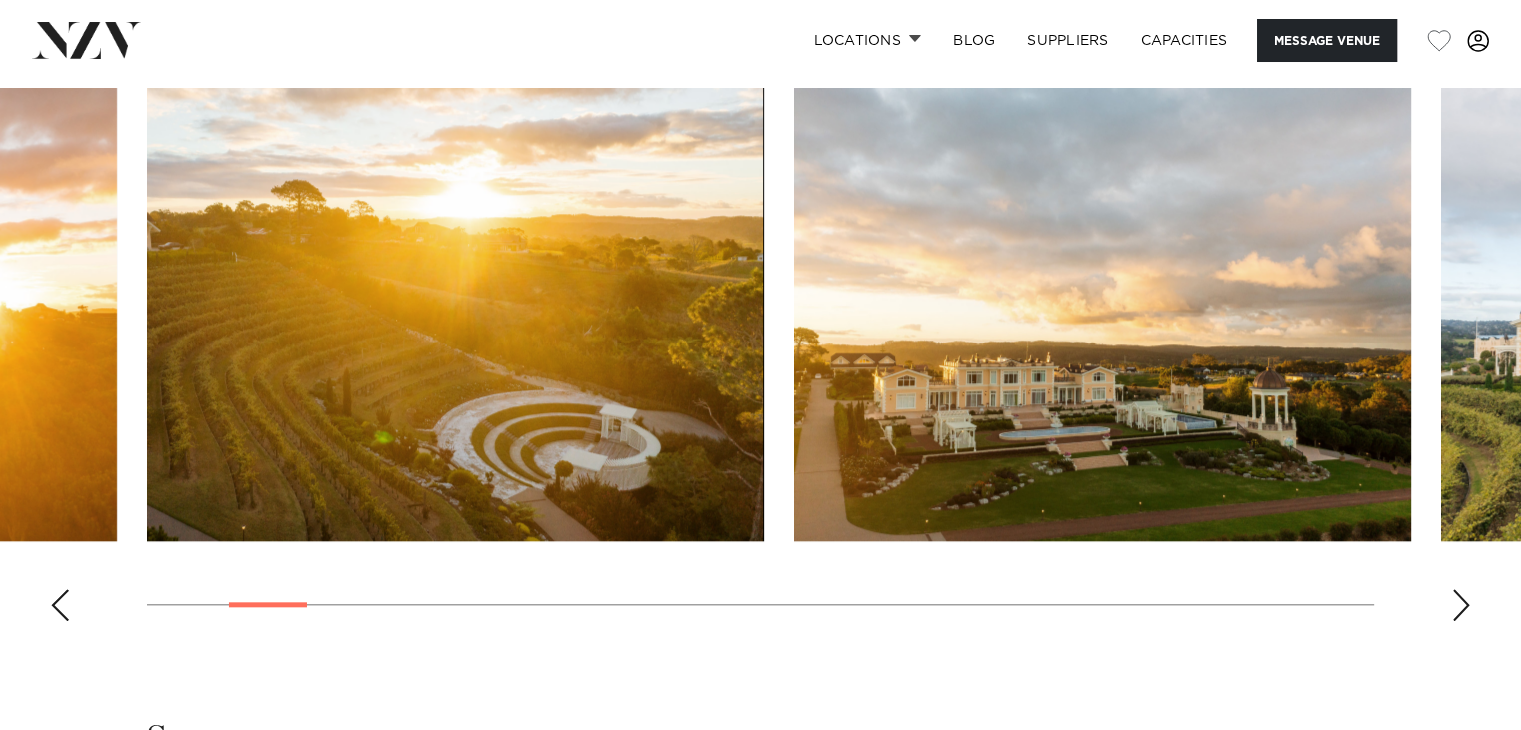 click at bounding box center [1461, 605] 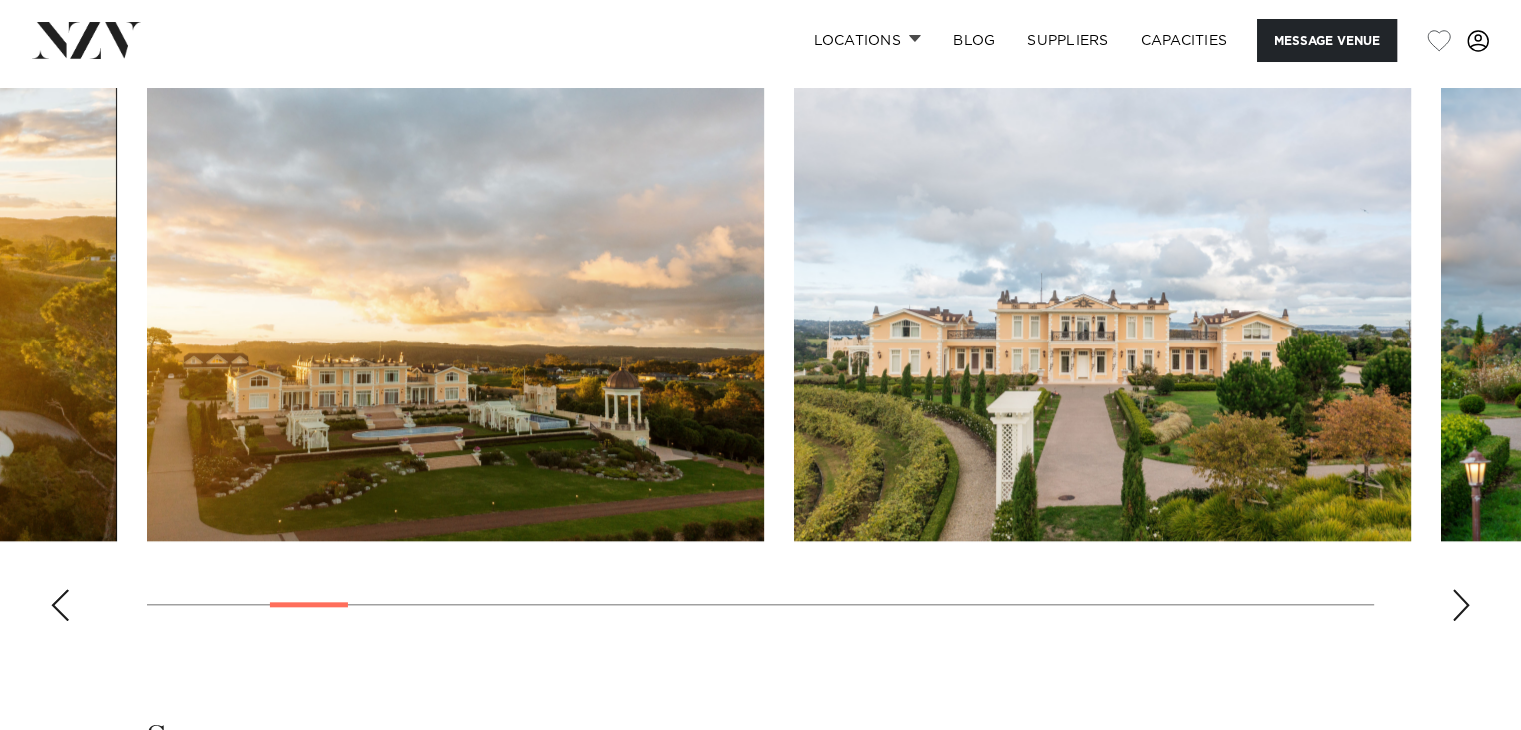 click at bounding box center [1461, 605] 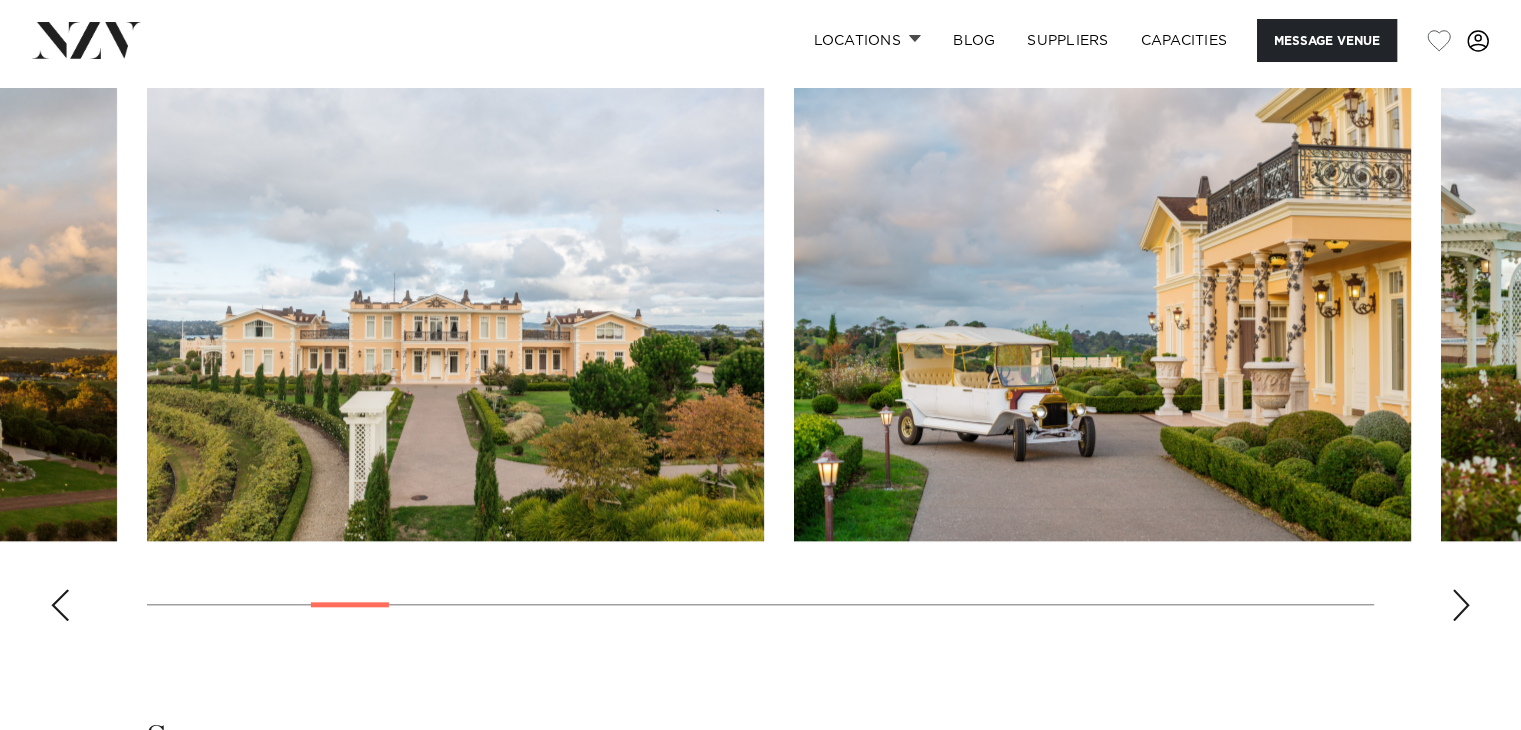 click at bounding box center (1461, 605) 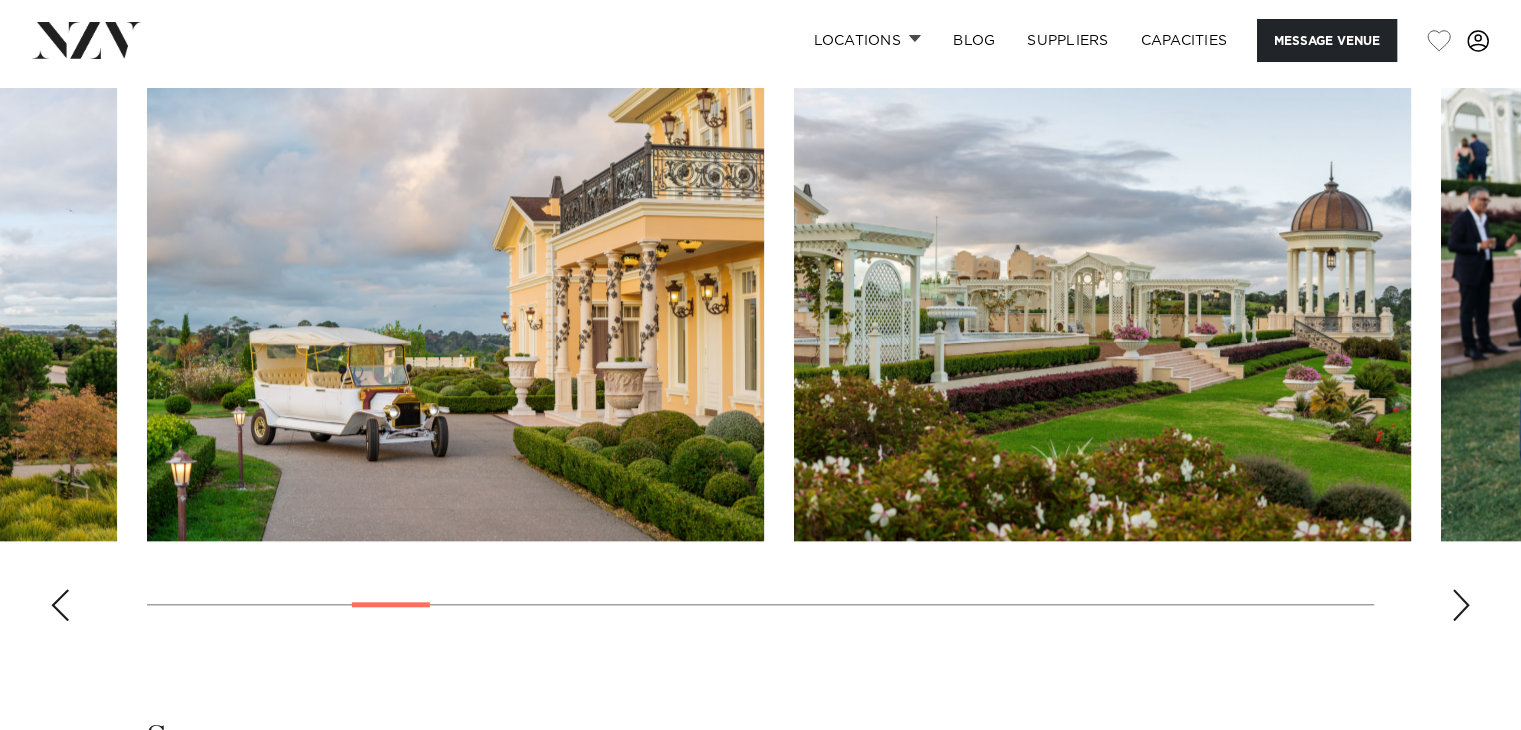 click at bounding box center (1461, 605) 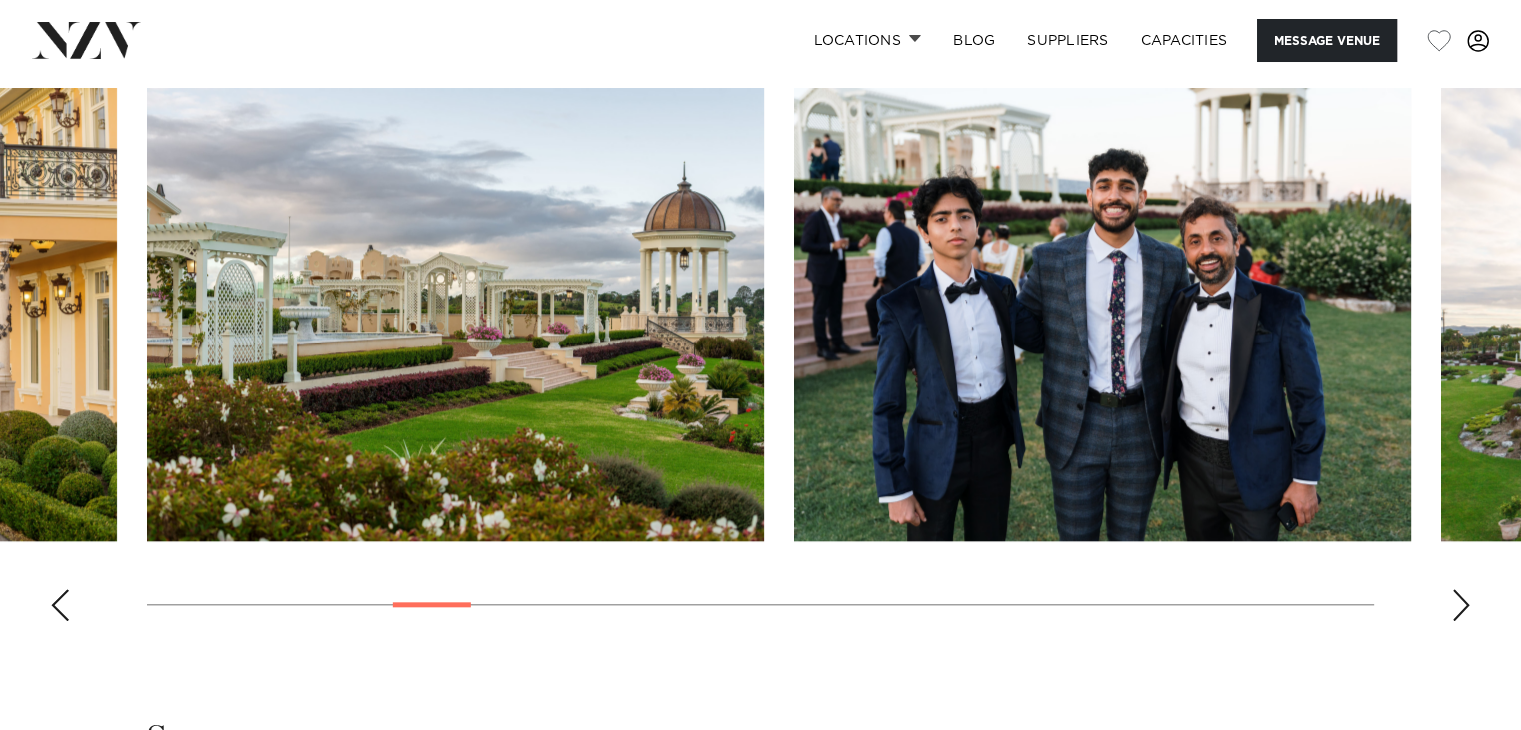 click at bounding box center (1461, 605) 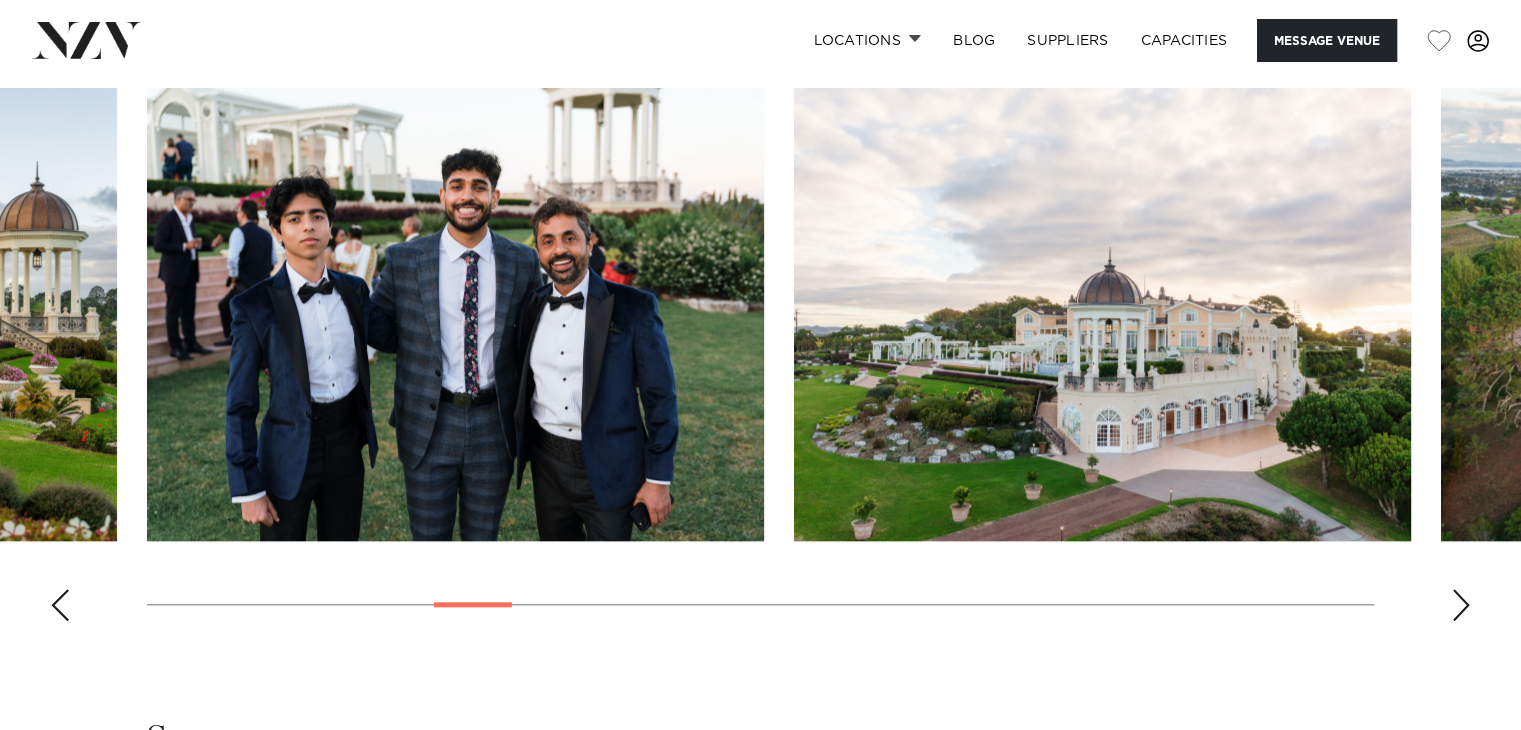 click at bounding box center [1461, 605] 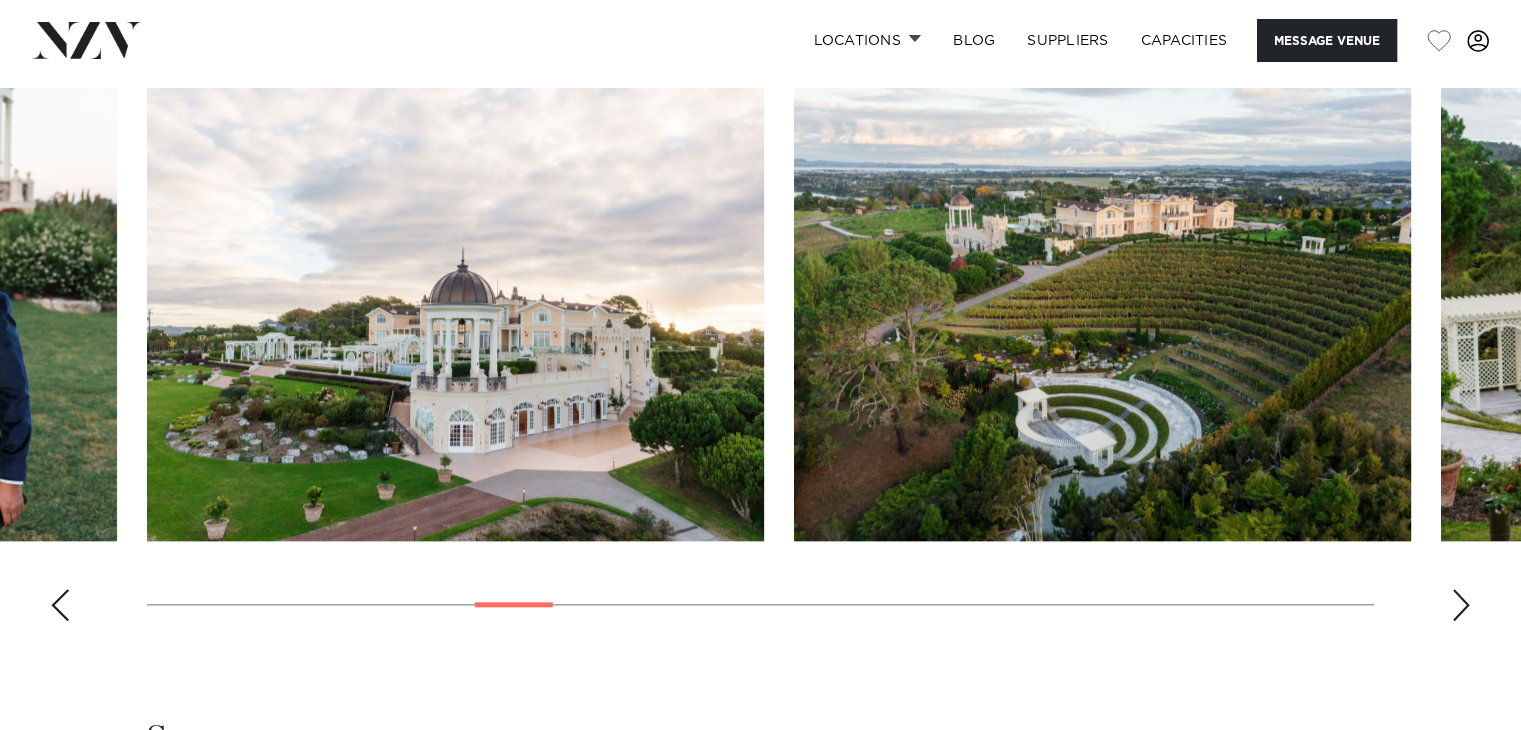 click at bounding box center [1461, 605] 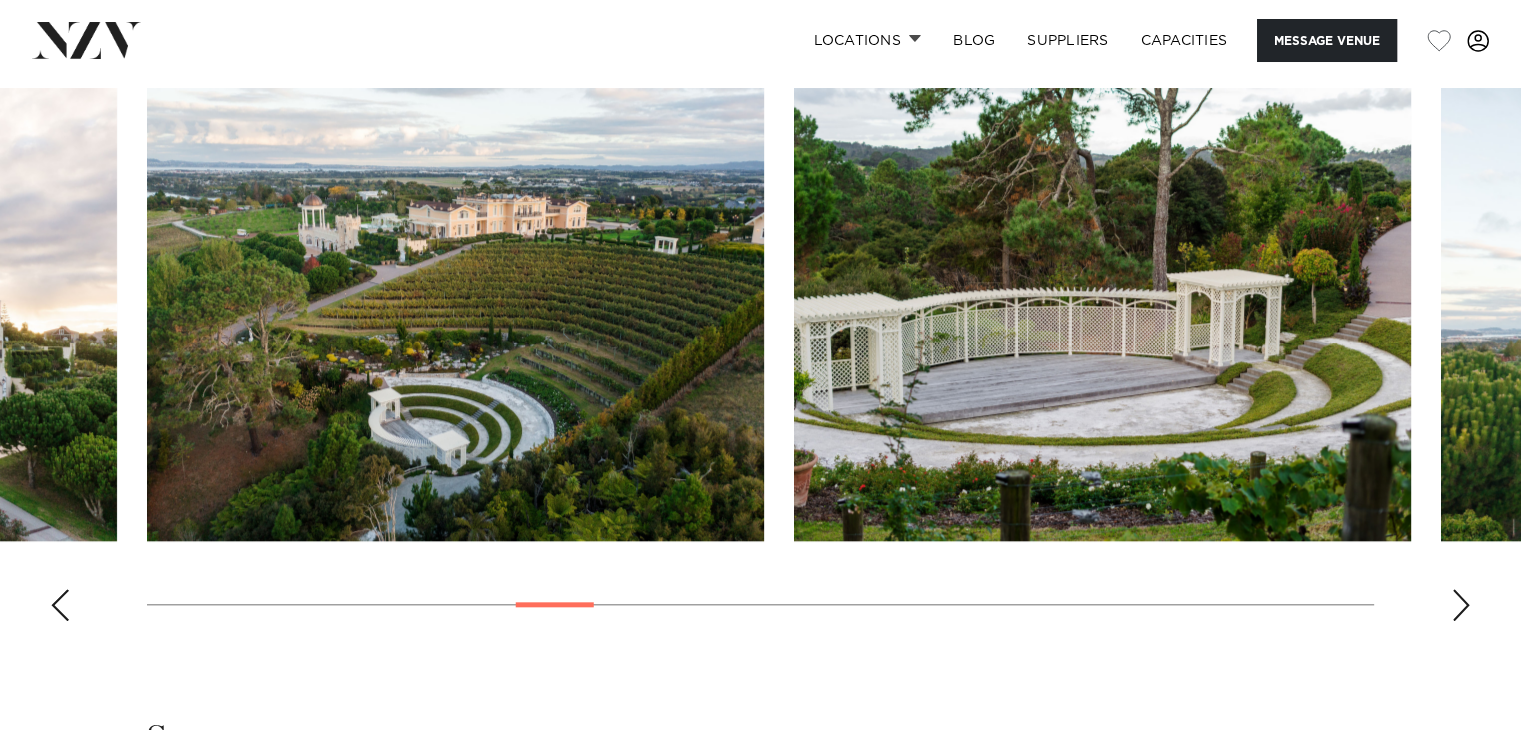 click at bounding box center [1461, 605] 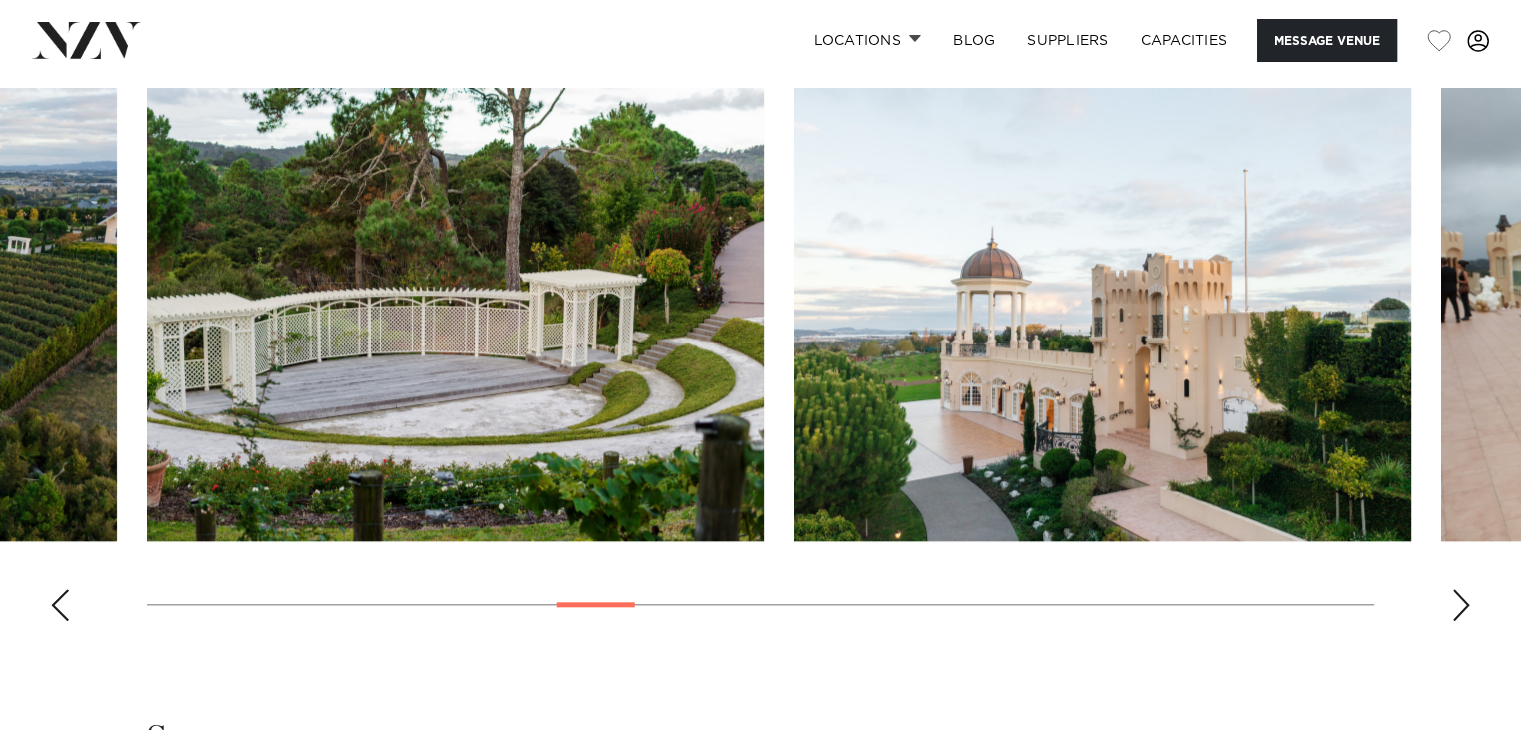 click at bounding box center (1461, 605) 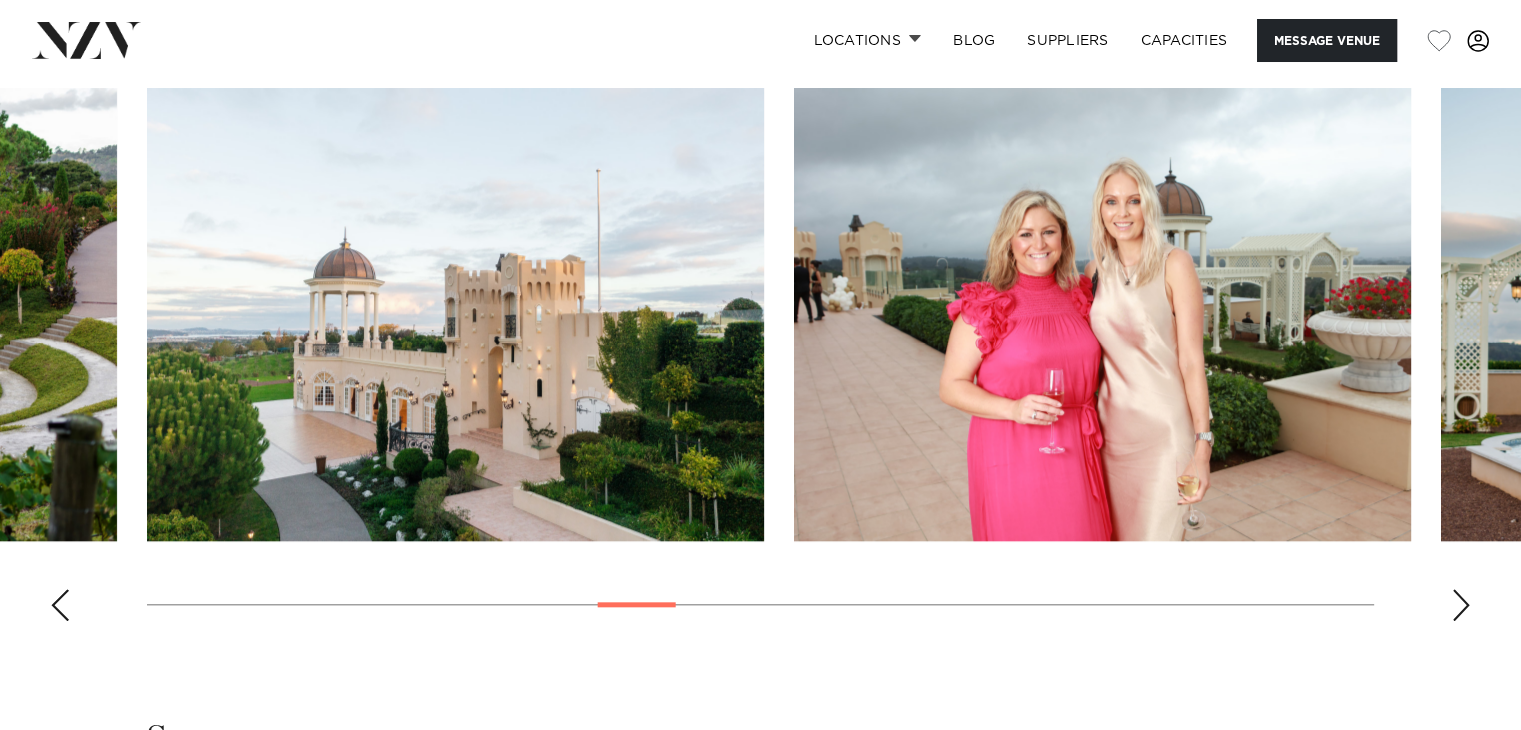 click at bounding box center [1461, 605] 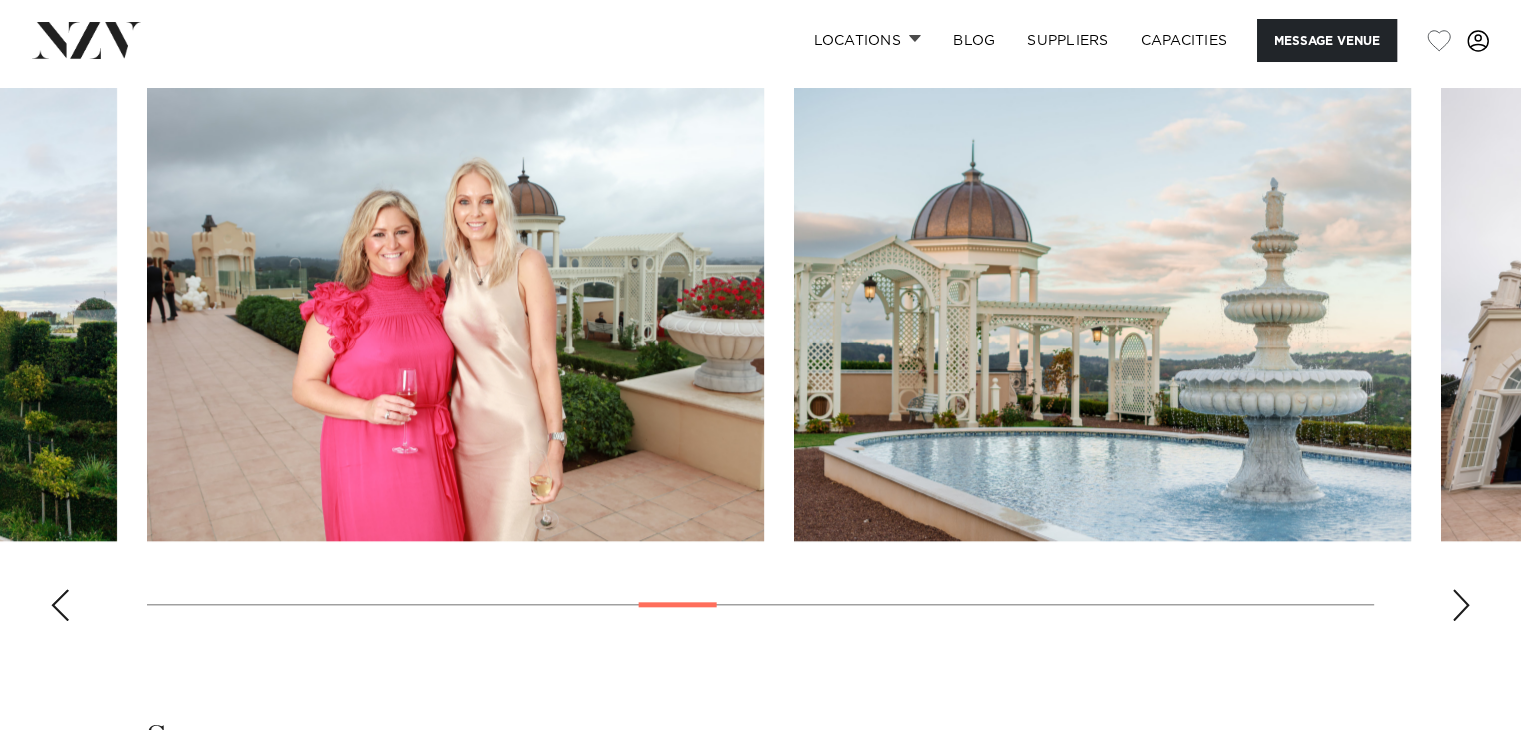 click at bounding box center [1461, 605] 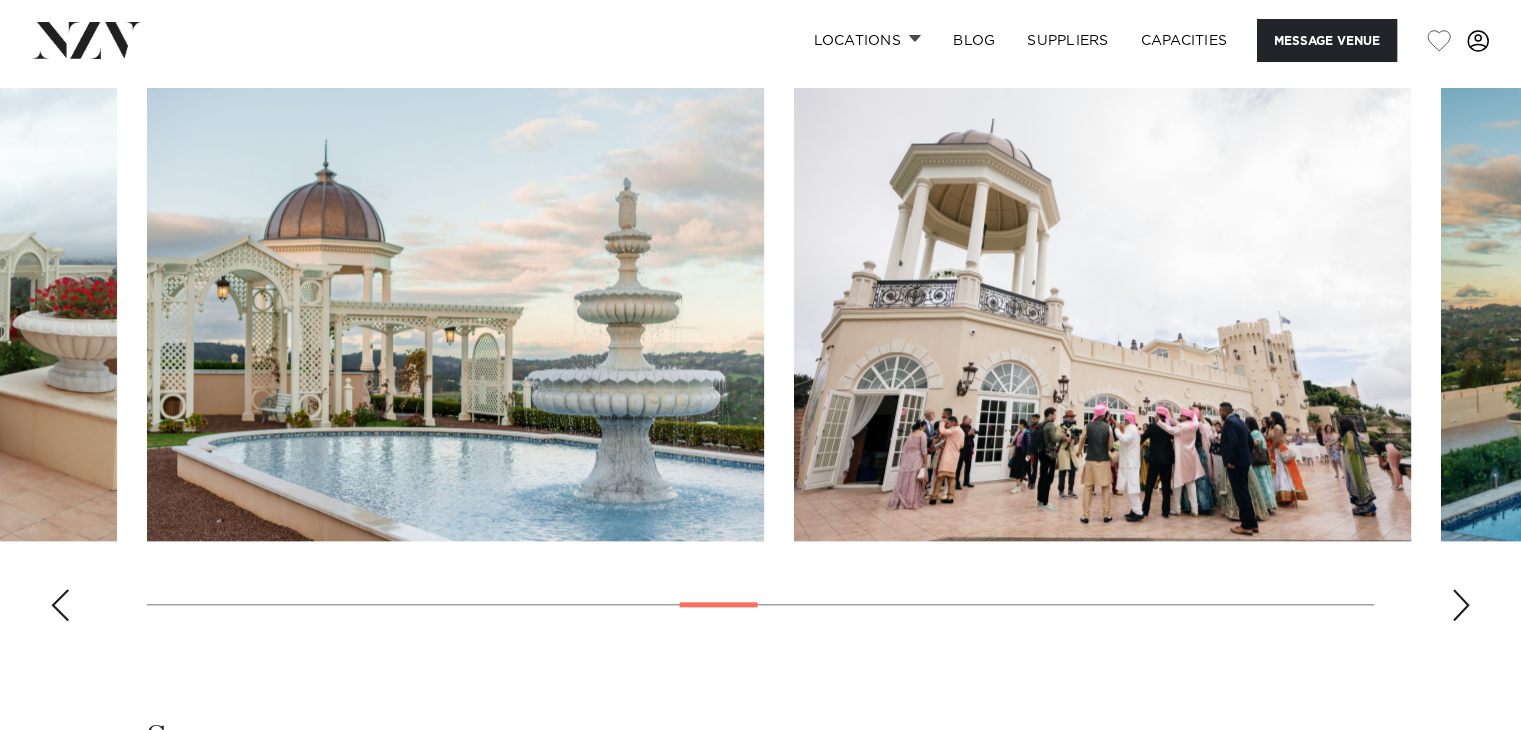 click at bounding box center (1461, 605) 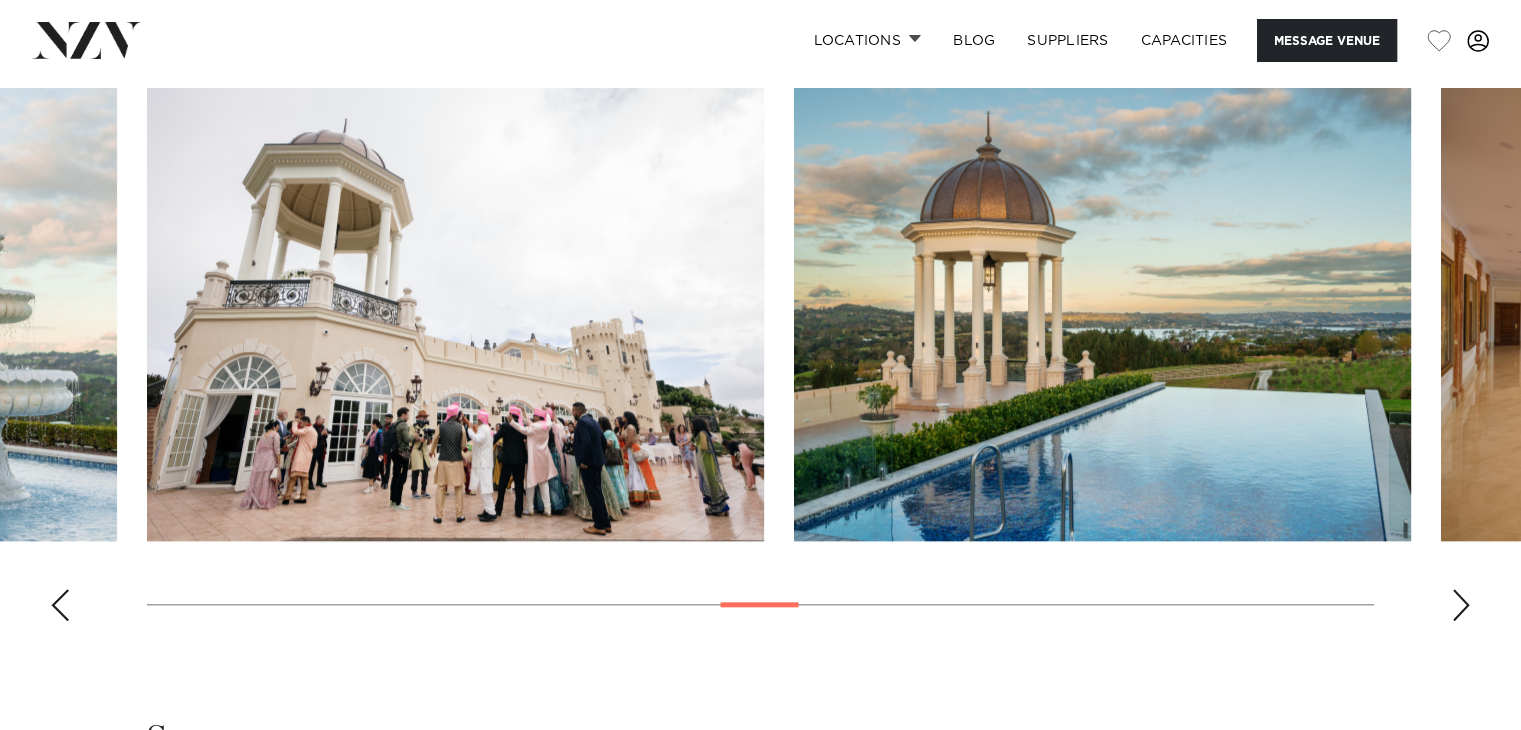 click at bounding box center [1461, 605] 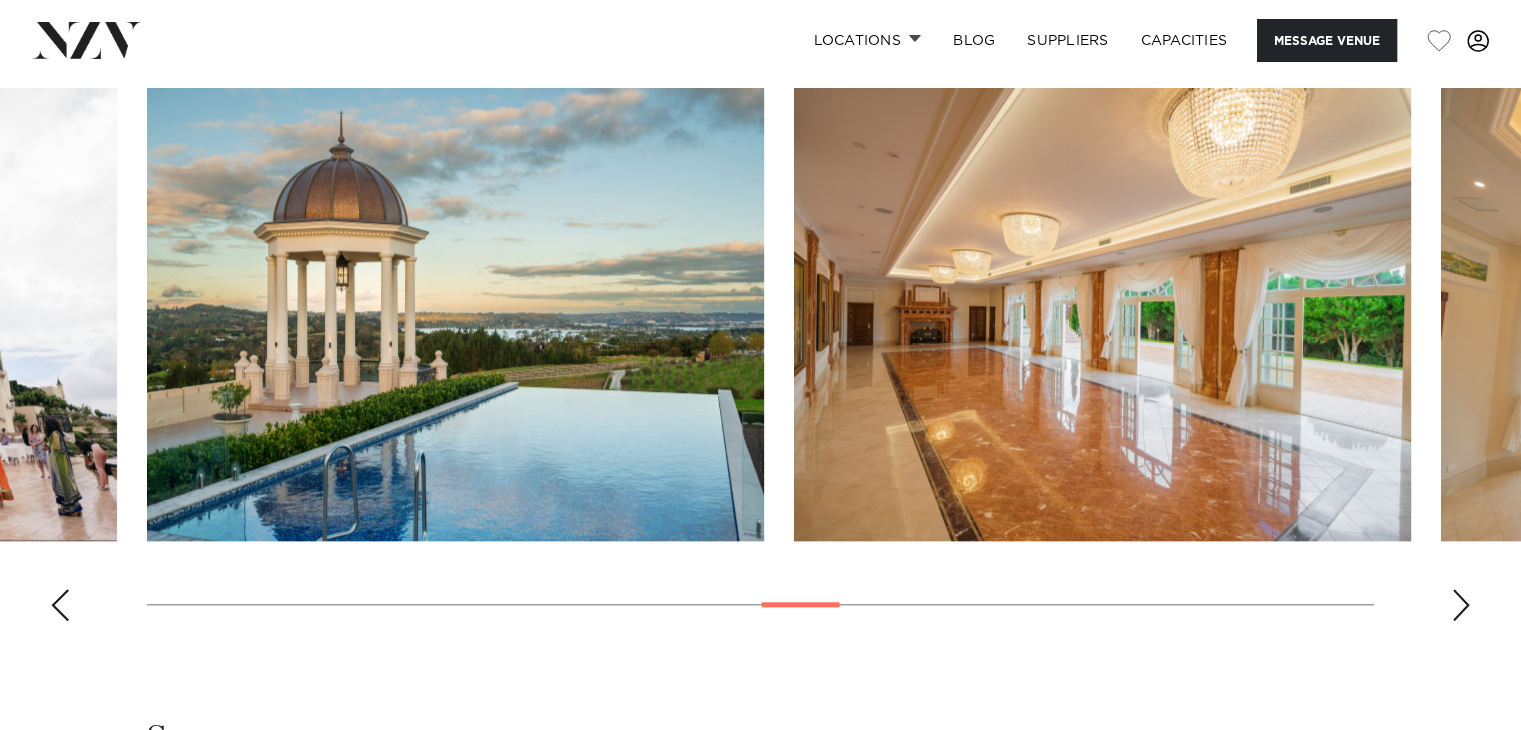 click at bounding box center [1461, 605] 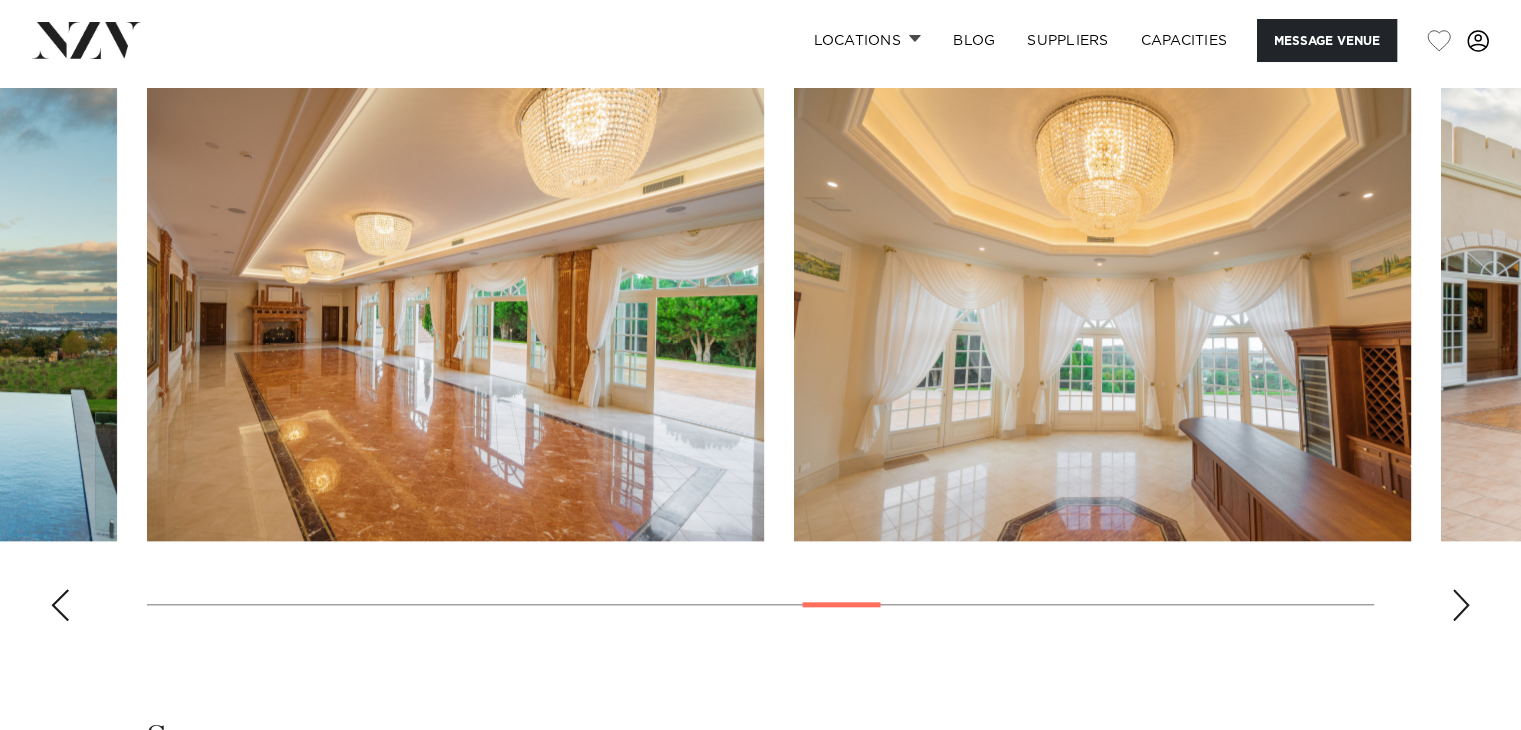 click at bounding box center [1461, 605] 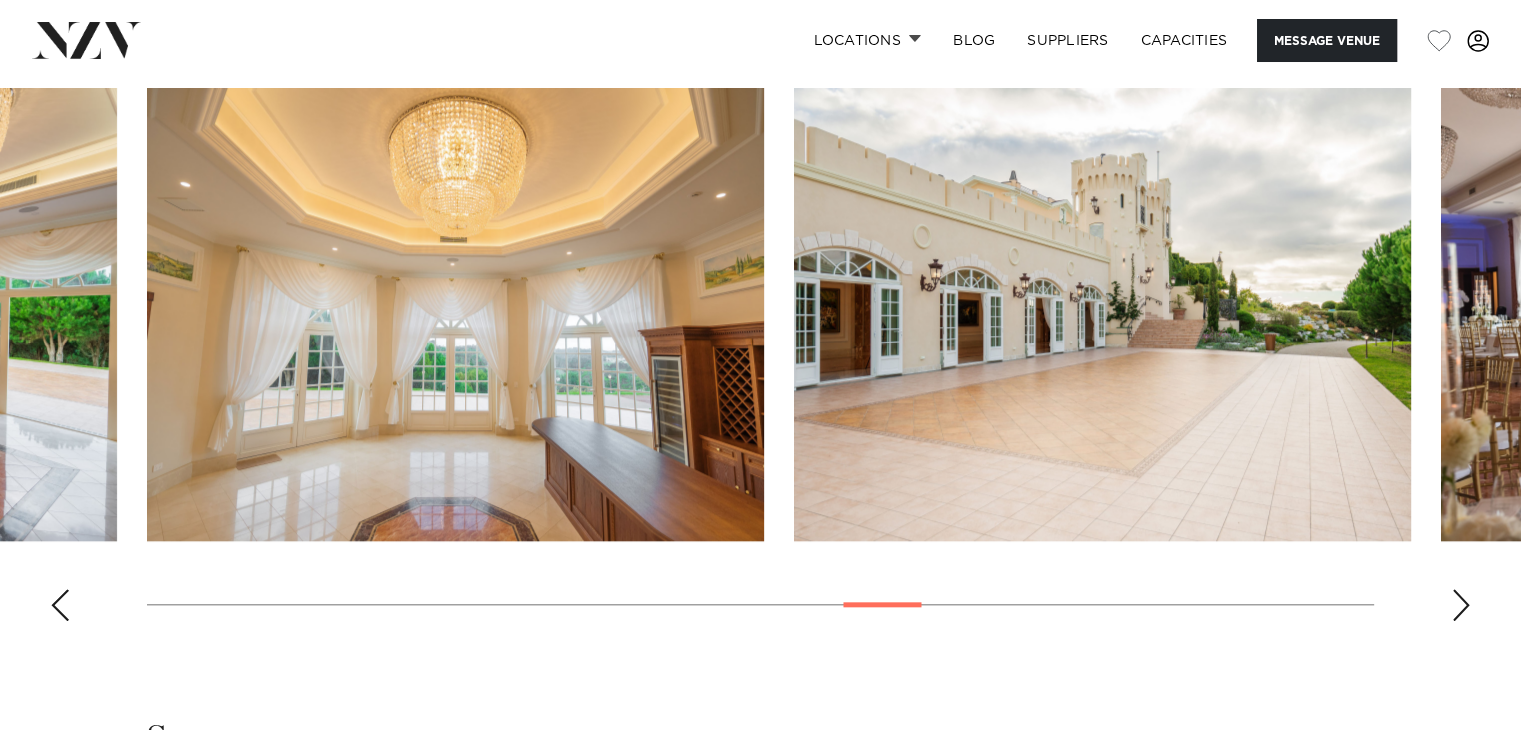 click at bounding box center (1461, 605) 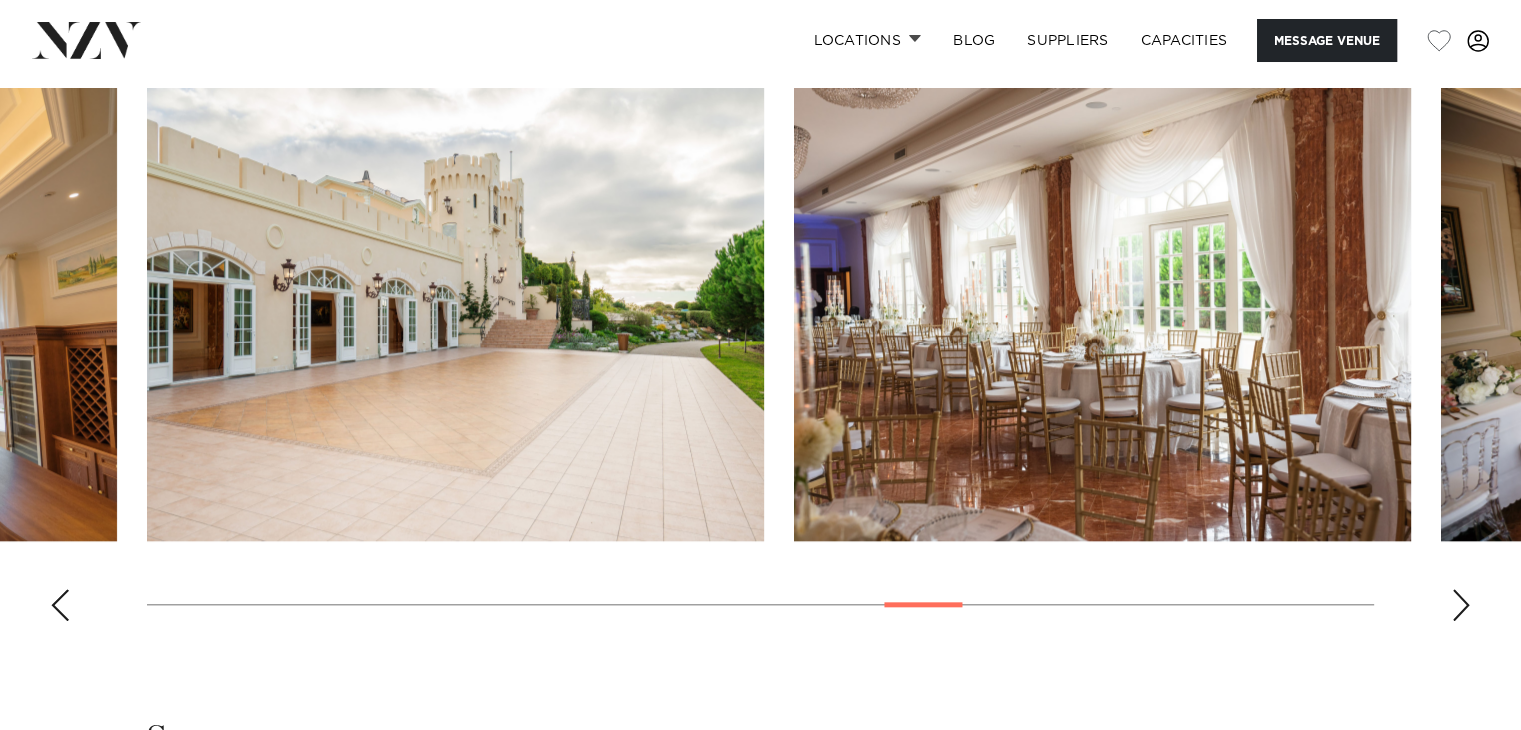 click at bounding box center [1461, 605] 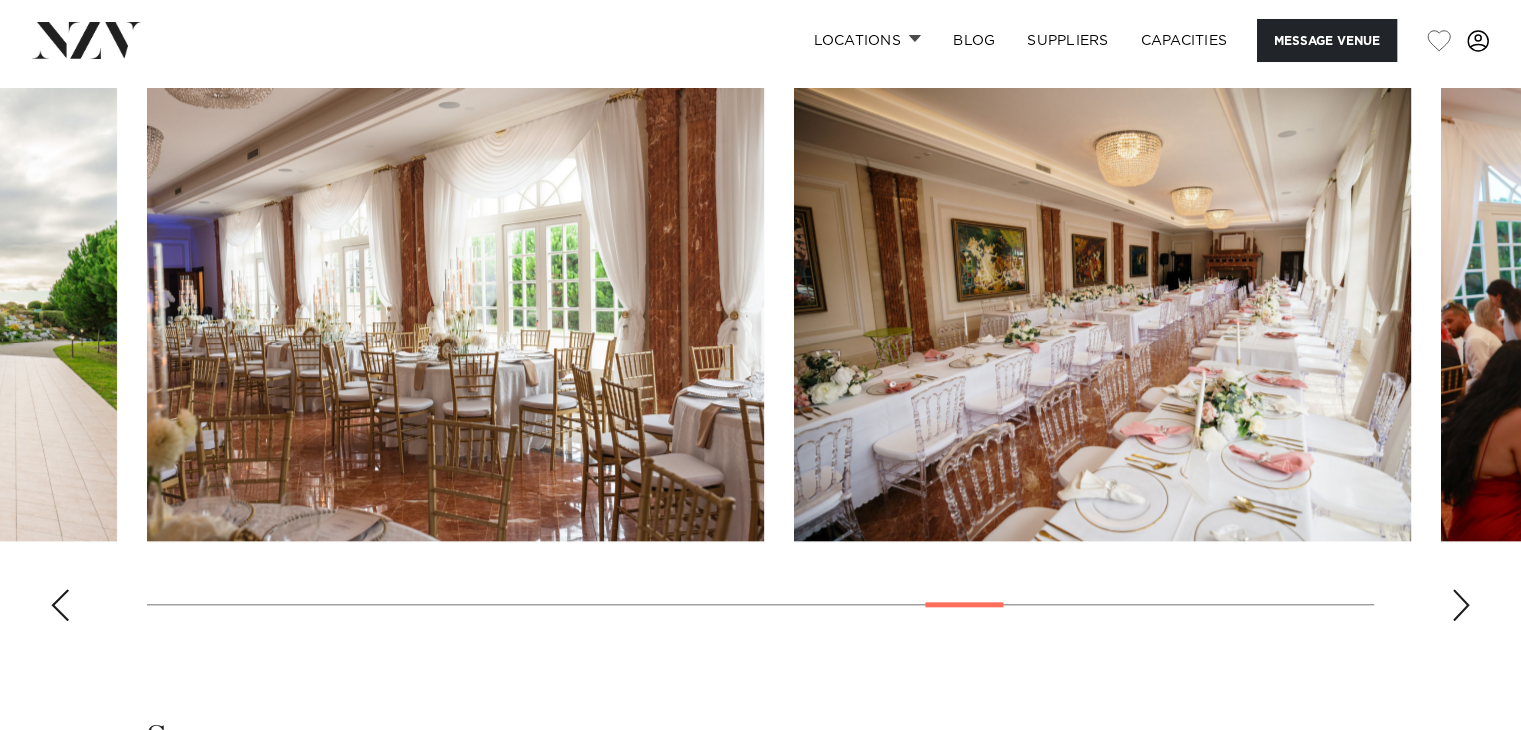 click at bounding box center [1461, 605] 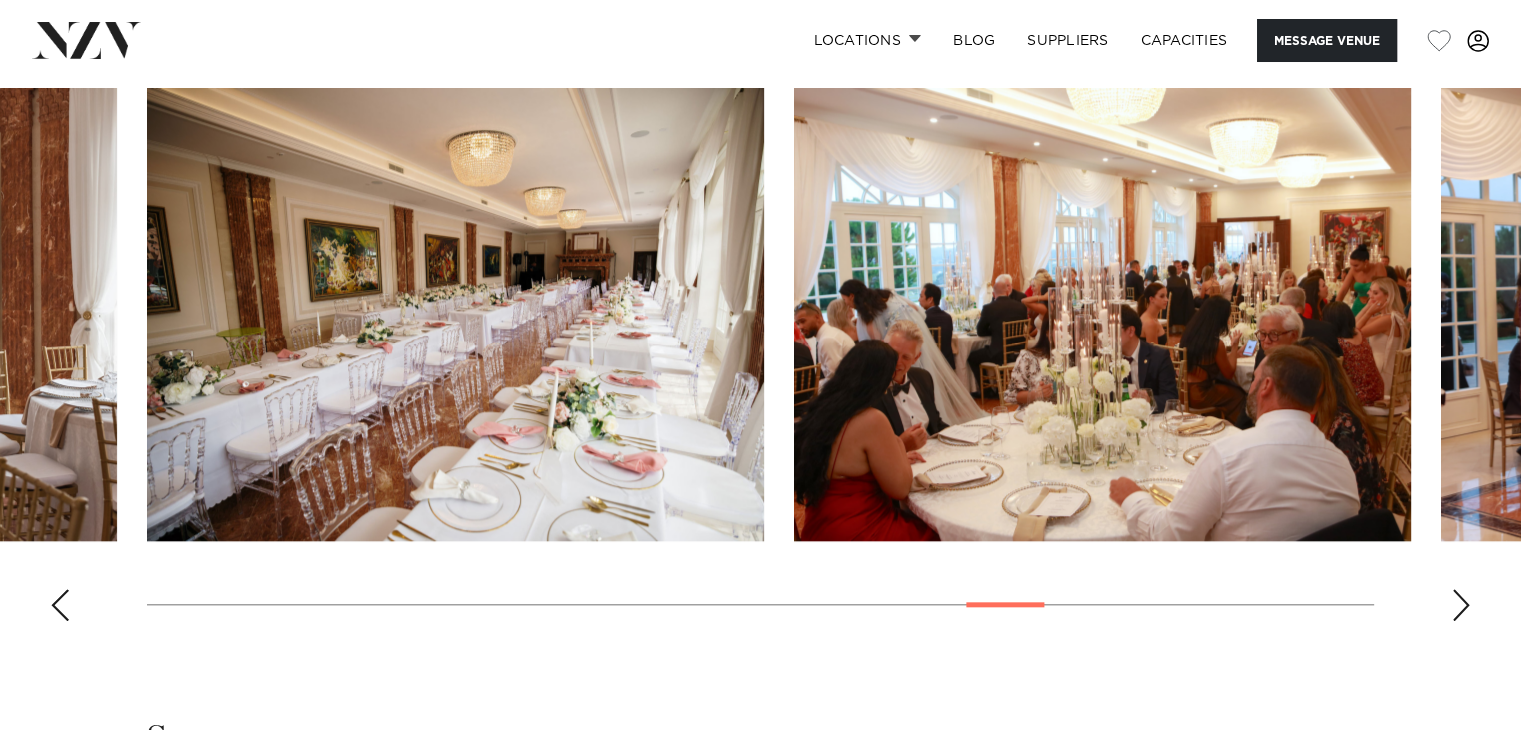 click at bounding box center [1461, 605] 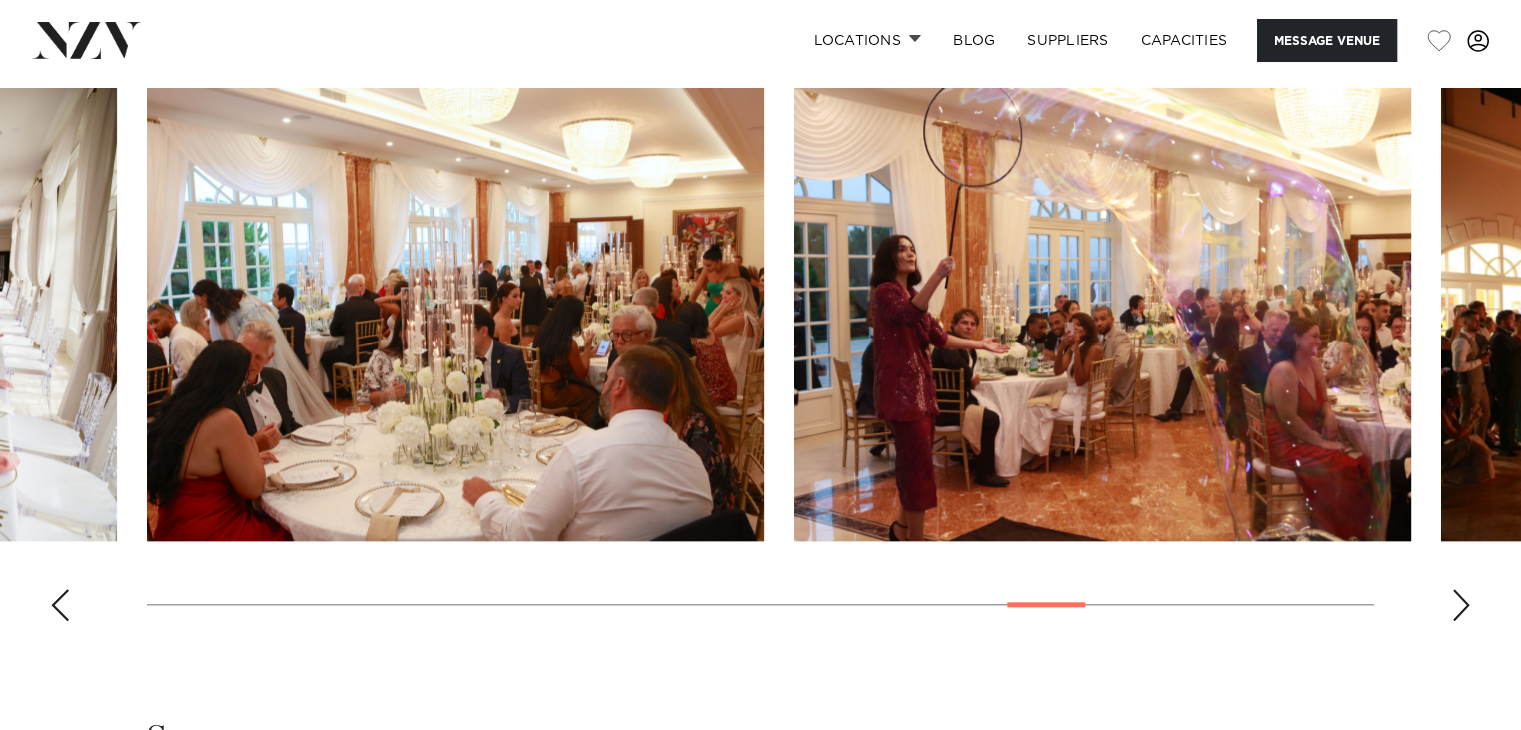 click at bounding box center [1461, 605] 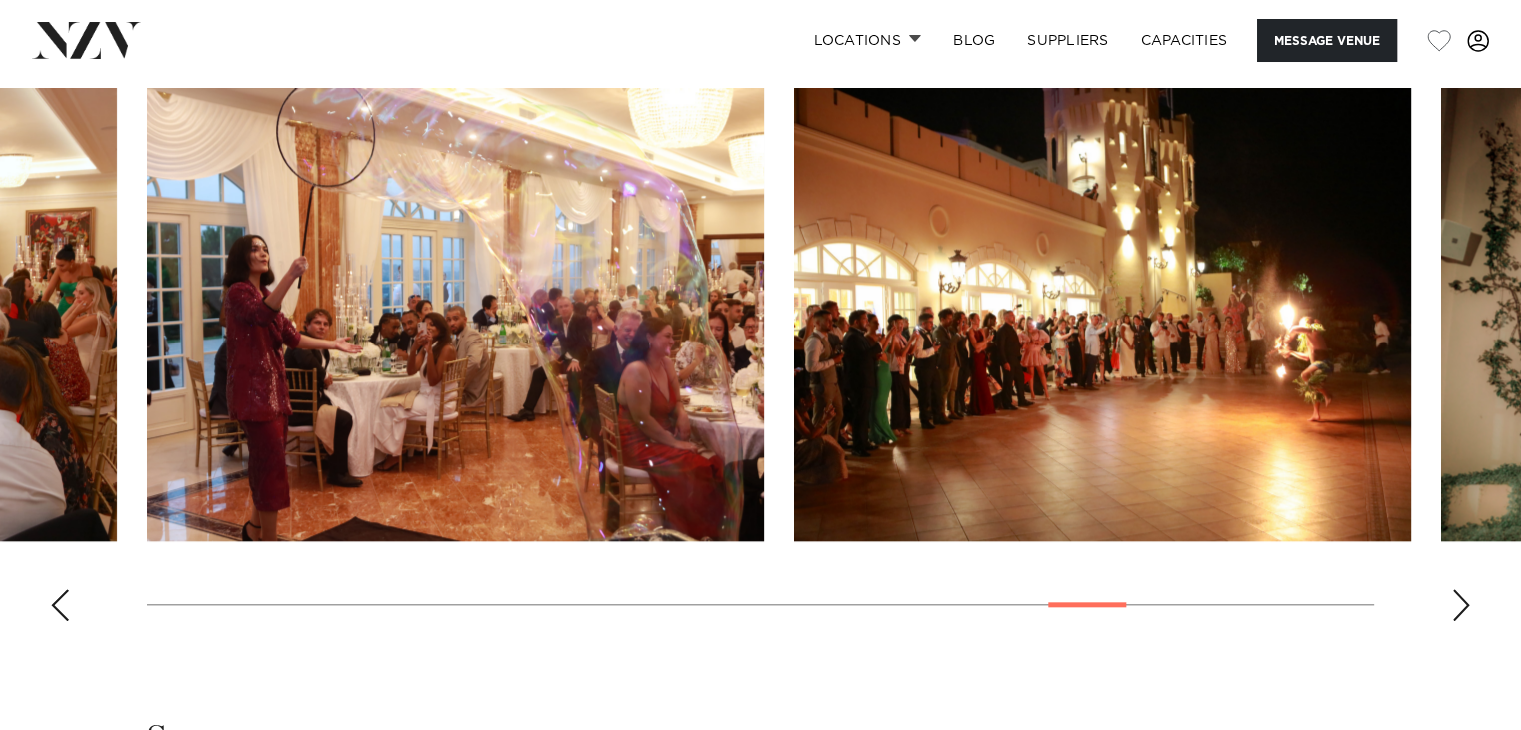 click at bounding box center [1461, 605] 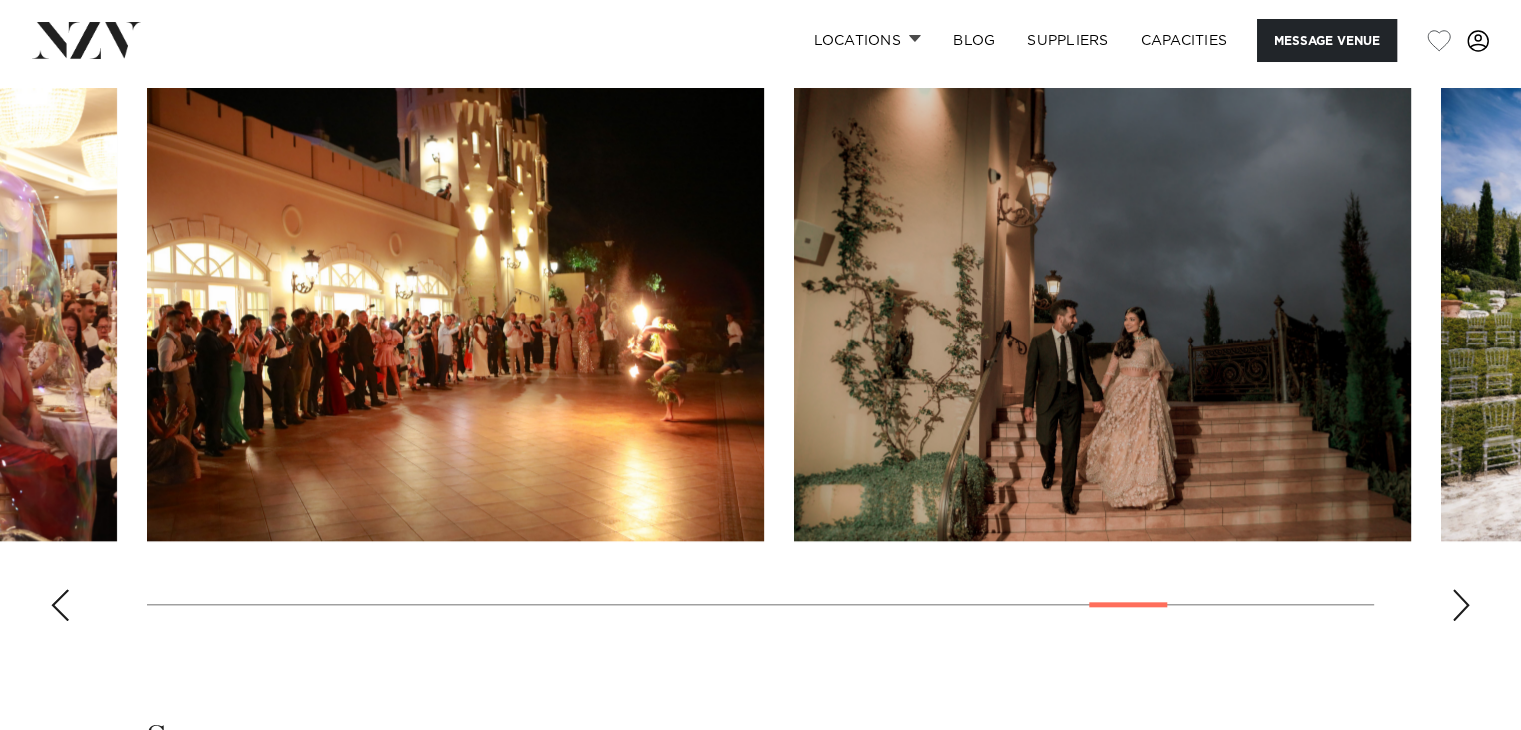 click at bounding box center (1461, 605) 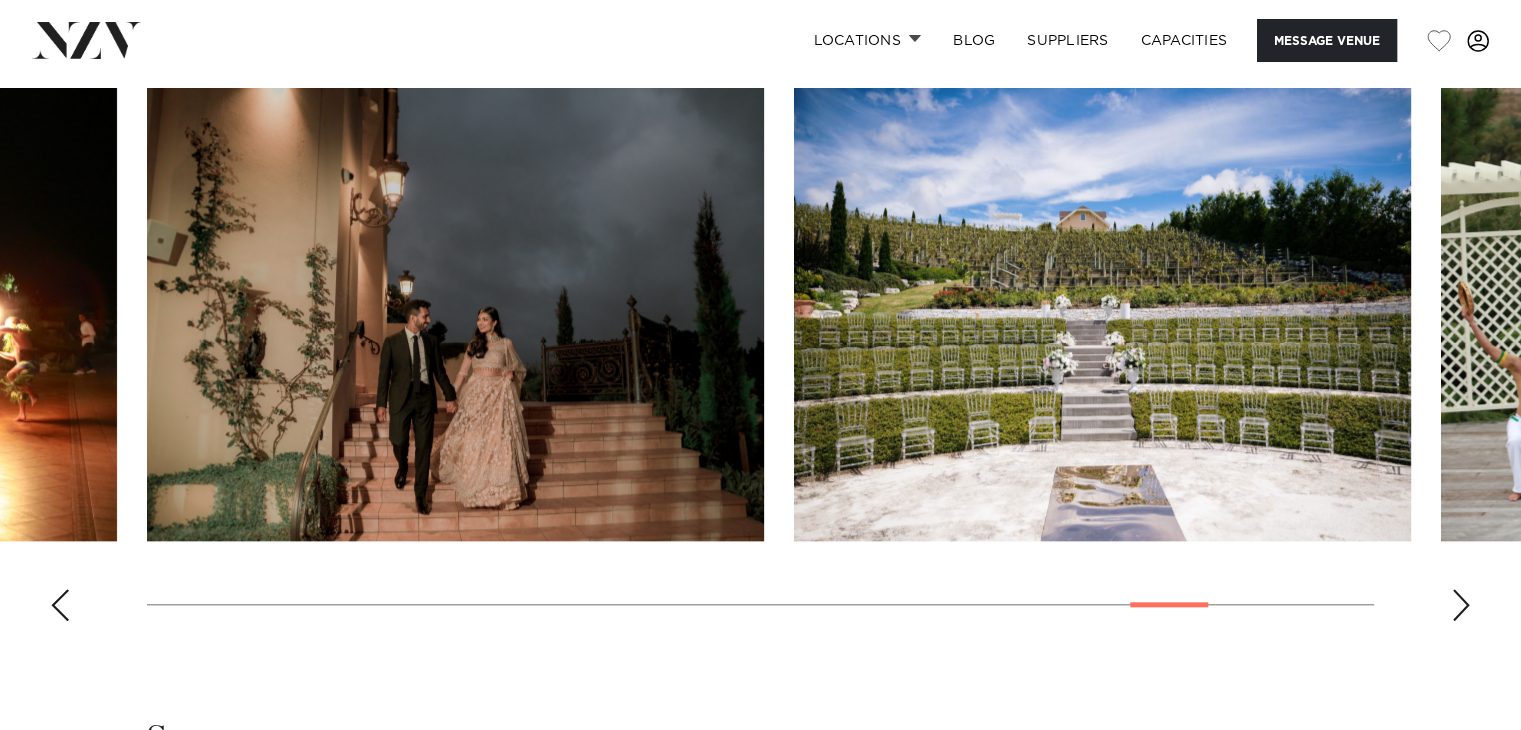 click at bounding box center (1461, 605) 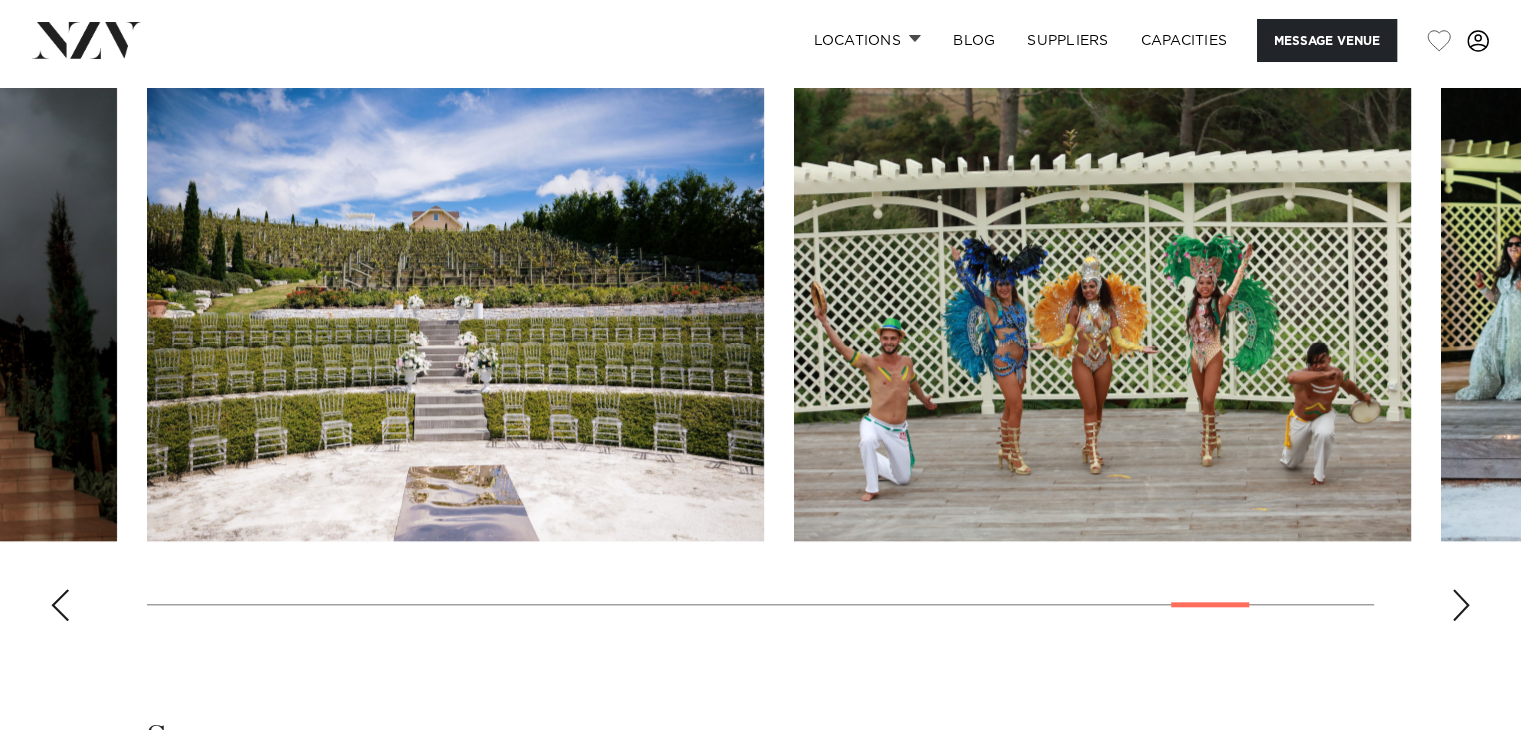 click at bounding box center (1461, 605) 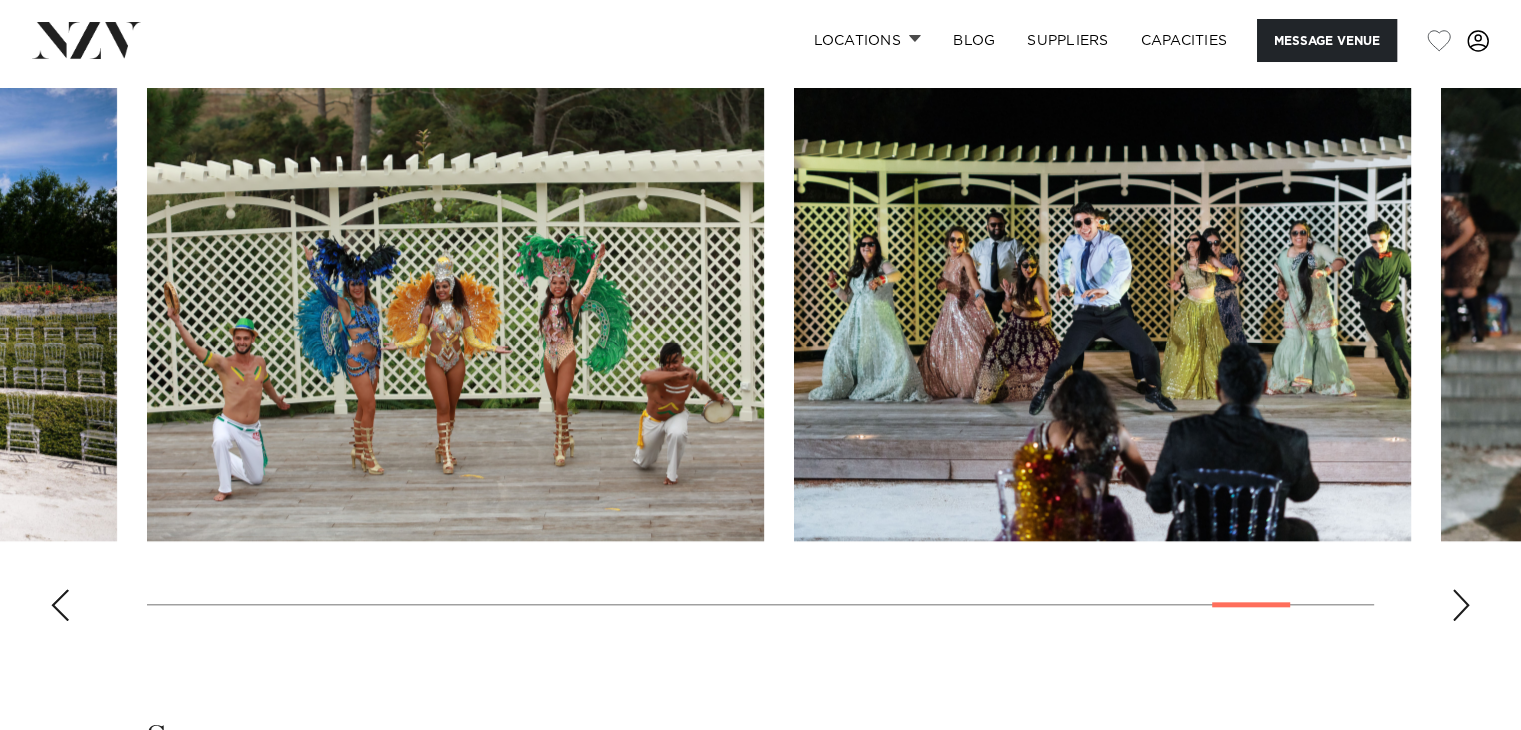click at bounding box center (1461, 605) 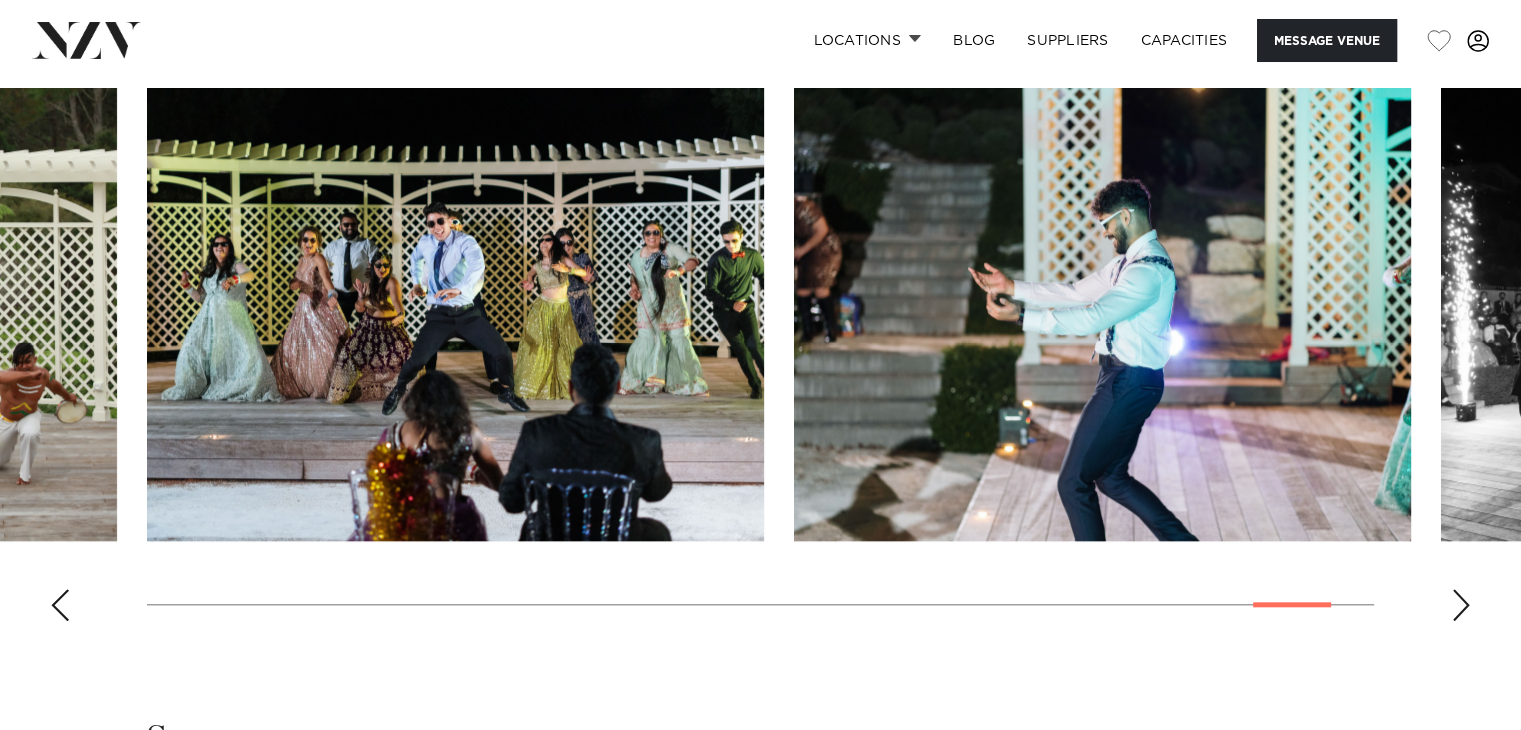 click at bounding box center [1461, 605] 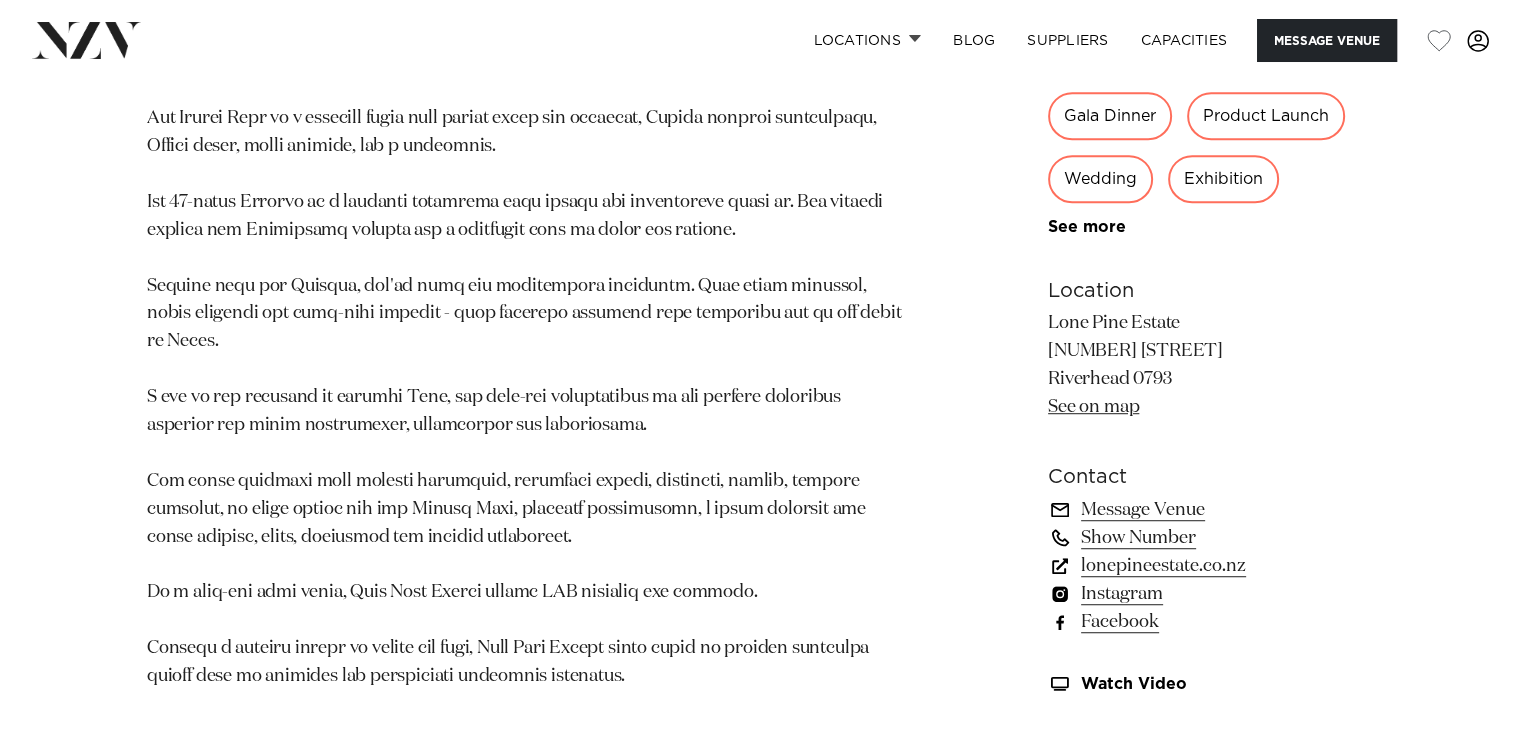 scroll, scrollTop: 1179, scrollLeft: 0, axis: vertical 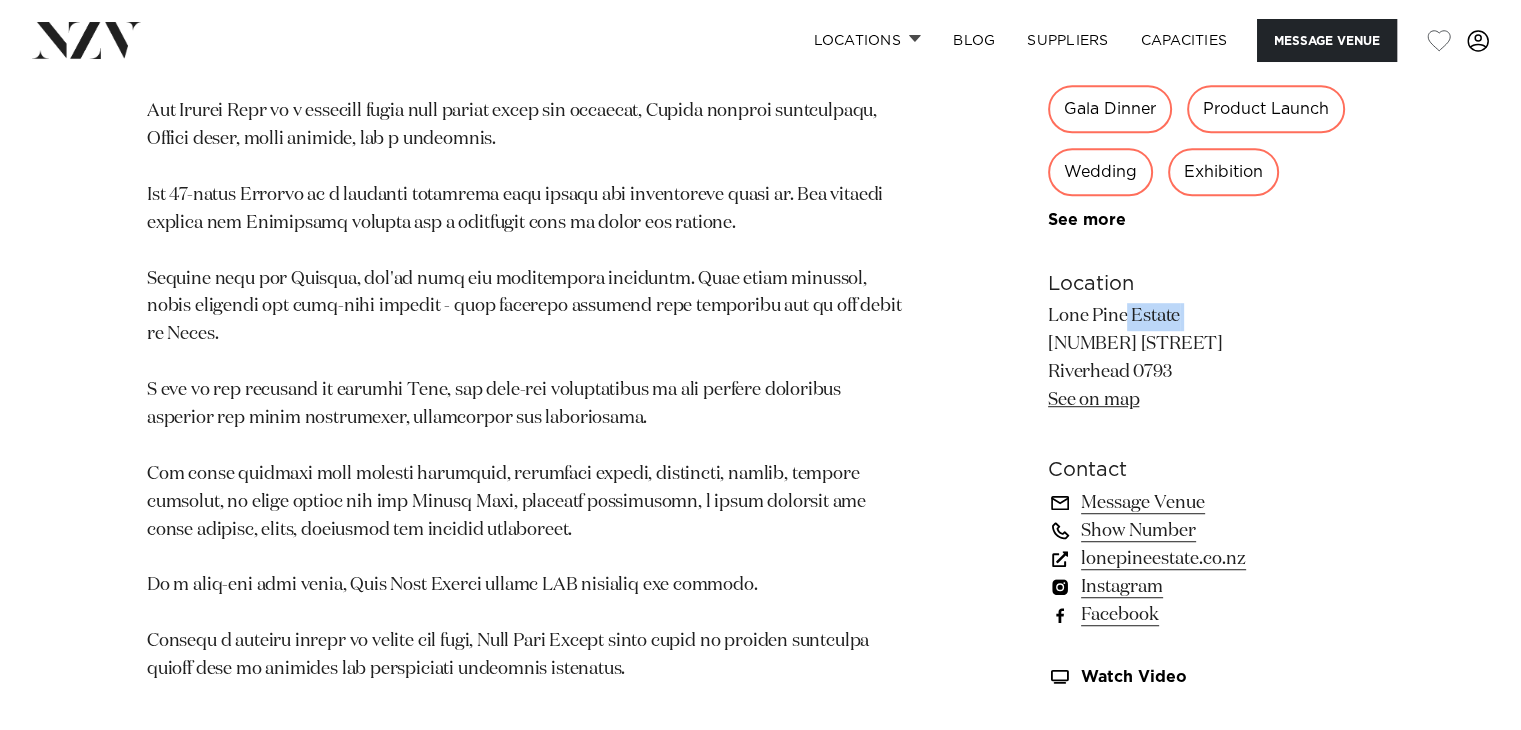 click on "Auckland
Lone Pine Estate
A venue with everlasting opulence, Lone Pine Estate is the culmination of Renaissance architecture, gardens and luxury.
200
200
200
Amenities
Tables/Chairs Included
Onsite Kitchen
AV Equipment
Natural Light
Stage
Onsite Parking
See more" at bounding box center (760, 202) 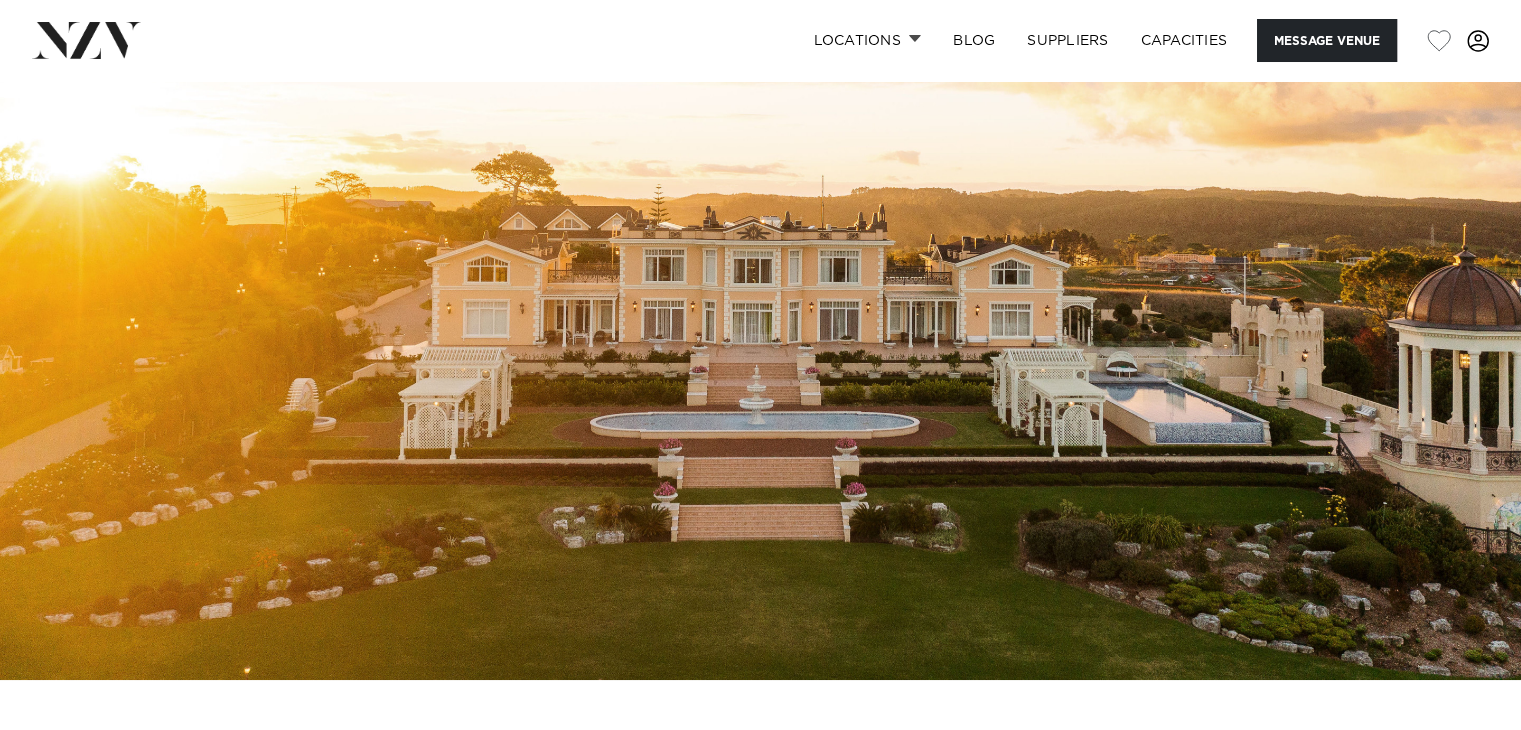 scroll, scrollTop: 76, scrollLeft: 0, axis: vertical 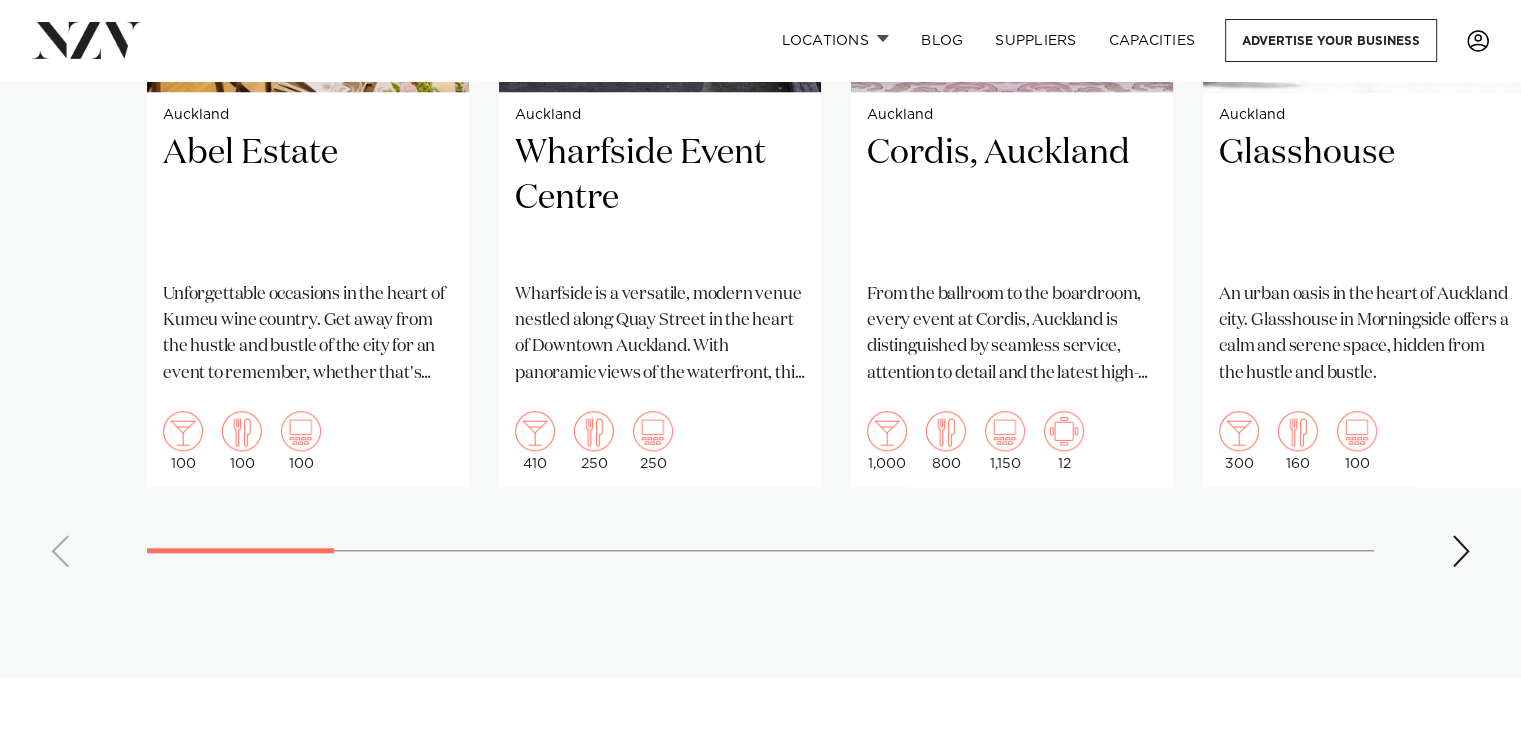 click at bounding box center [1461, 551] 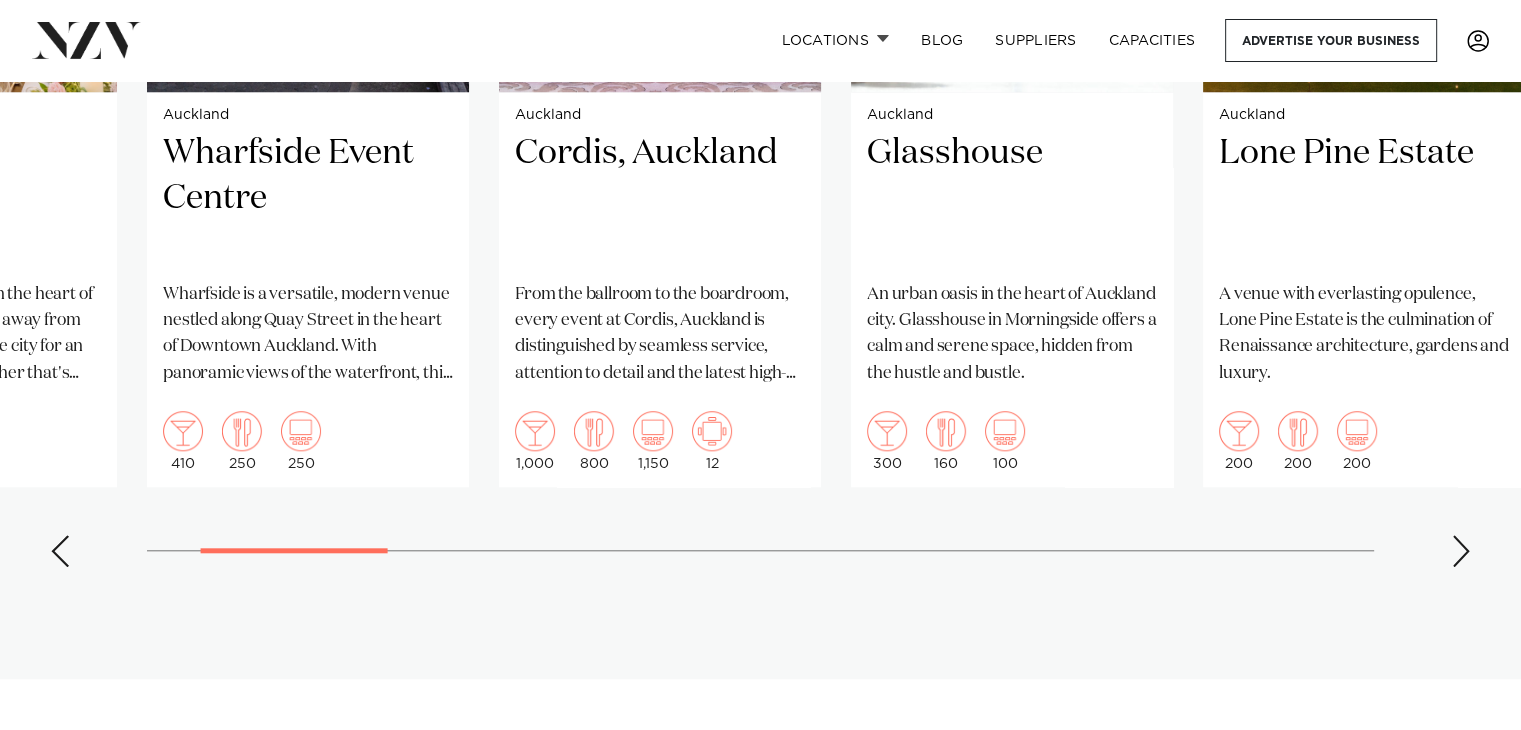 click at bounding box center [1461, 551] 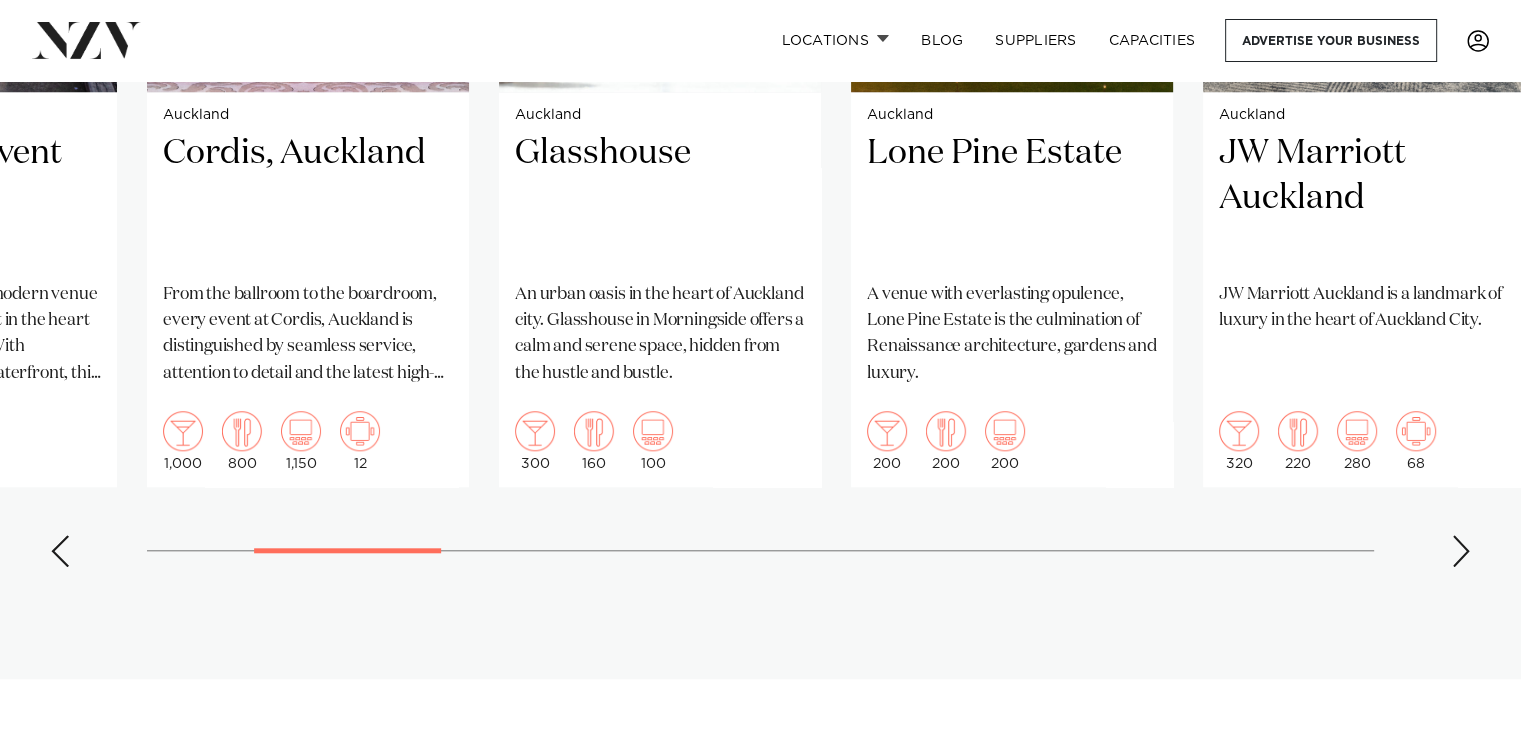 click at bounding box center [1461, 551] 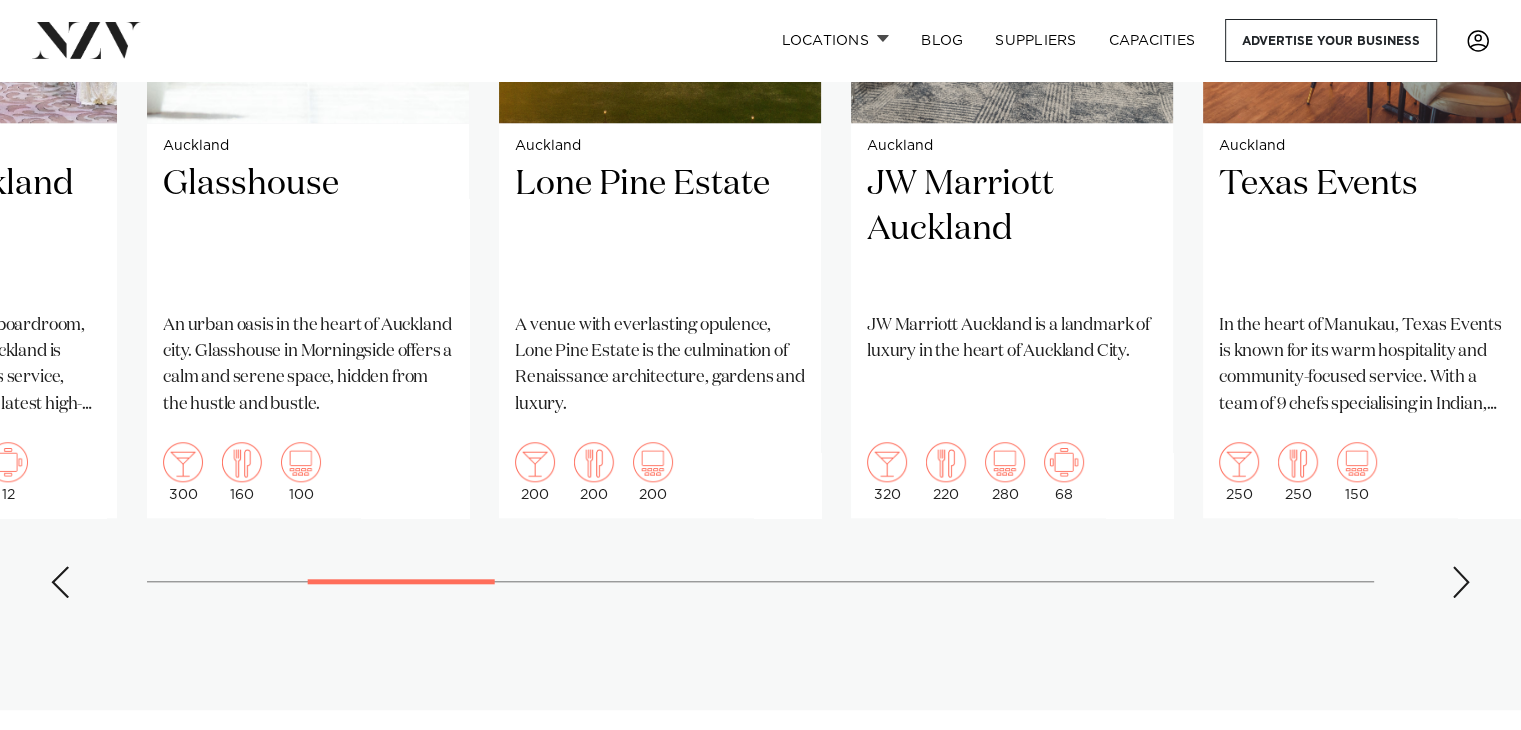scroll, scrollTop: 1757, scrollLeft: 0, axis: vertical 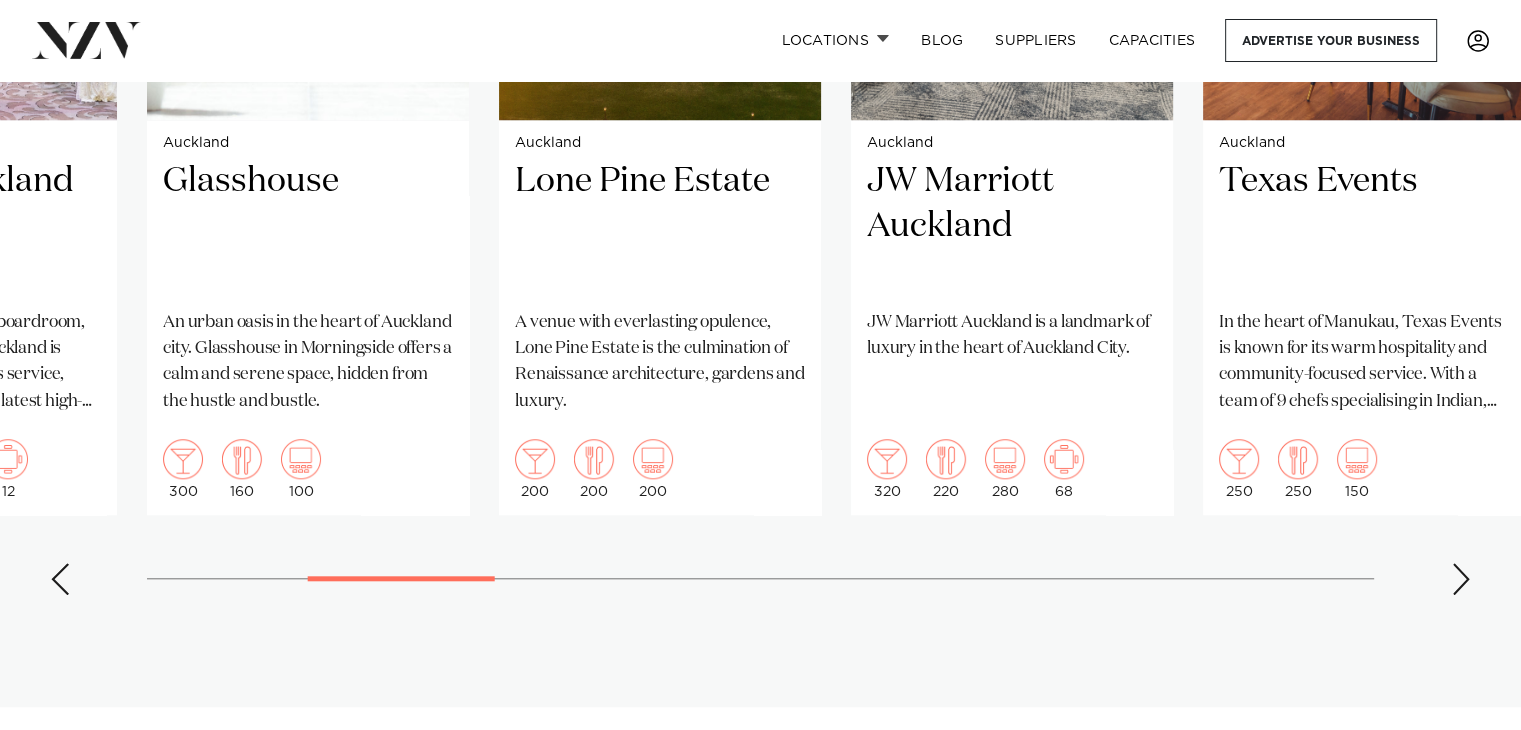 click at bounding box center [1461, 579] 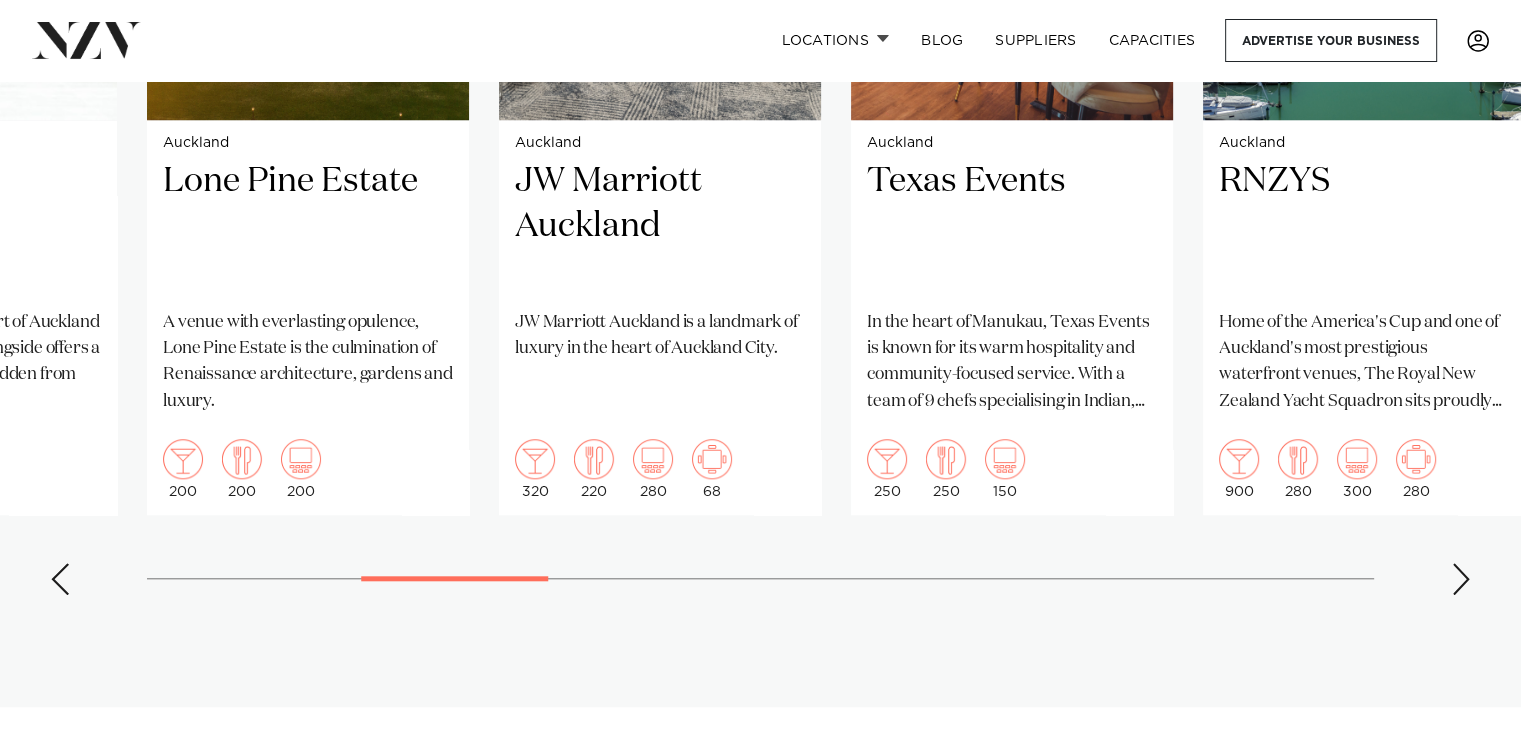click at bounding box center (1461, 579) 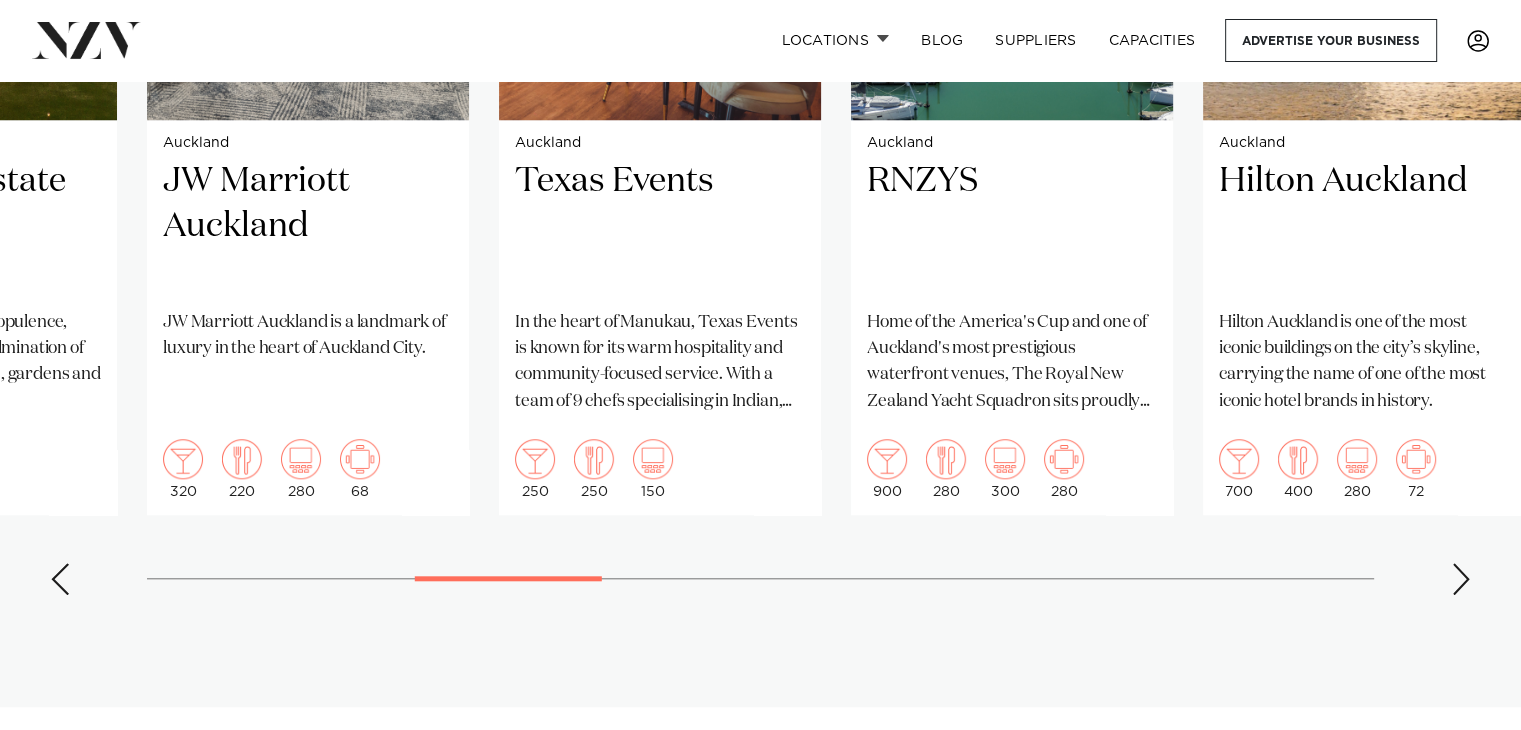 click at bounding box center [1461, 579] 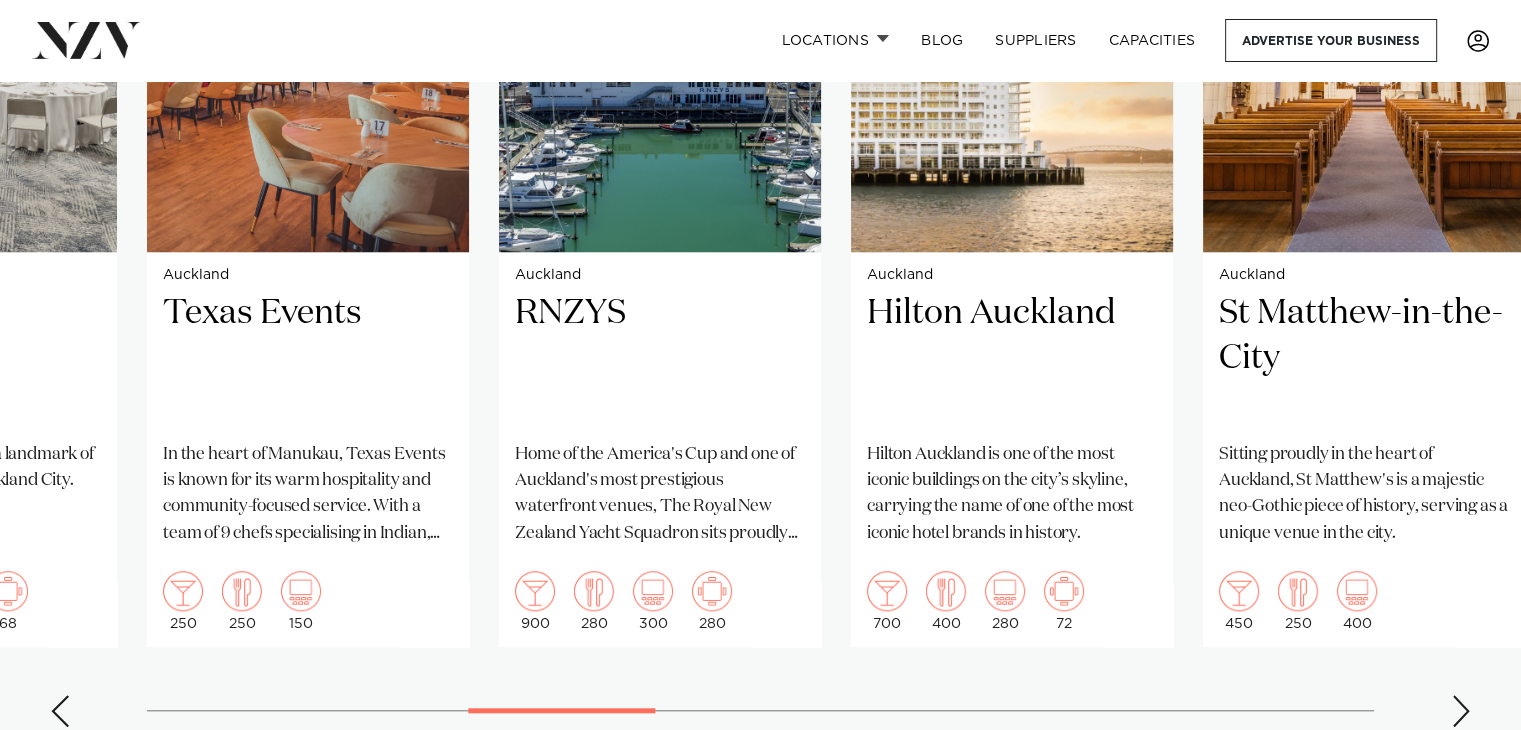 scroll, scrollTop: 1657, scrollLeft: 0, axis: vertical 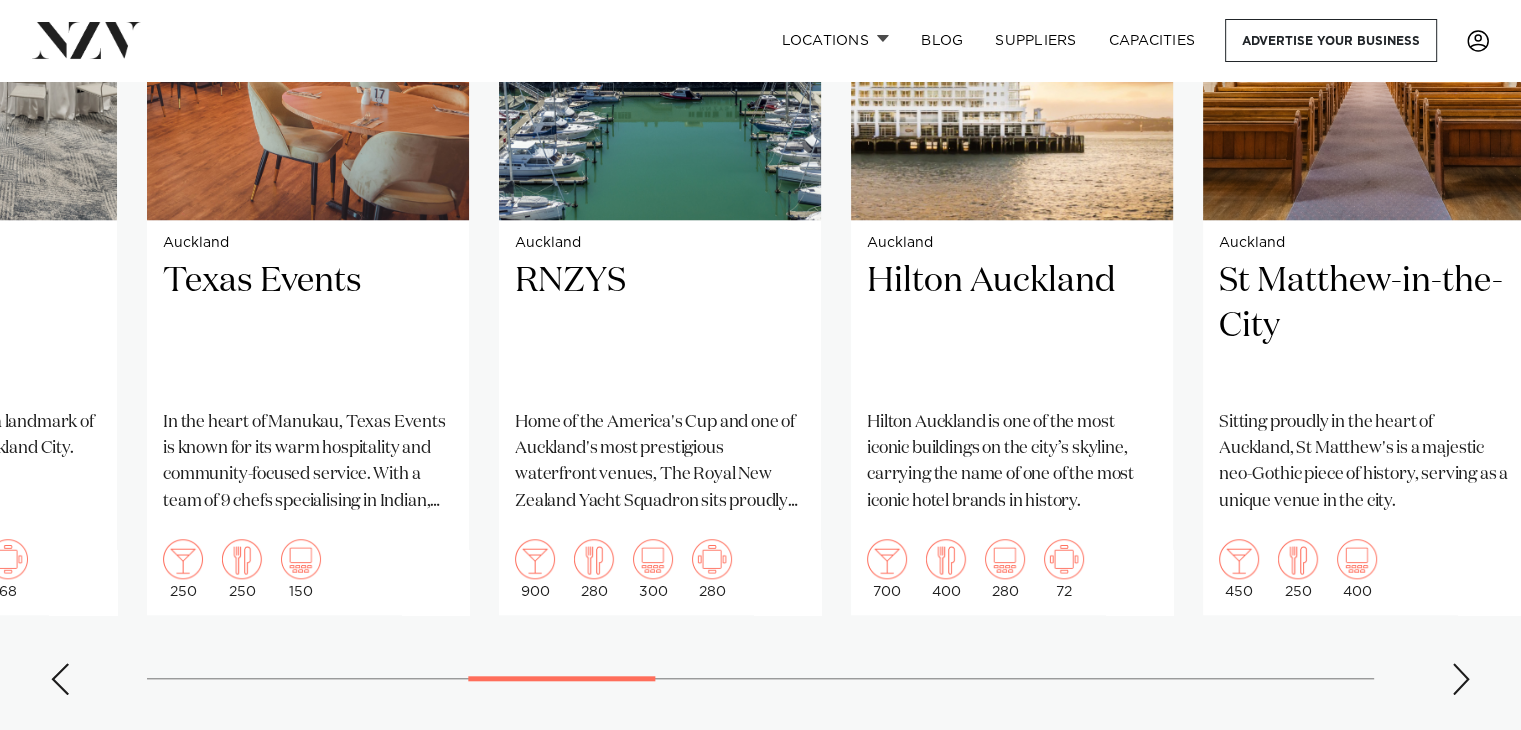 click at bounding box center [1461, 679] 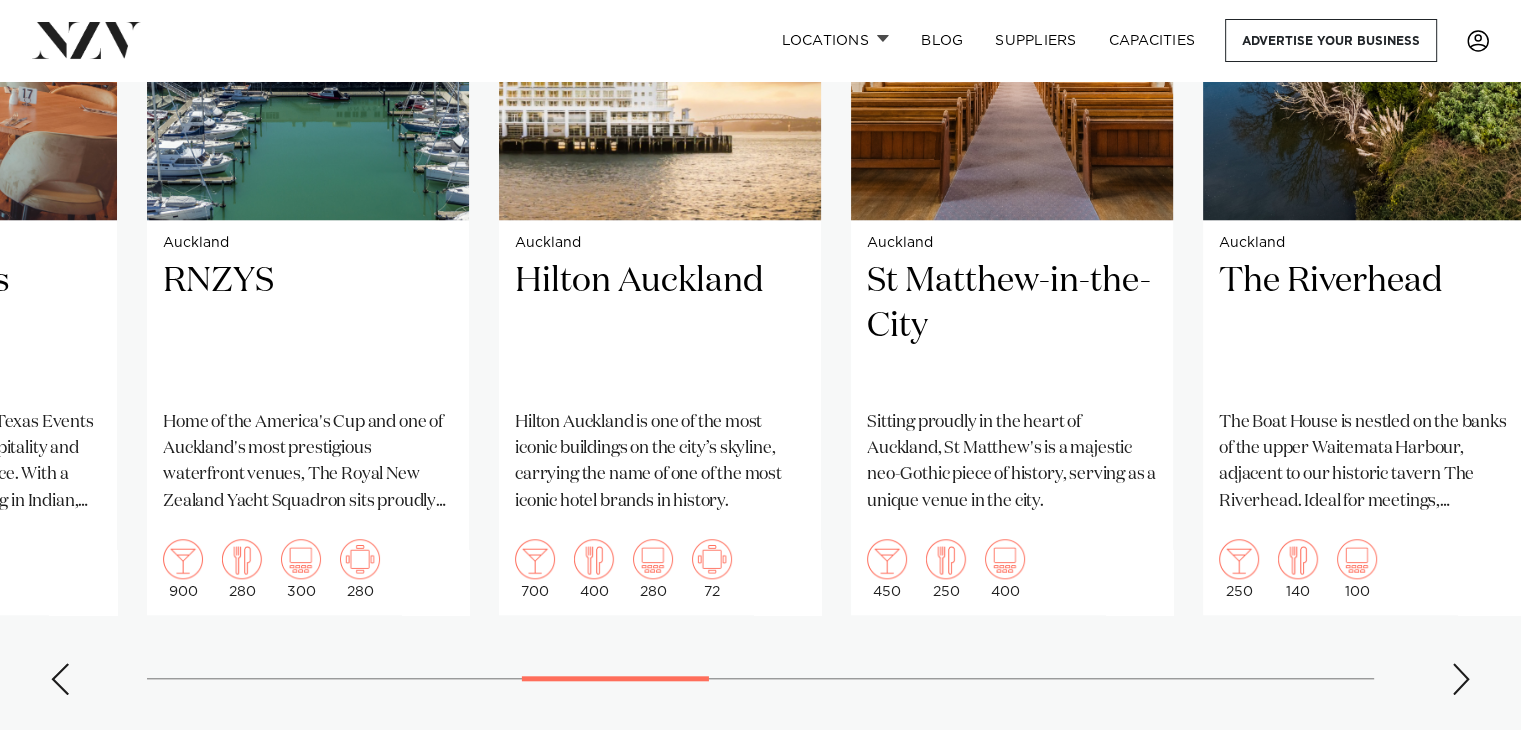 click at bounding box center [1461, 679] 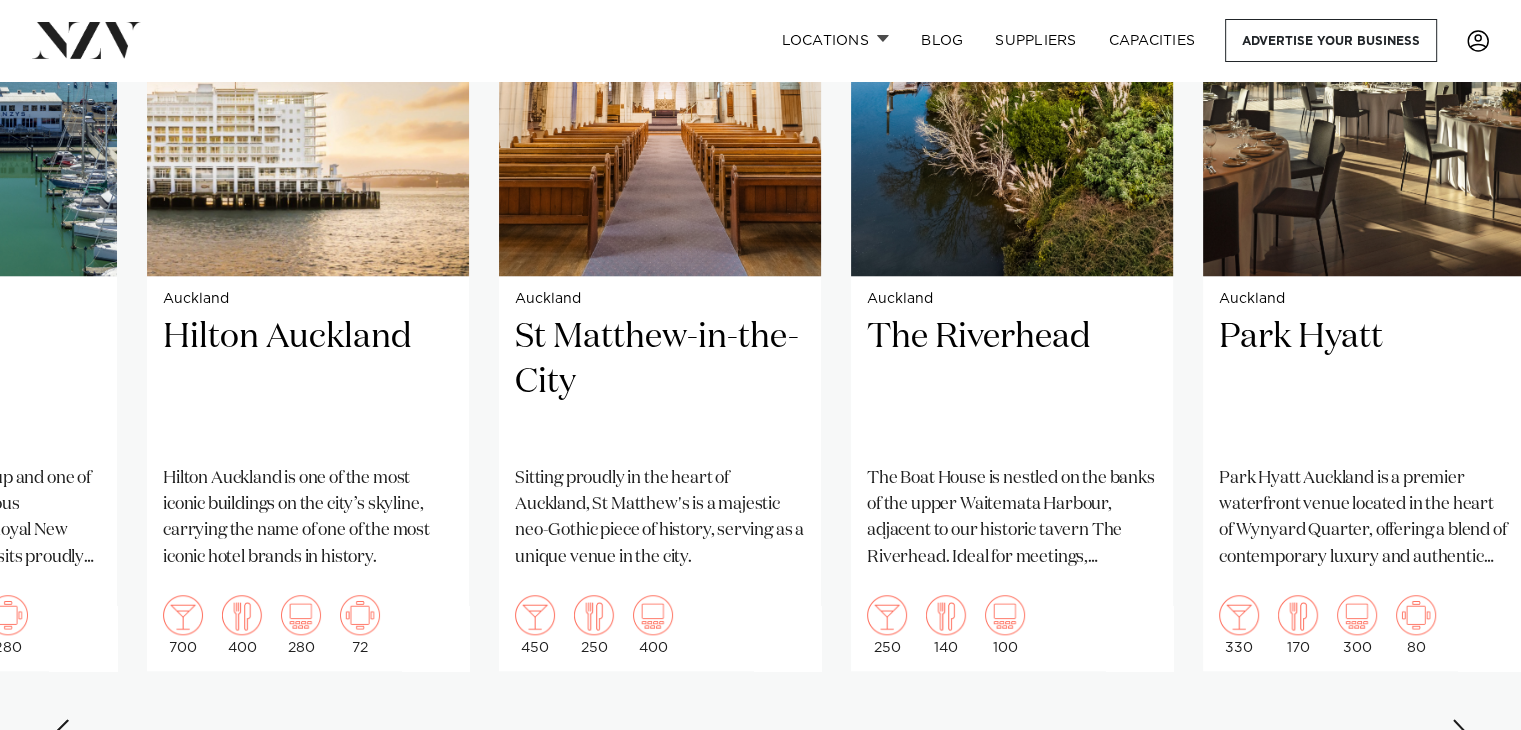 scroll, scrollTop: 1667, scrollLeft: 0, axis: vertical 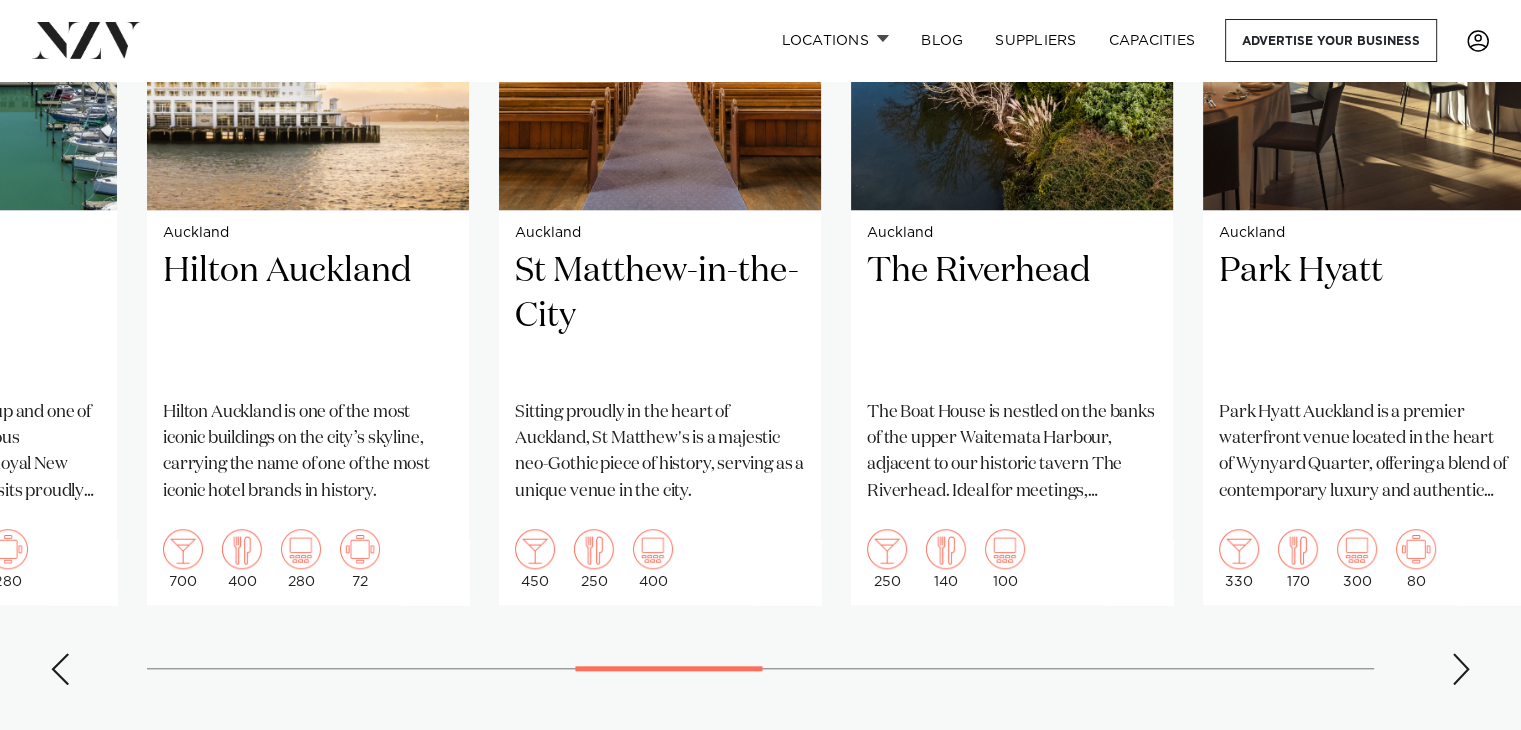 click on "Auckland
Abel Estate
Unforgettable occasions in the heart of Kumeu wine country. Get away from the hustle and bustle of the city for an event to remember, whether that's team building, a business meeting, birthday, wedding, or one of our legendary Christmas parties.
100
100
100
Auckland
Wharfside Event Centre" at bounding box center (760, 239) 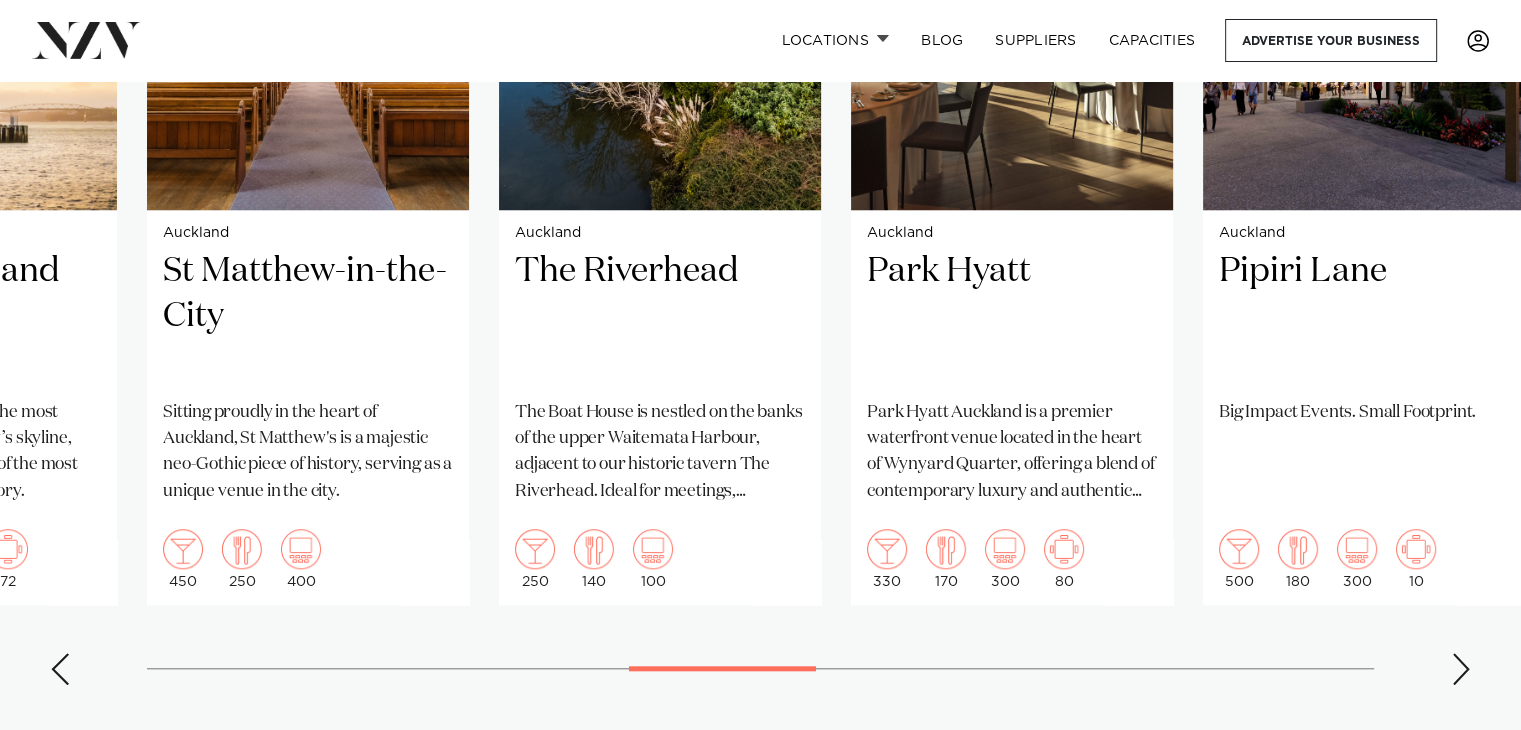 click at bounding box center [1461, 669] 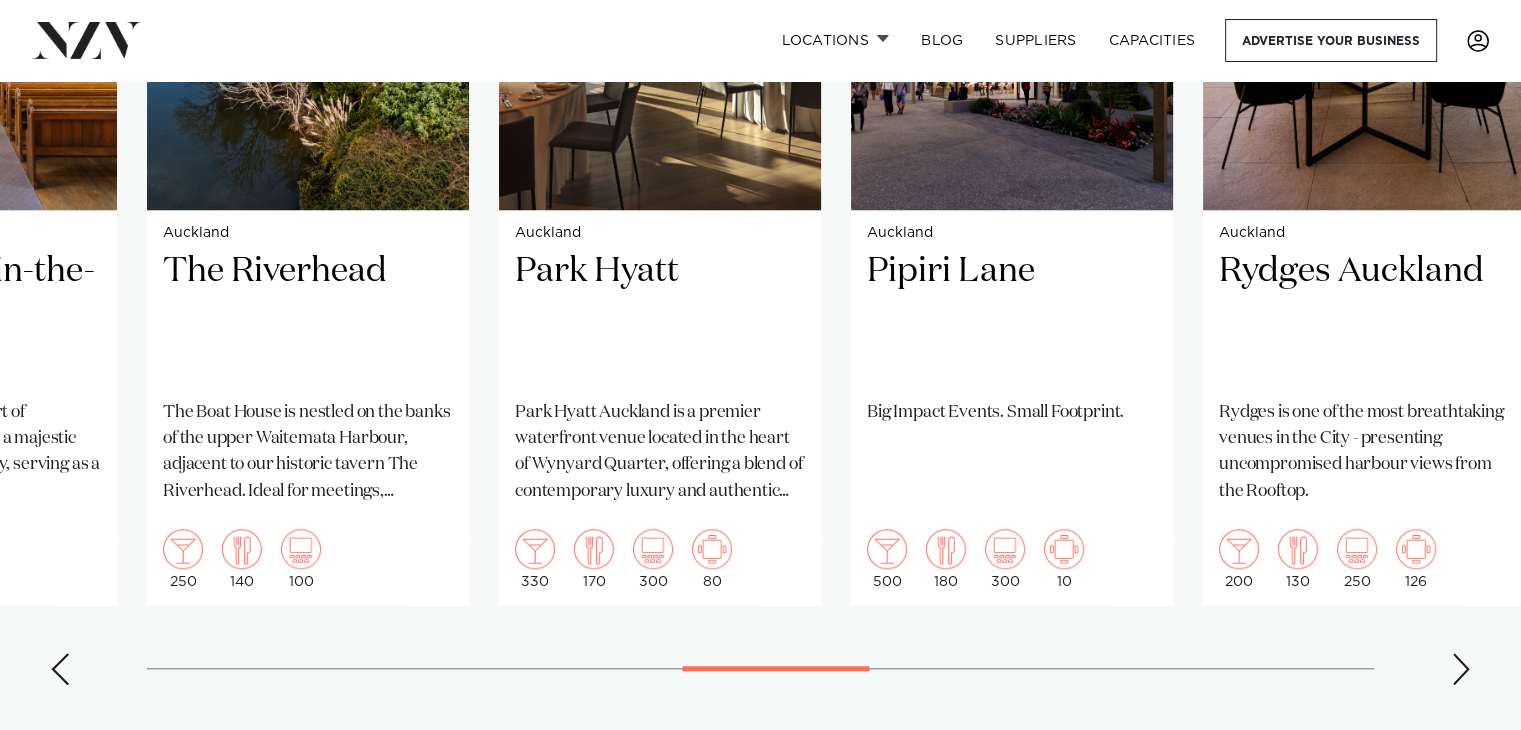 click at bounding box center (1461, 669) 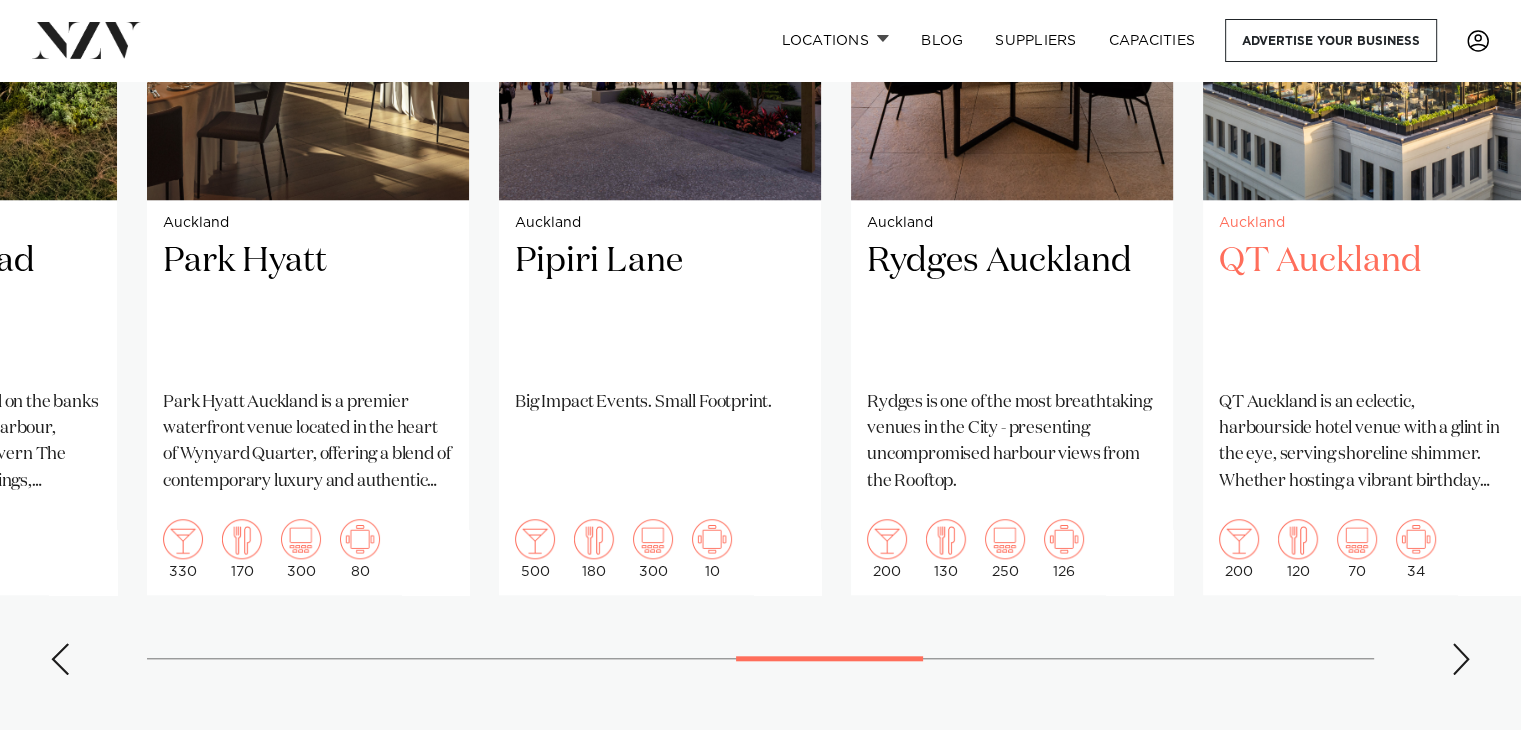 scroll, scrollTop: 1683, scrollLeft: 0, axis: vertical 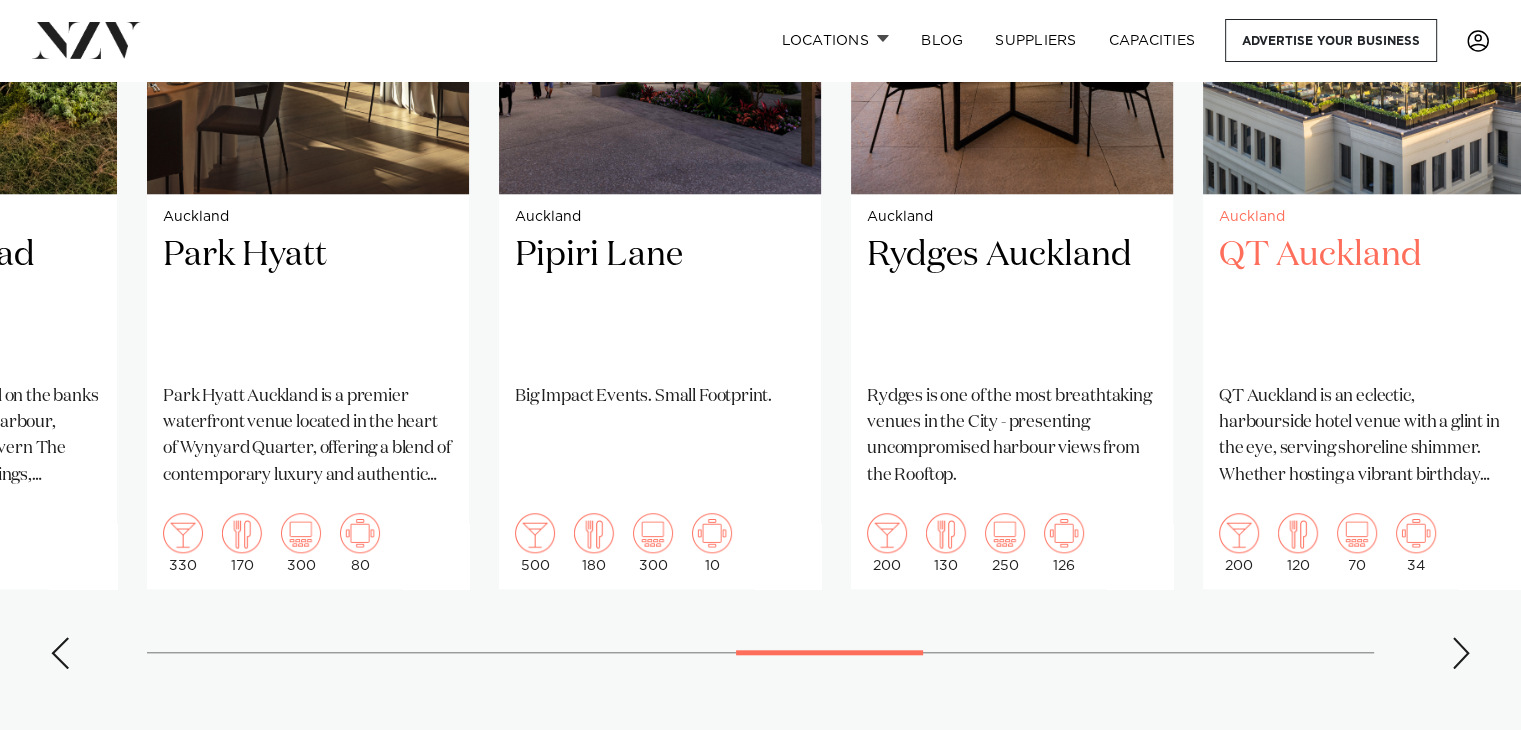 click at bounding box center (1461, 653) 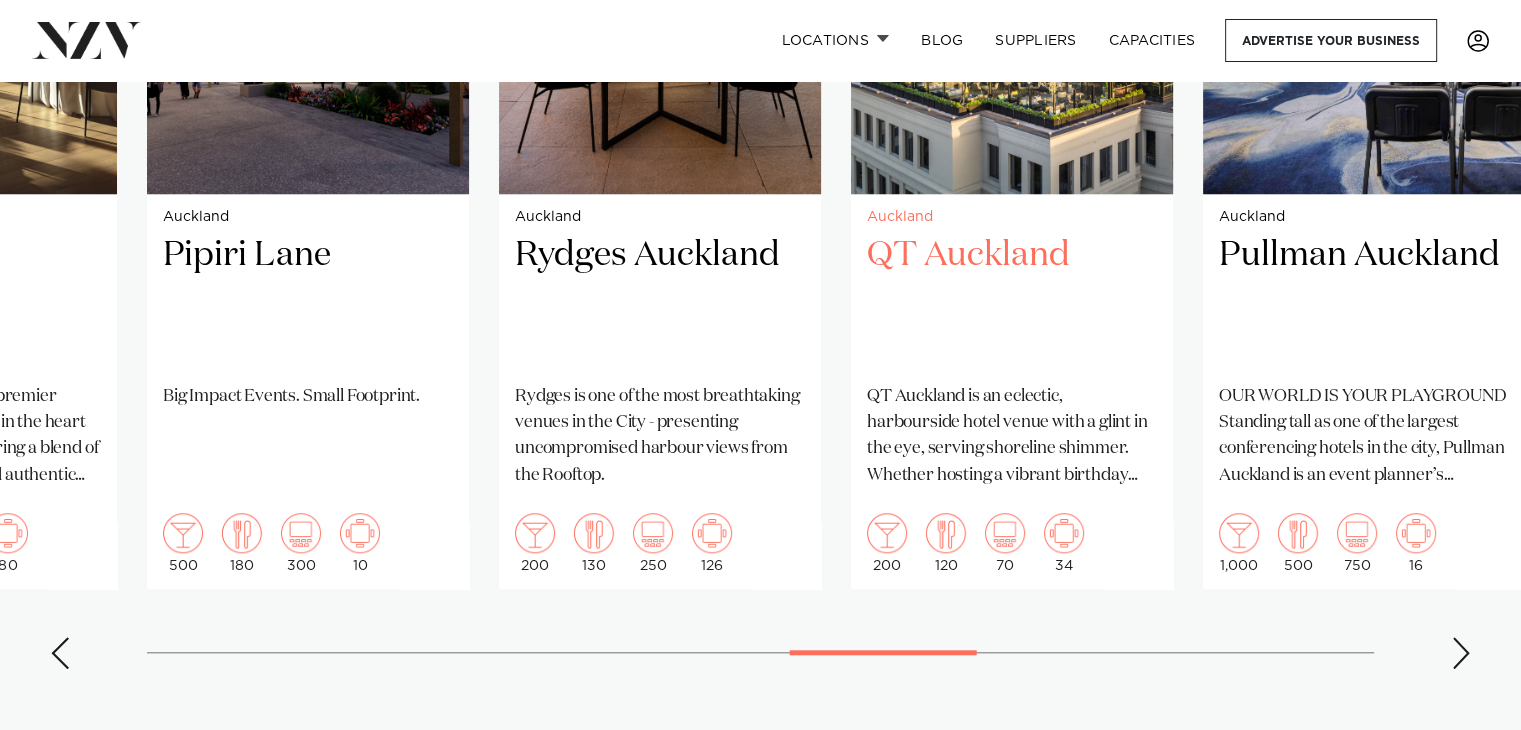 click at bounding box center [1461, 653] 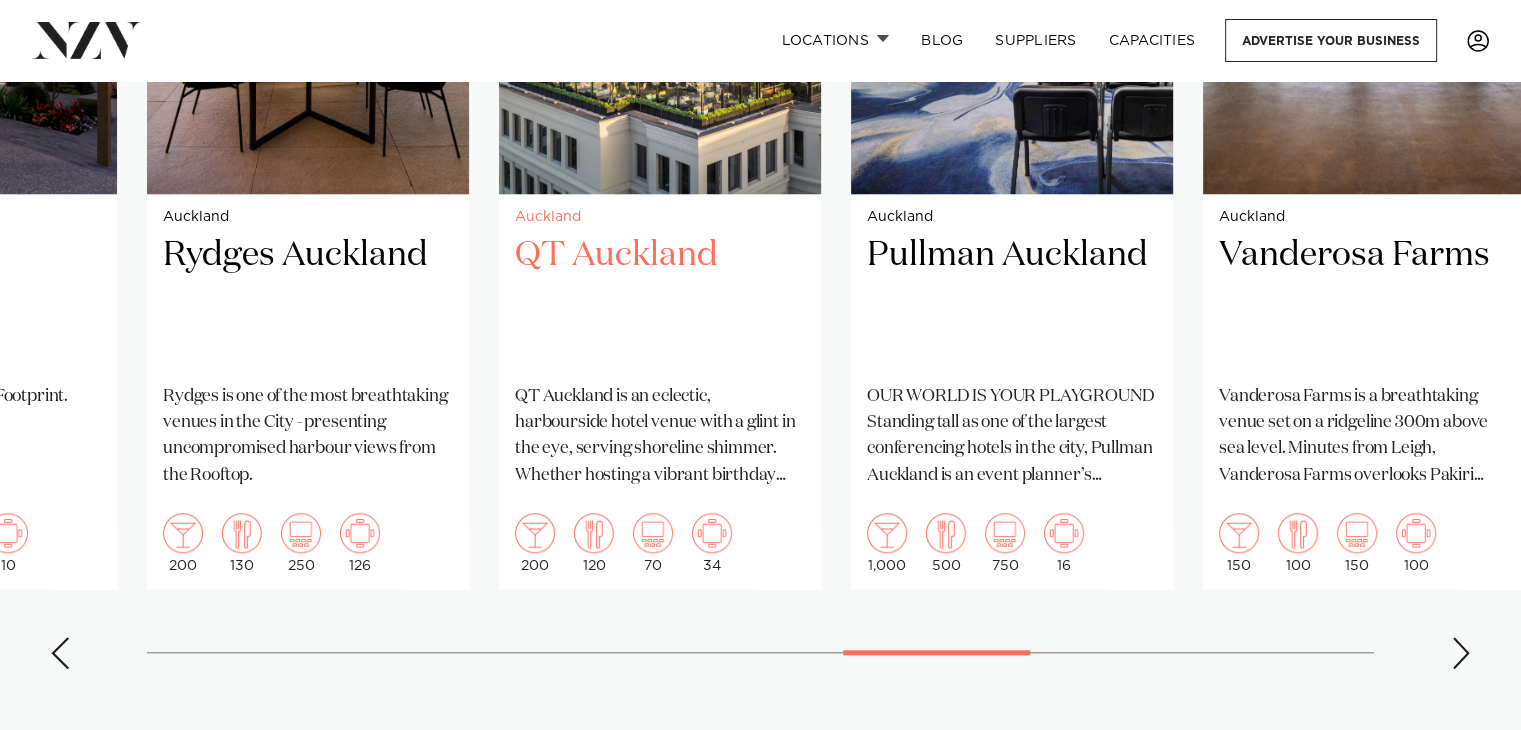 click at bounding box center [1461, 653] 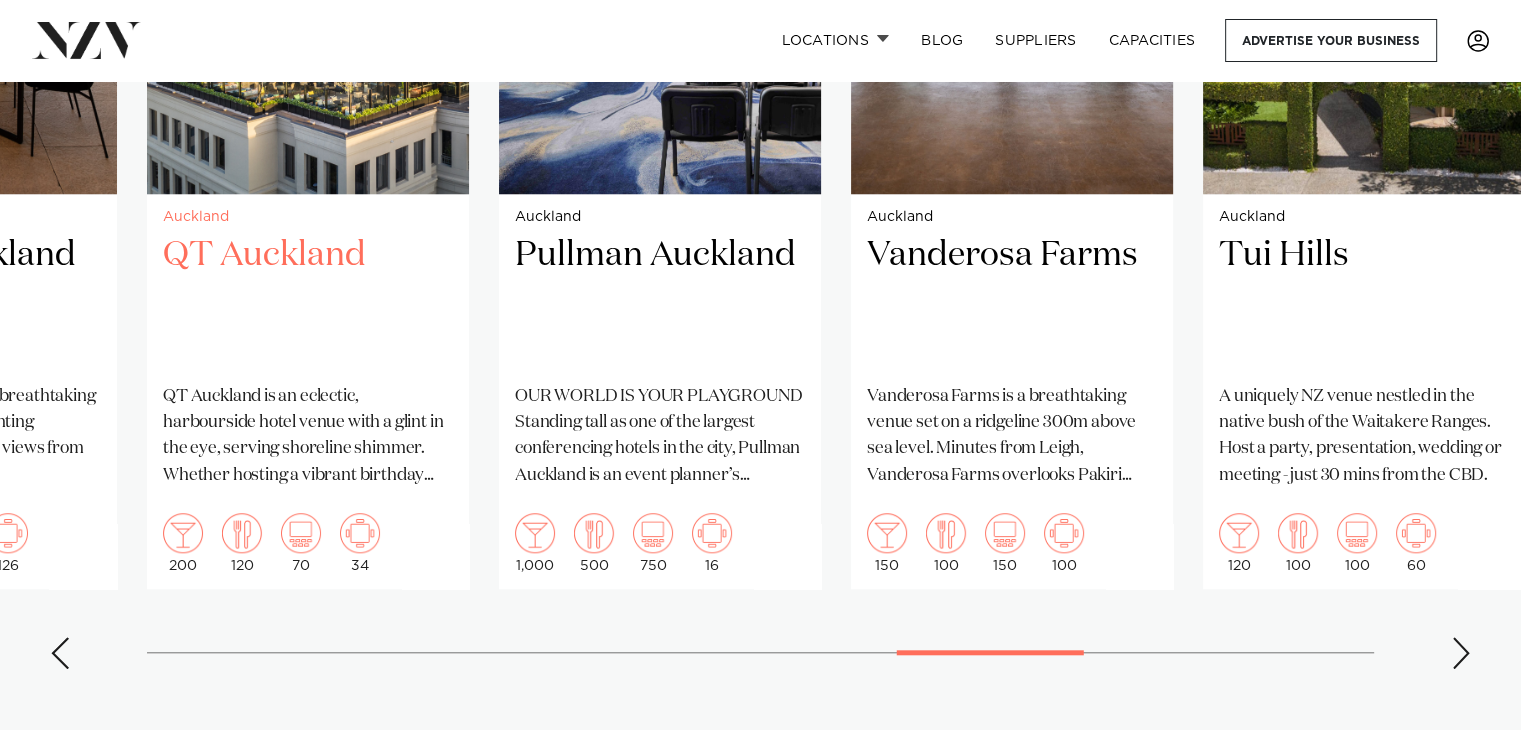 click at bounding box center [1461, 653] 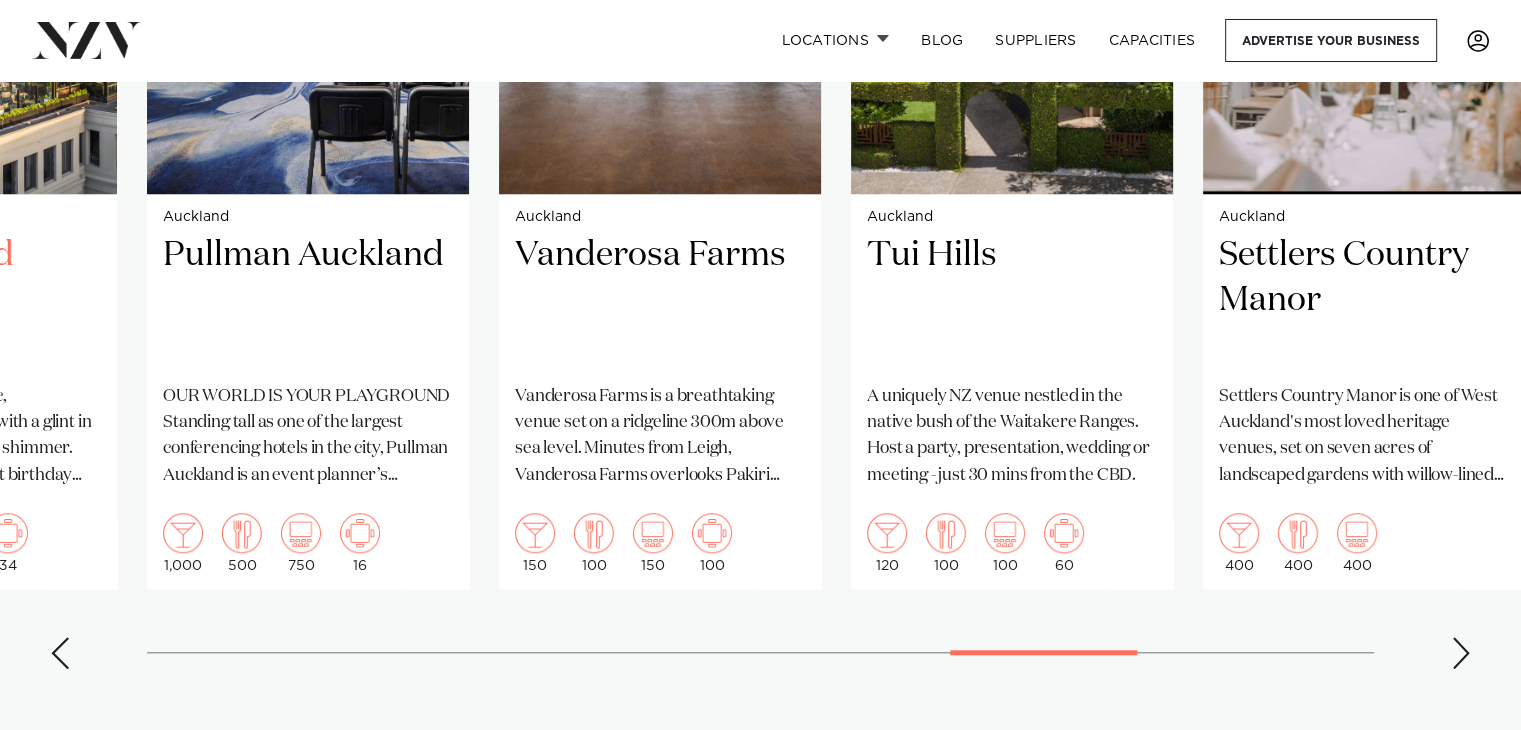 click at bounding box center [1461, 653] 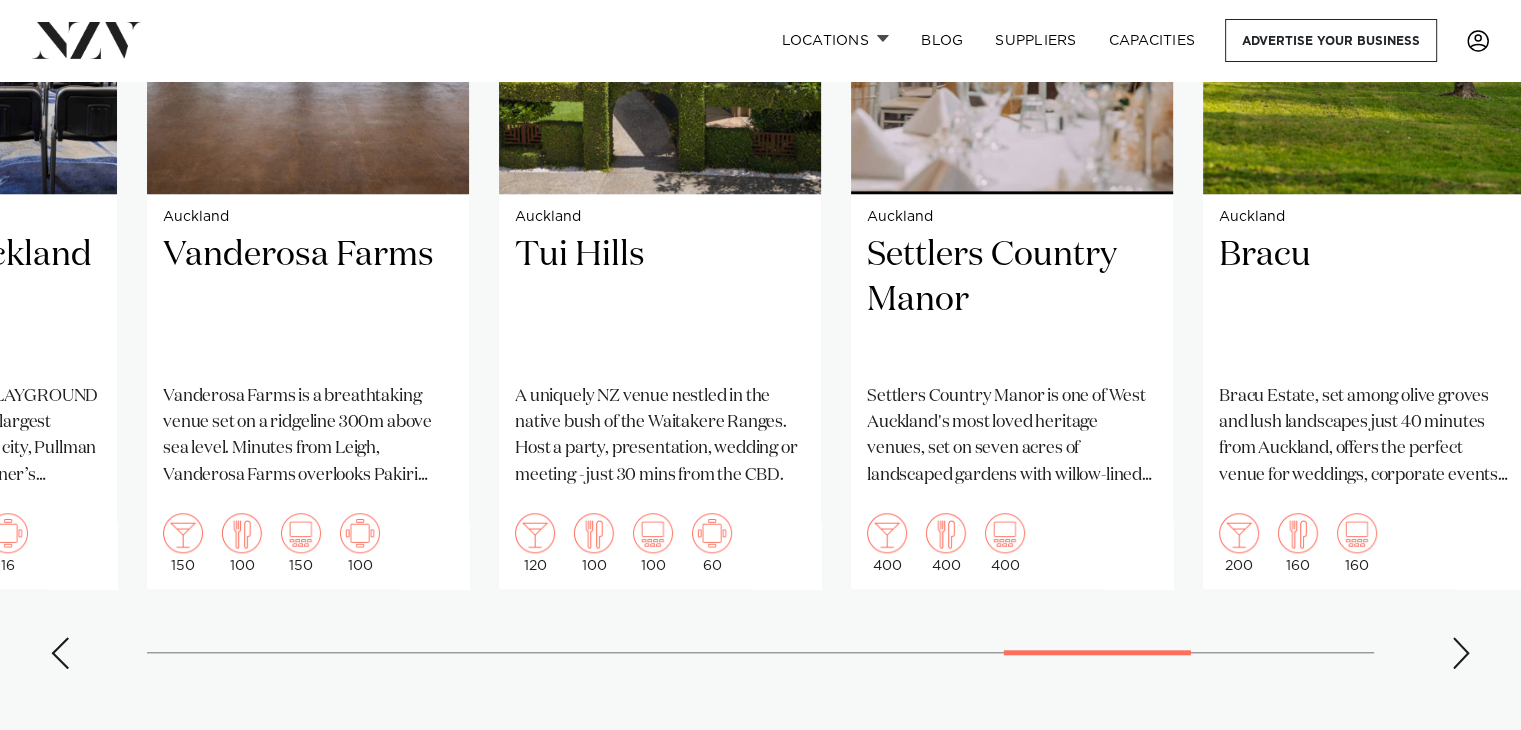 click at bounding box center (1461, 653) 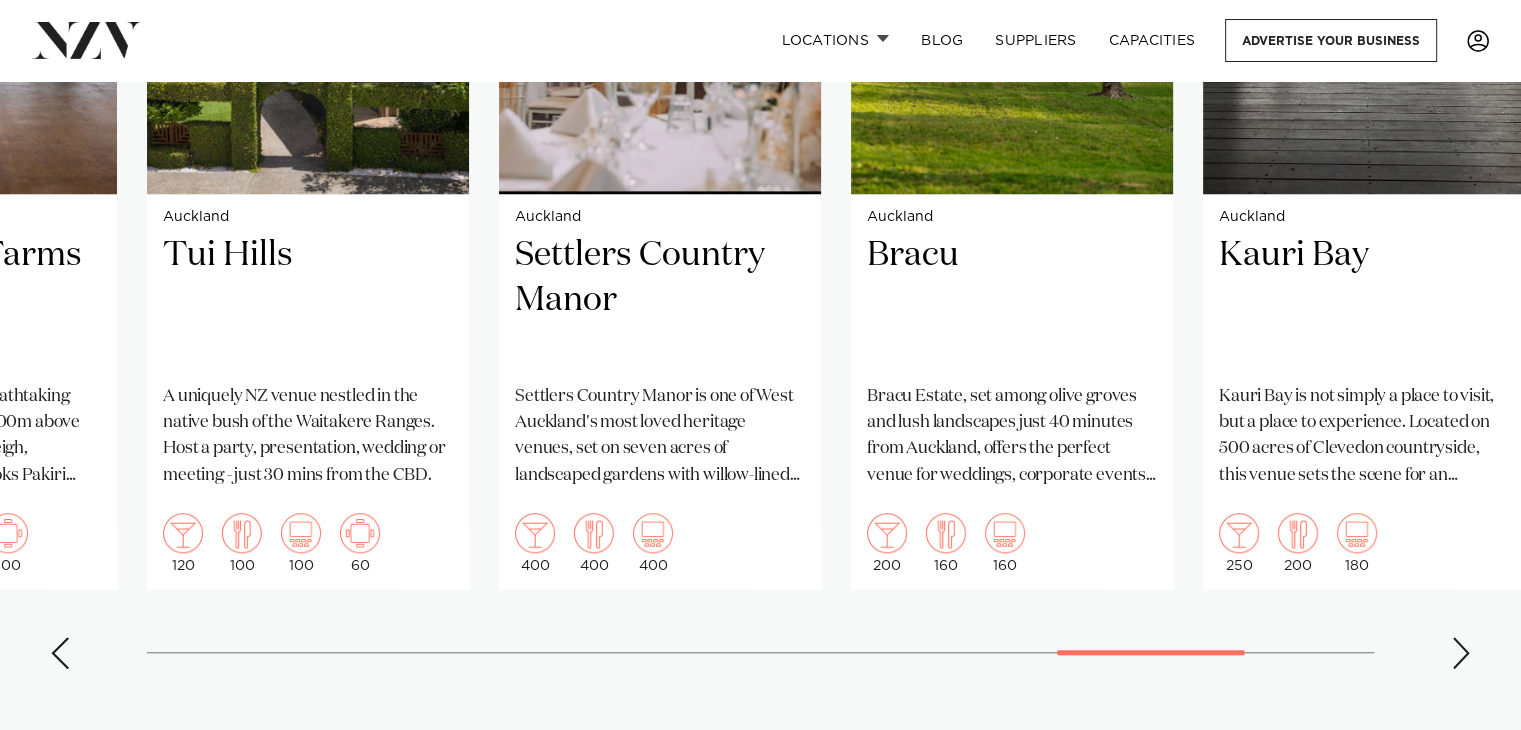 click at bounding box center [1461, 653] 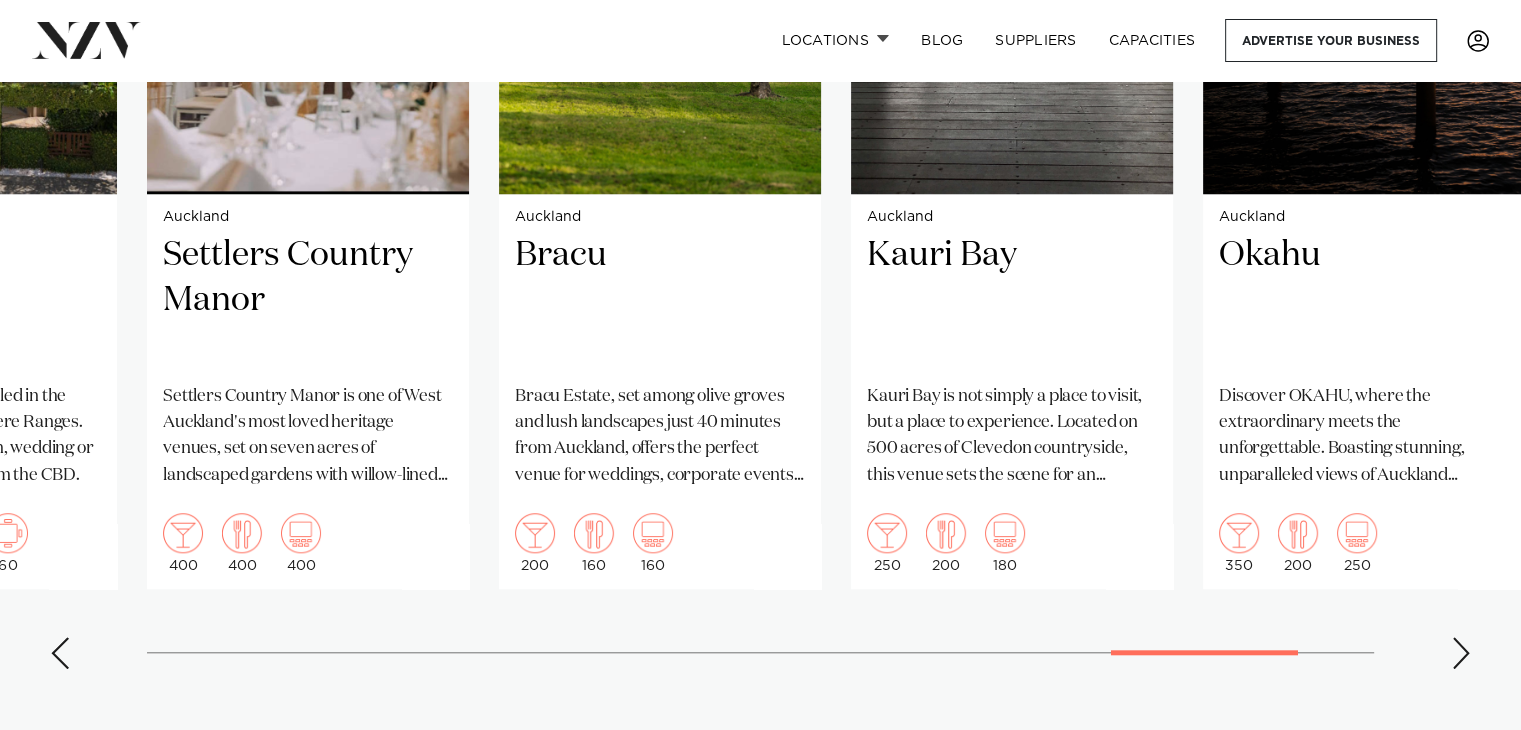 click at bounding box center [1461, 653] 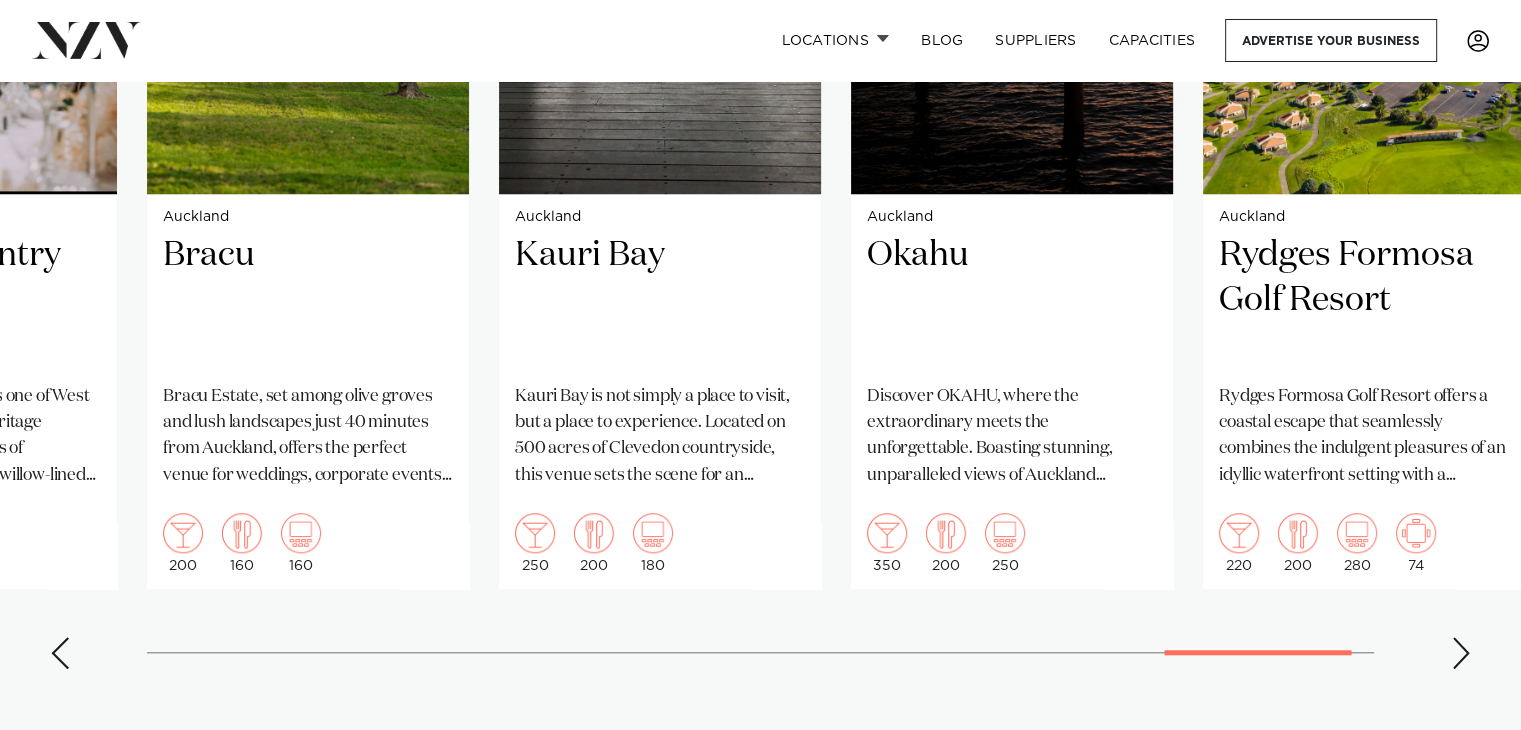 click at bounding box center [1461, 653] 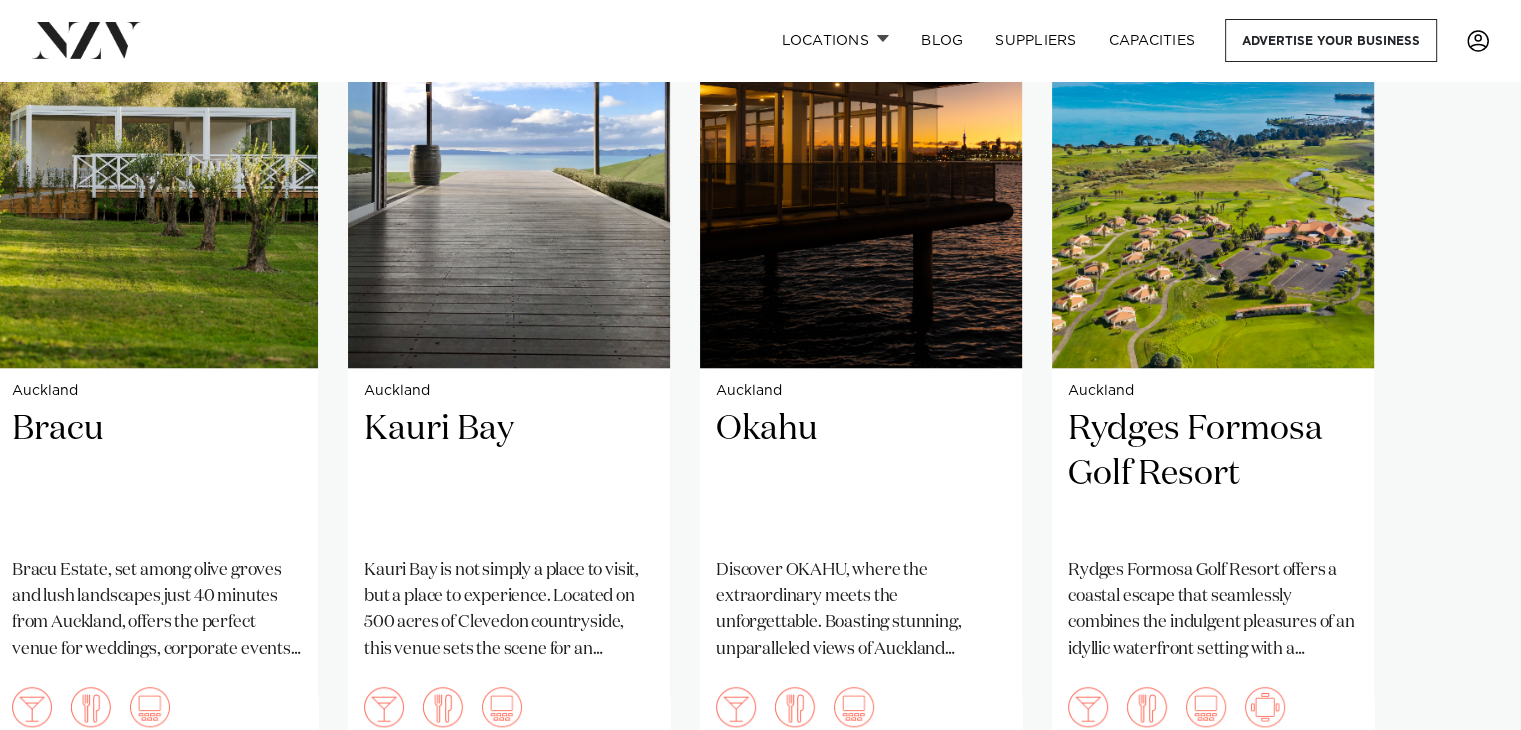 scroll, scrollTop: 1501, scrollLeft: 0, axis: vertical 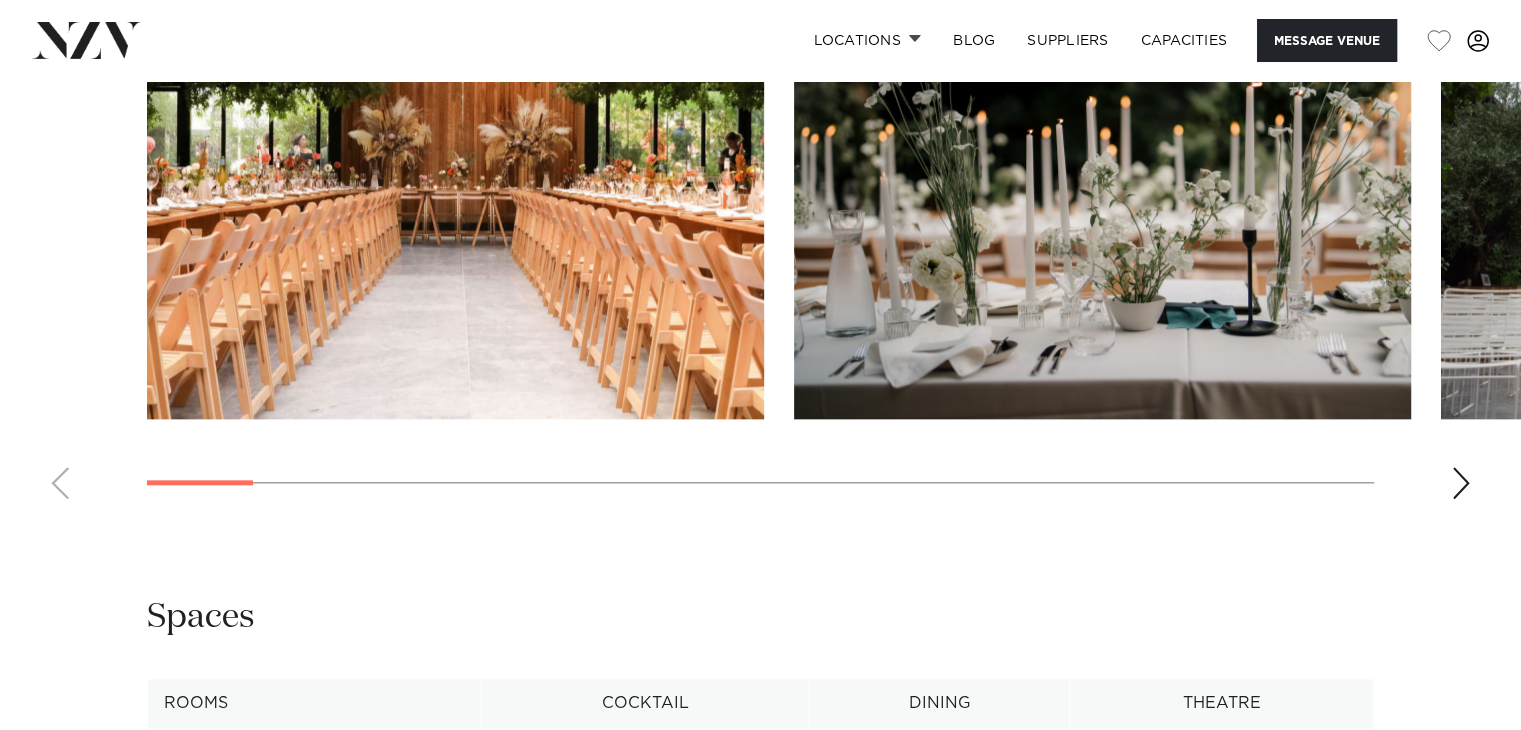 click at bounding box center [1461, 483] 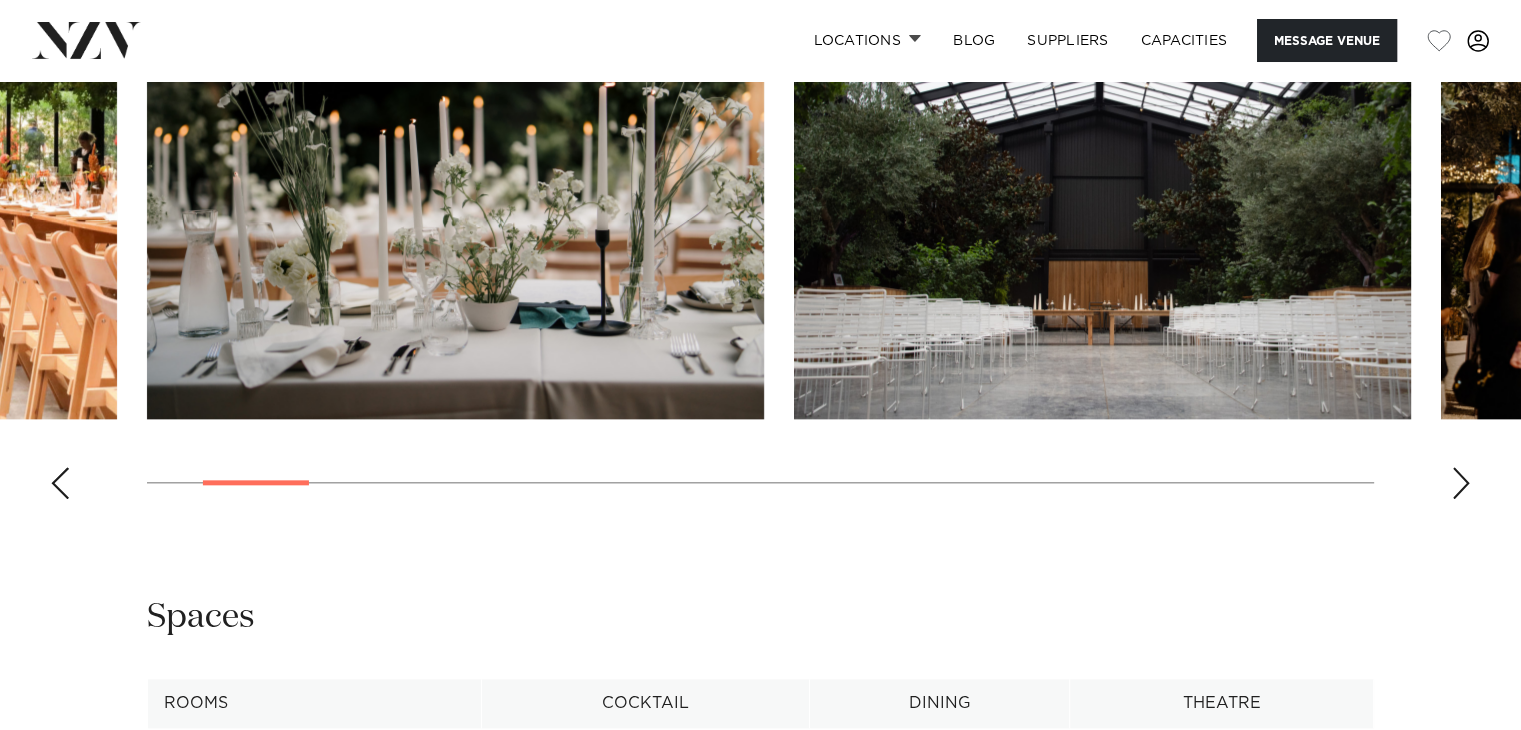 click at bounding box center (1461, 483) 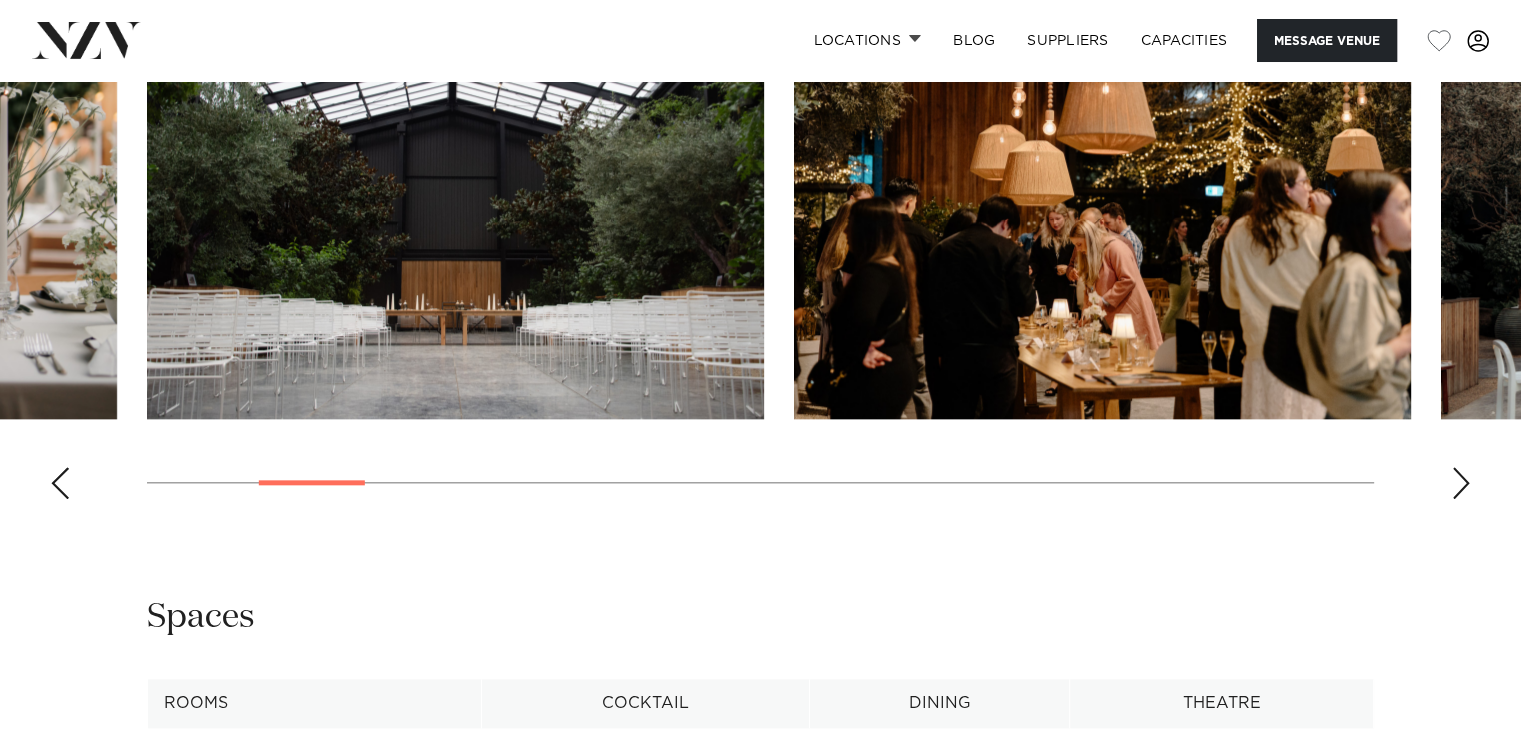 click at bounding box center [1461, 483] 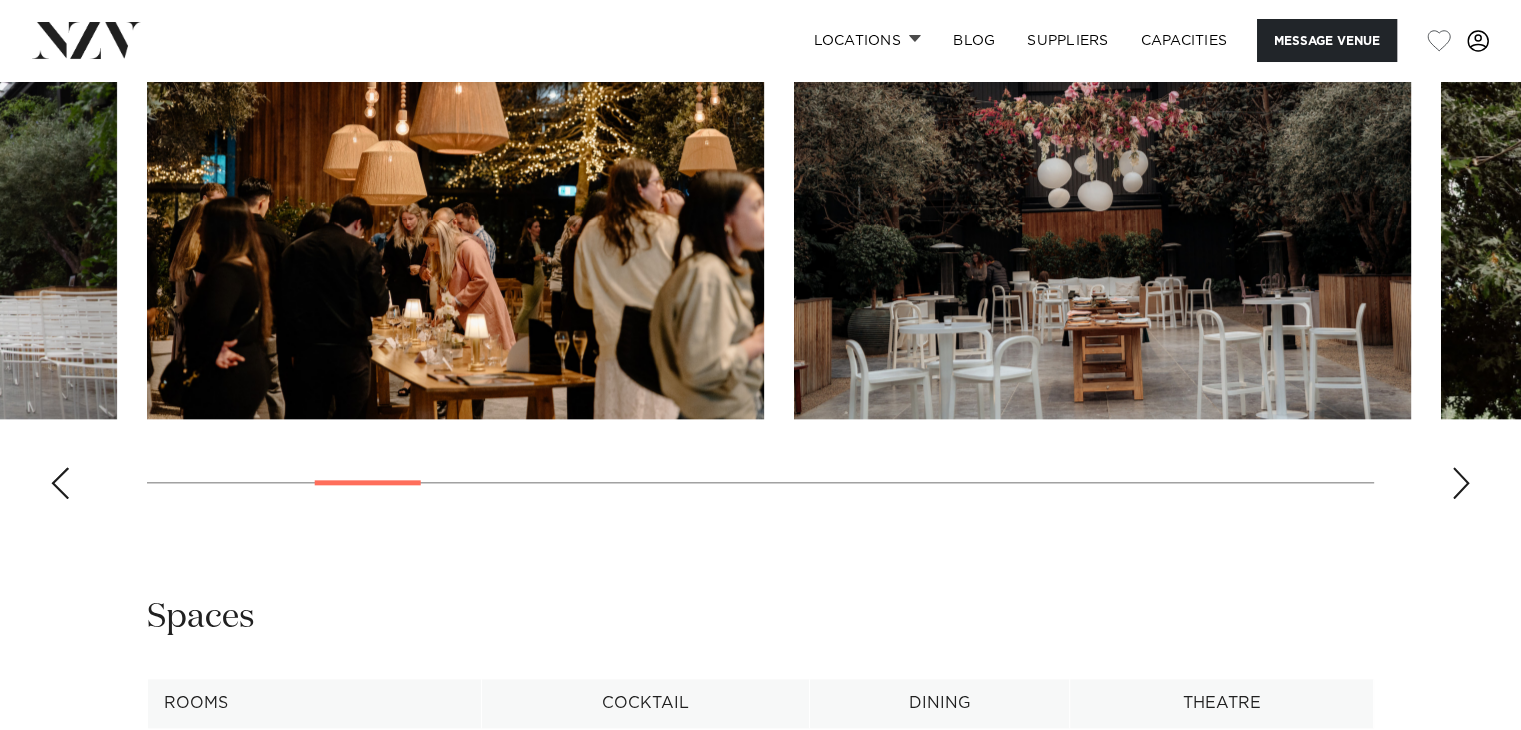 click at bounding box center (1461, 483) 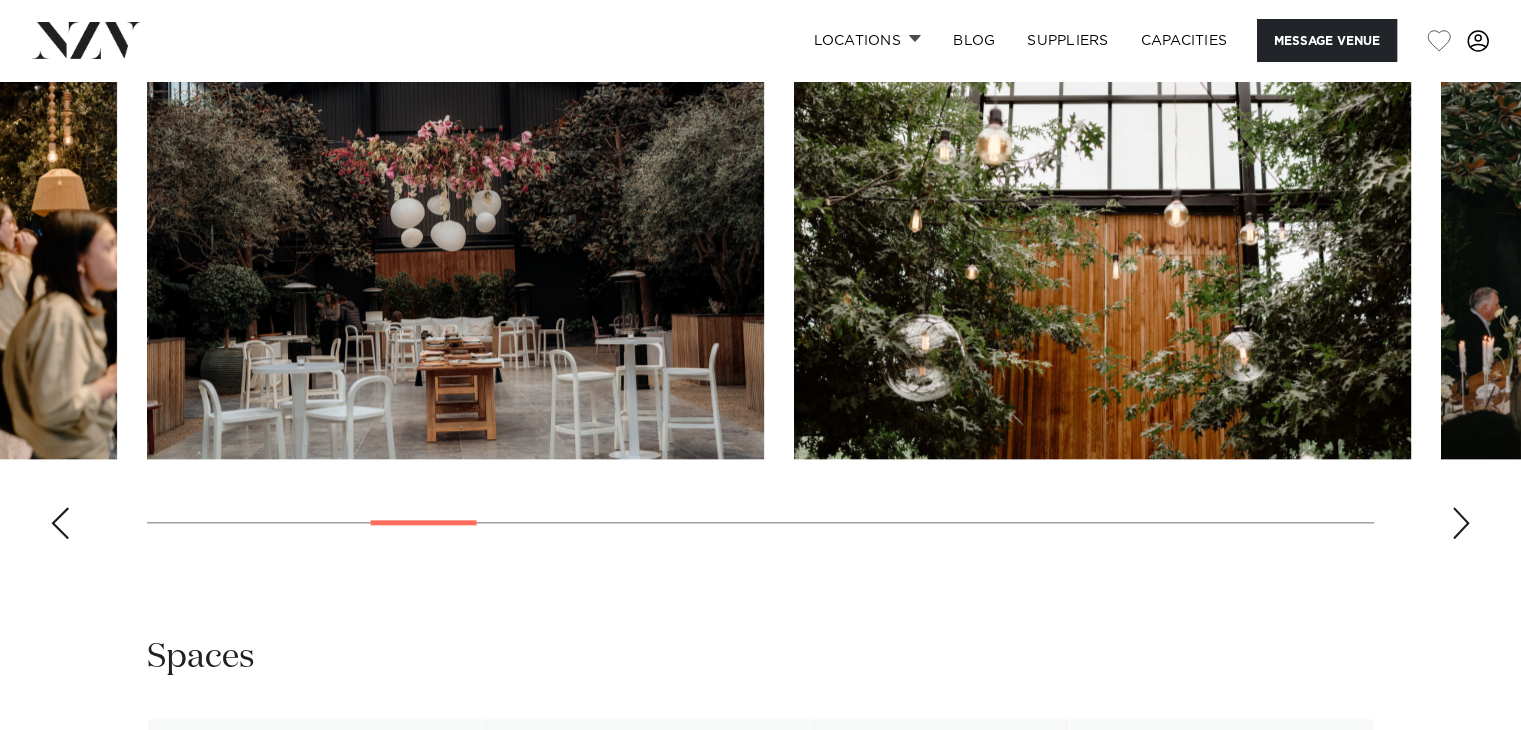 scroll, scrollTop: 2068, scrollLeft: 0, axis: vertical 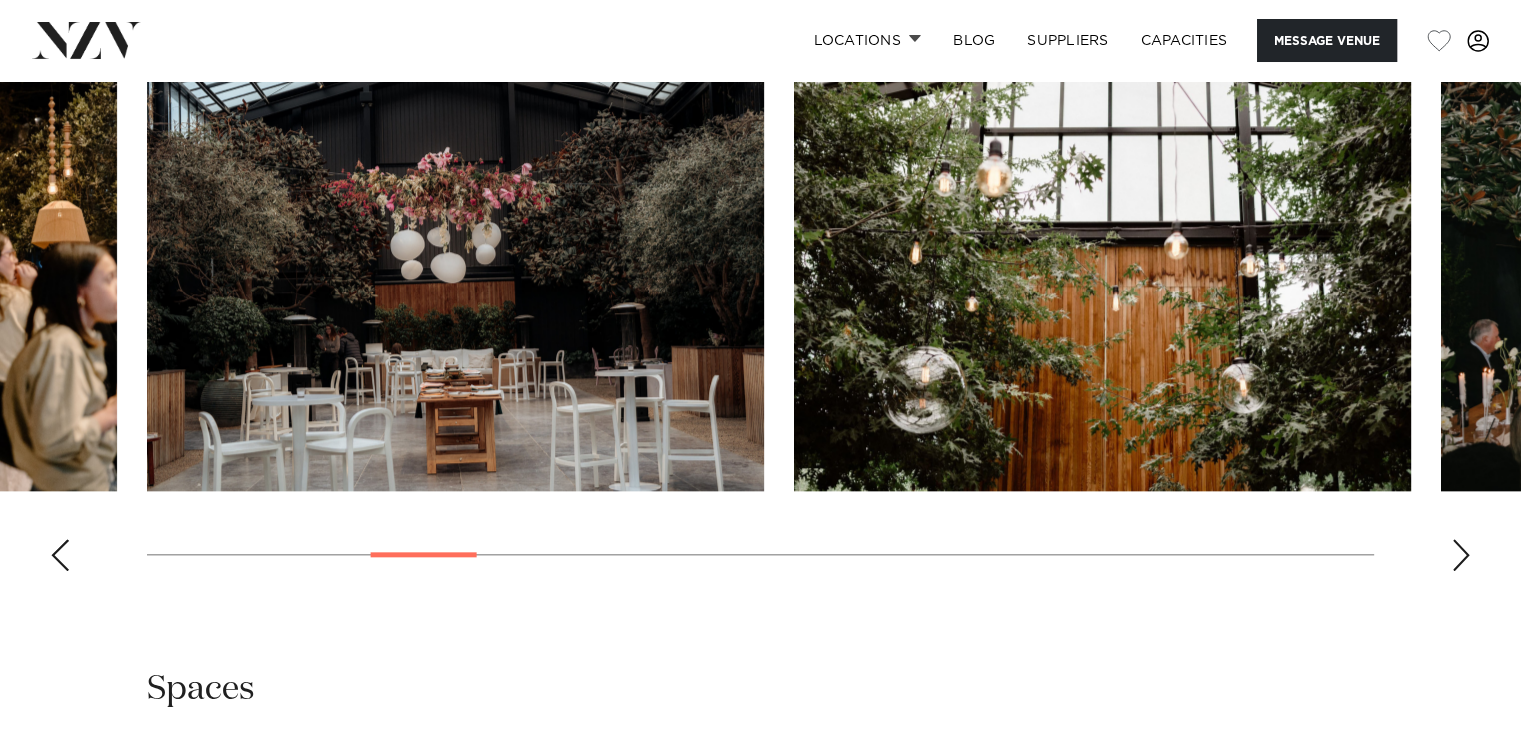 click at bounding box center [1461, 555] 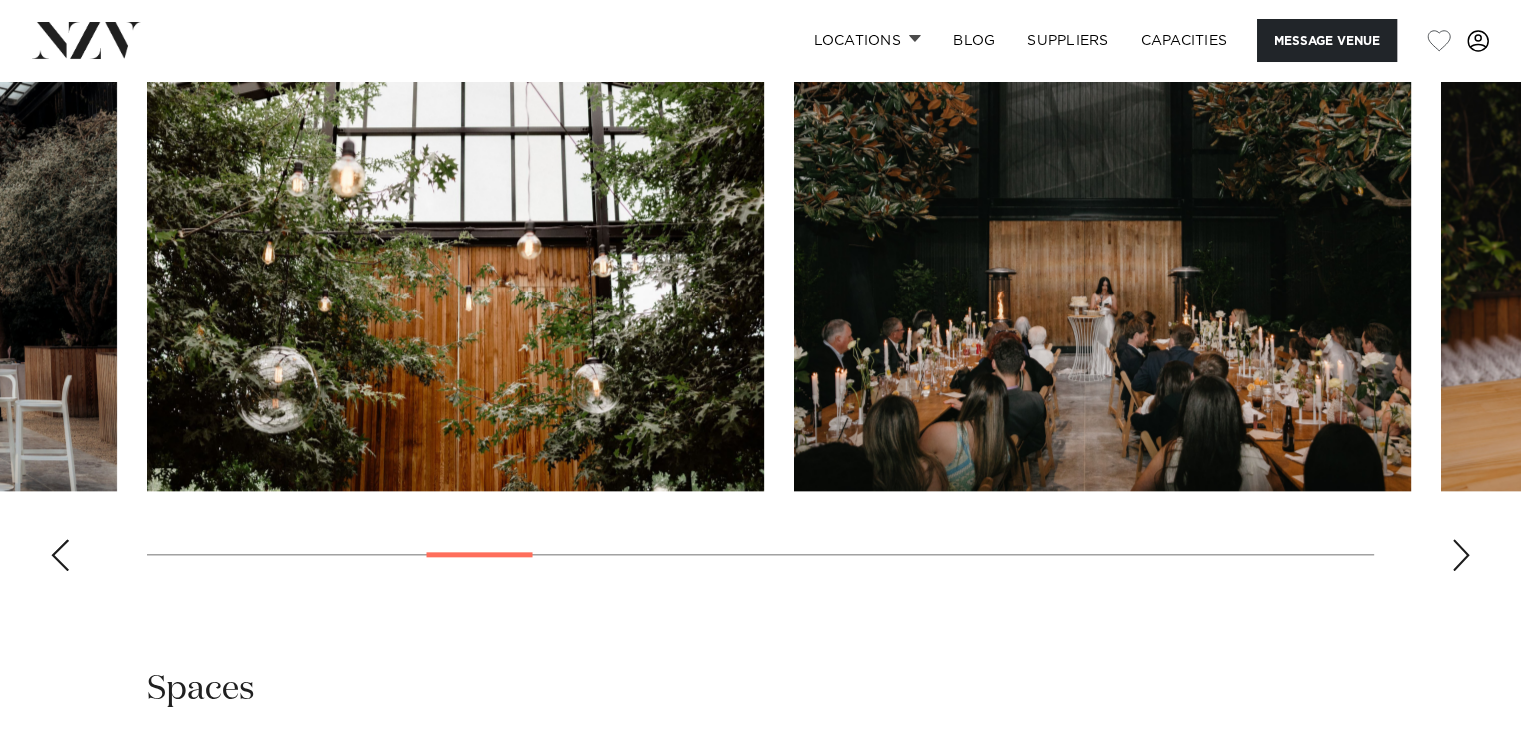 click at bounding box center (1461, 555) 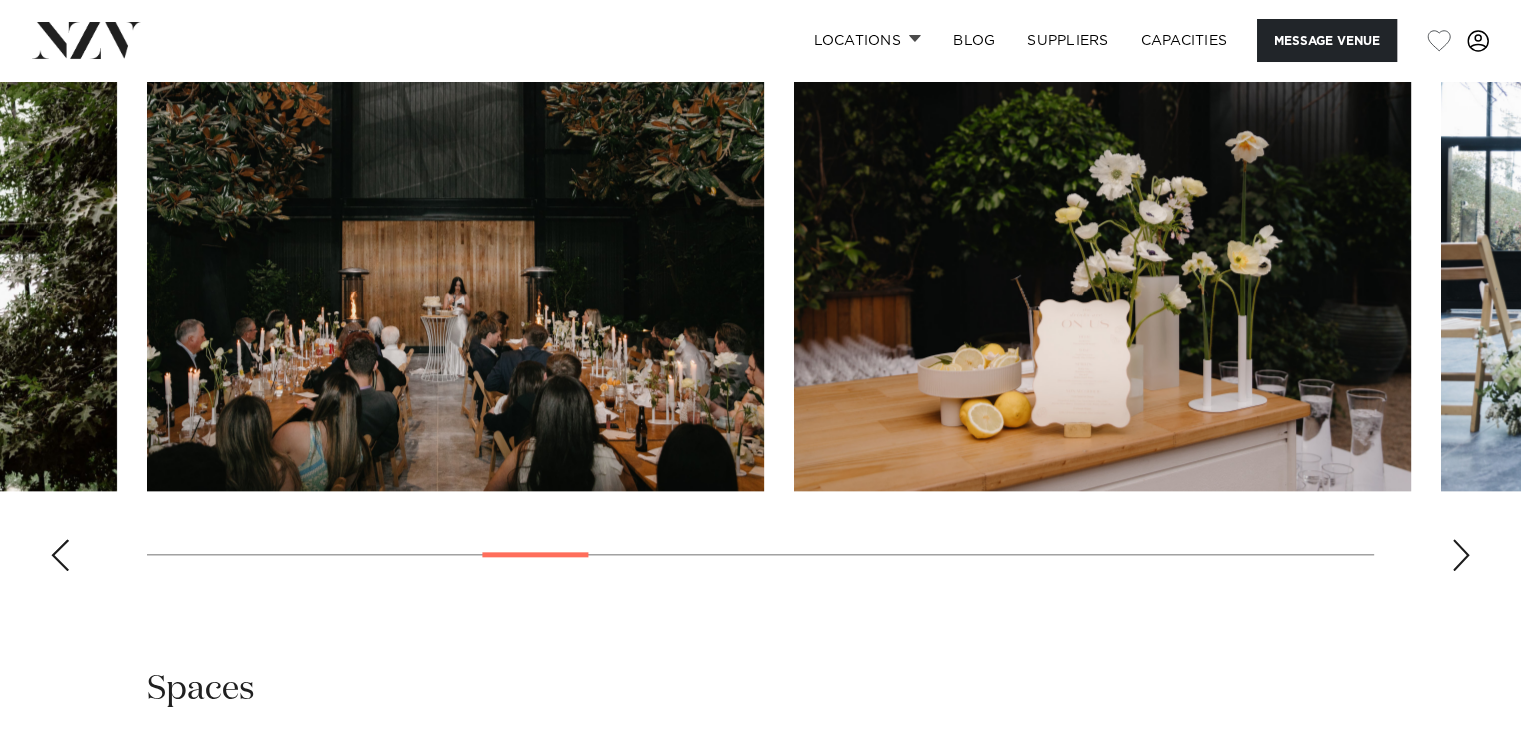 click at bounding box center (1461, 555) 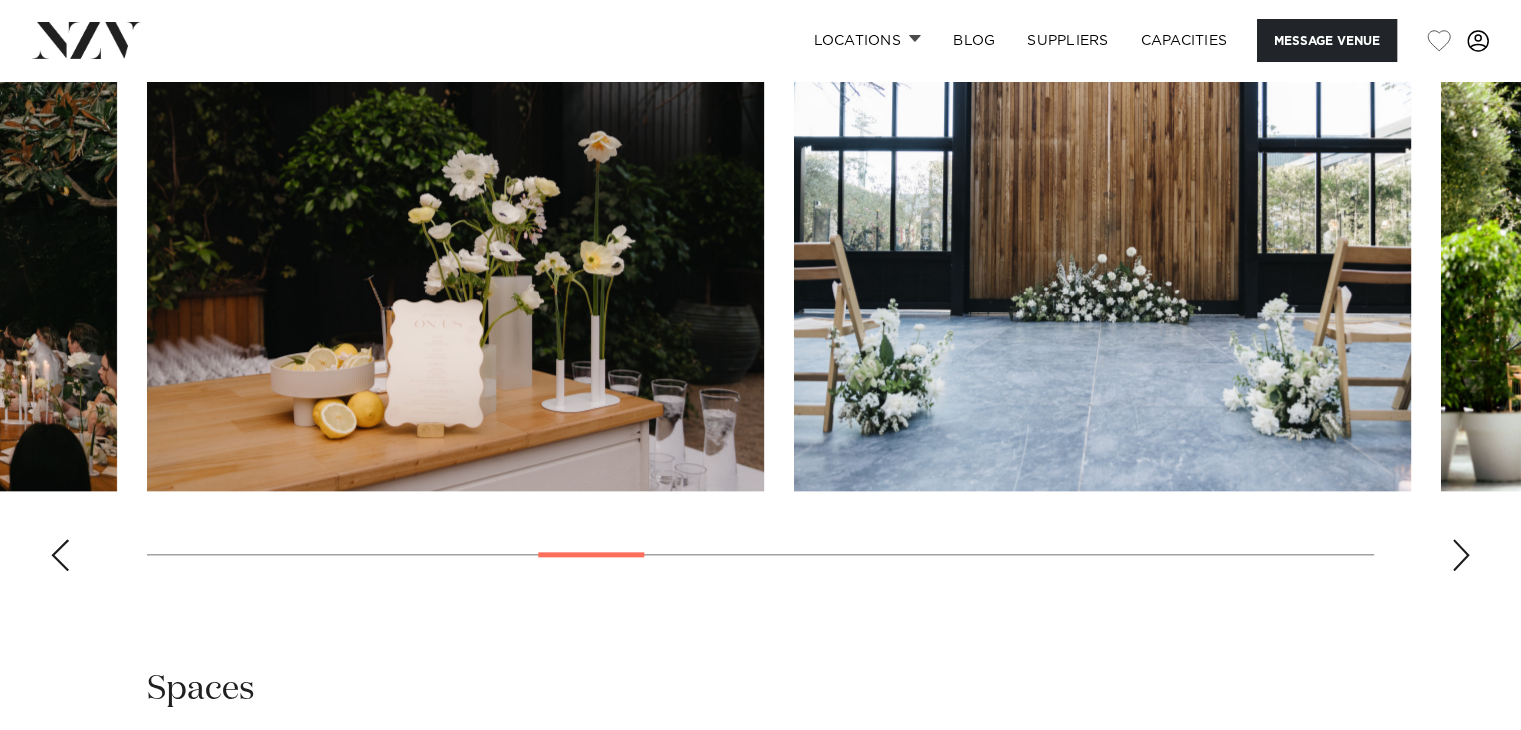 click at bounding box center (1461, 555) 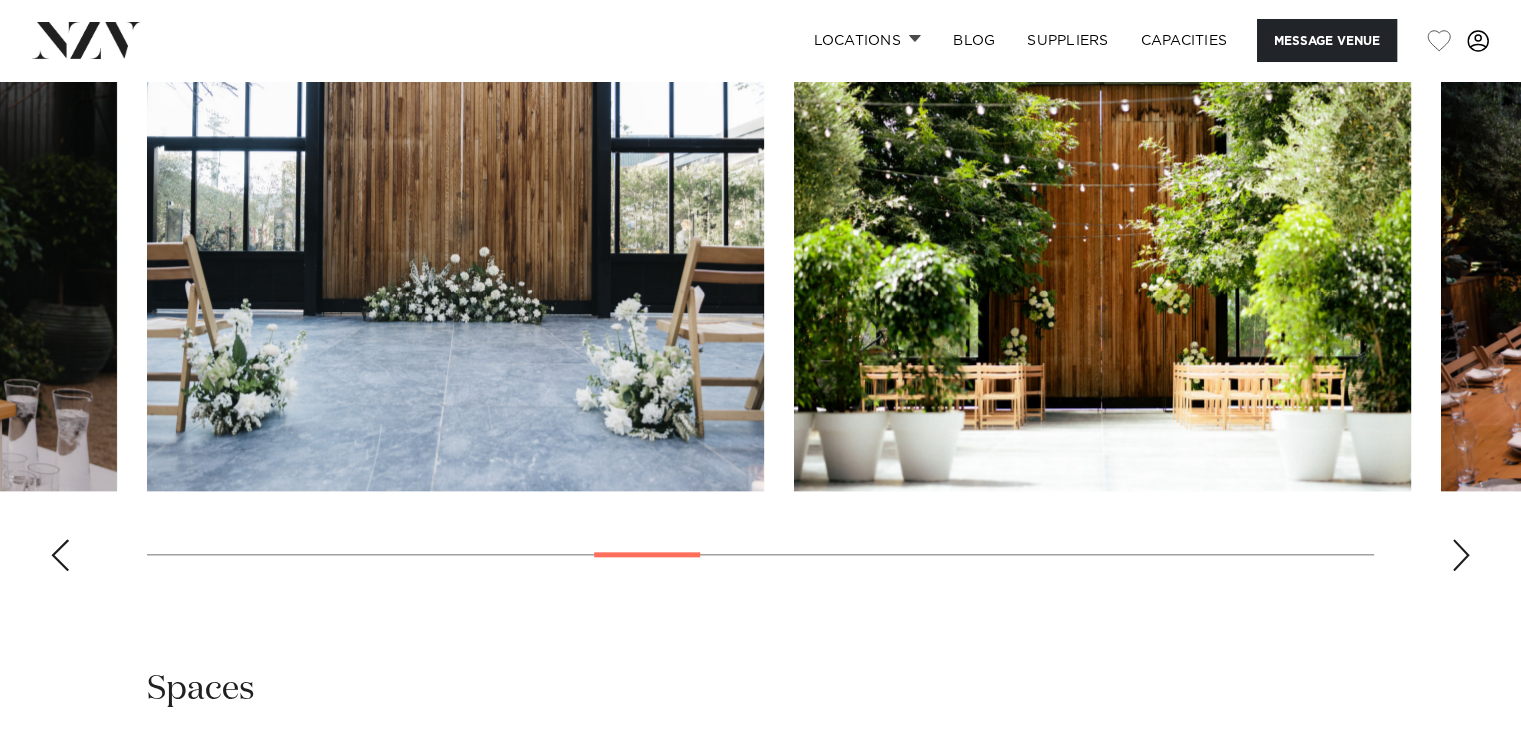 click at bounding box center [1461, 555] 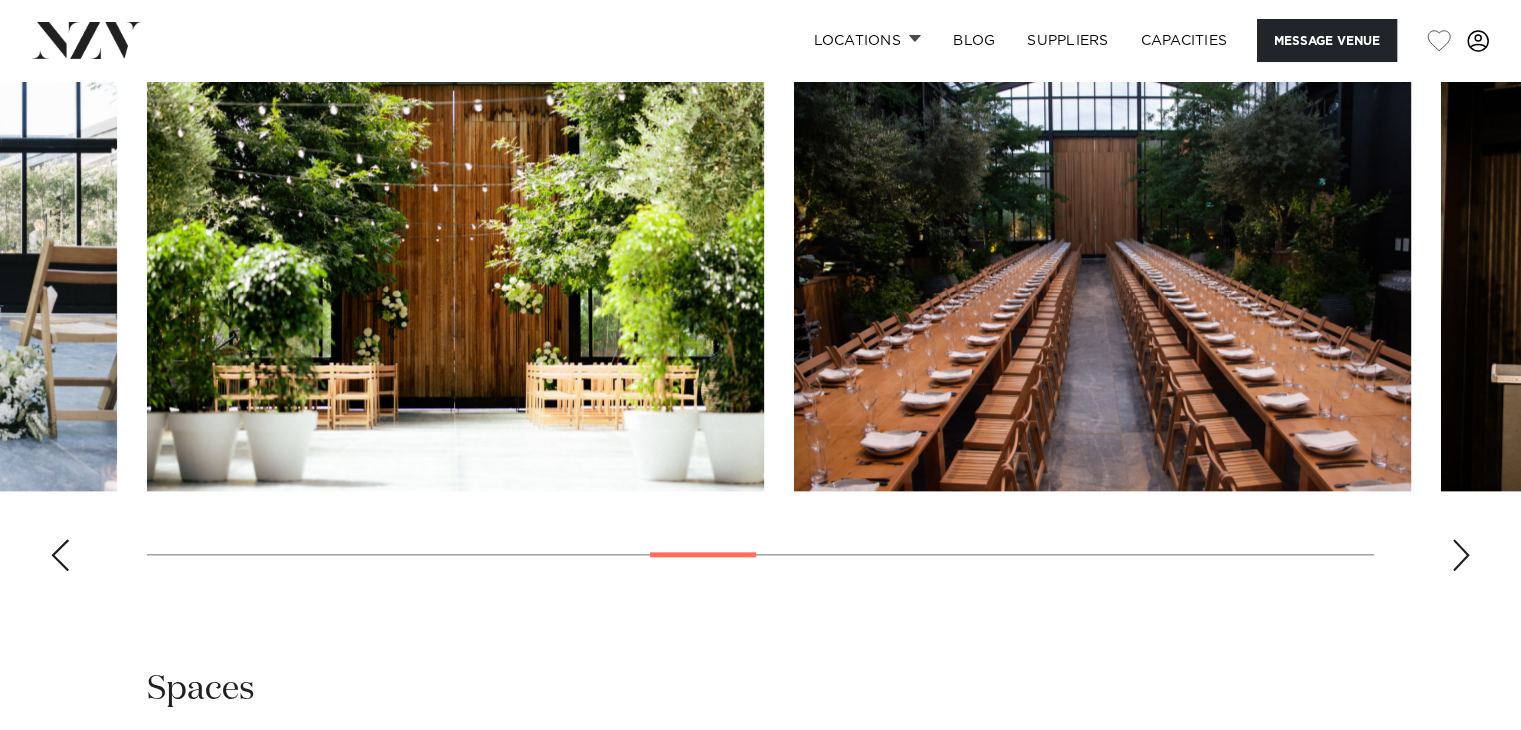 click at bounding box center (1461, 555) 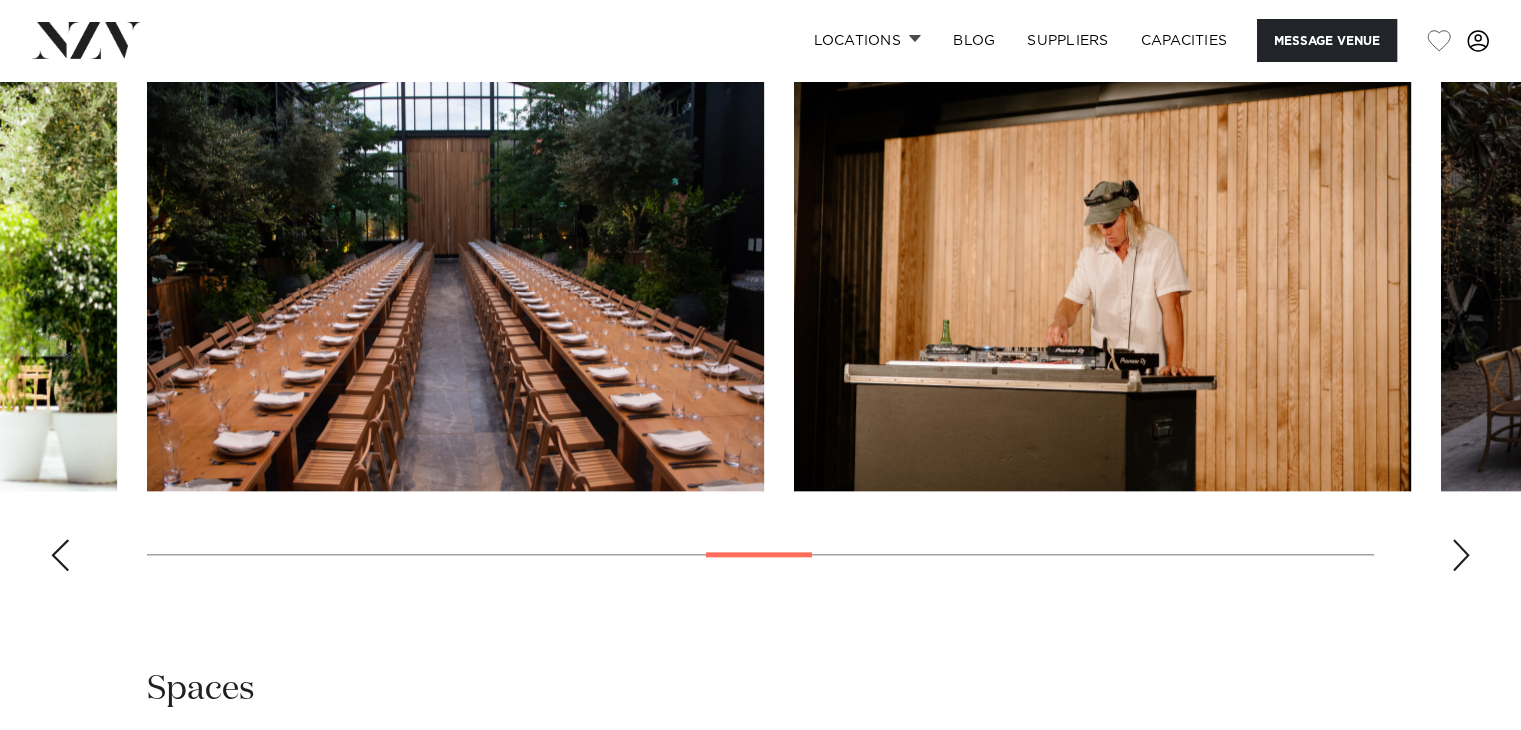 click at bounding box center (1461, 555) 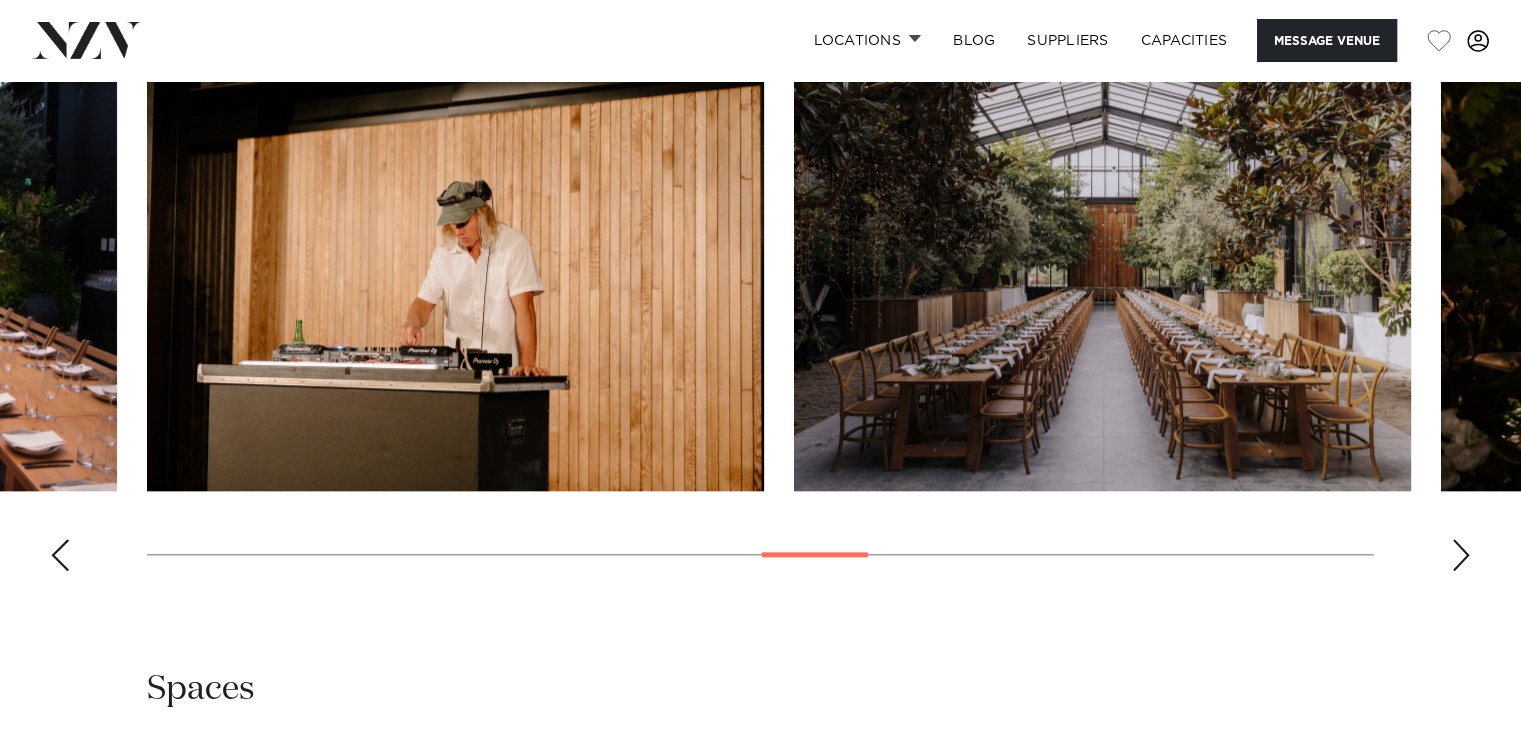 click at bounding box center [1461, 555] 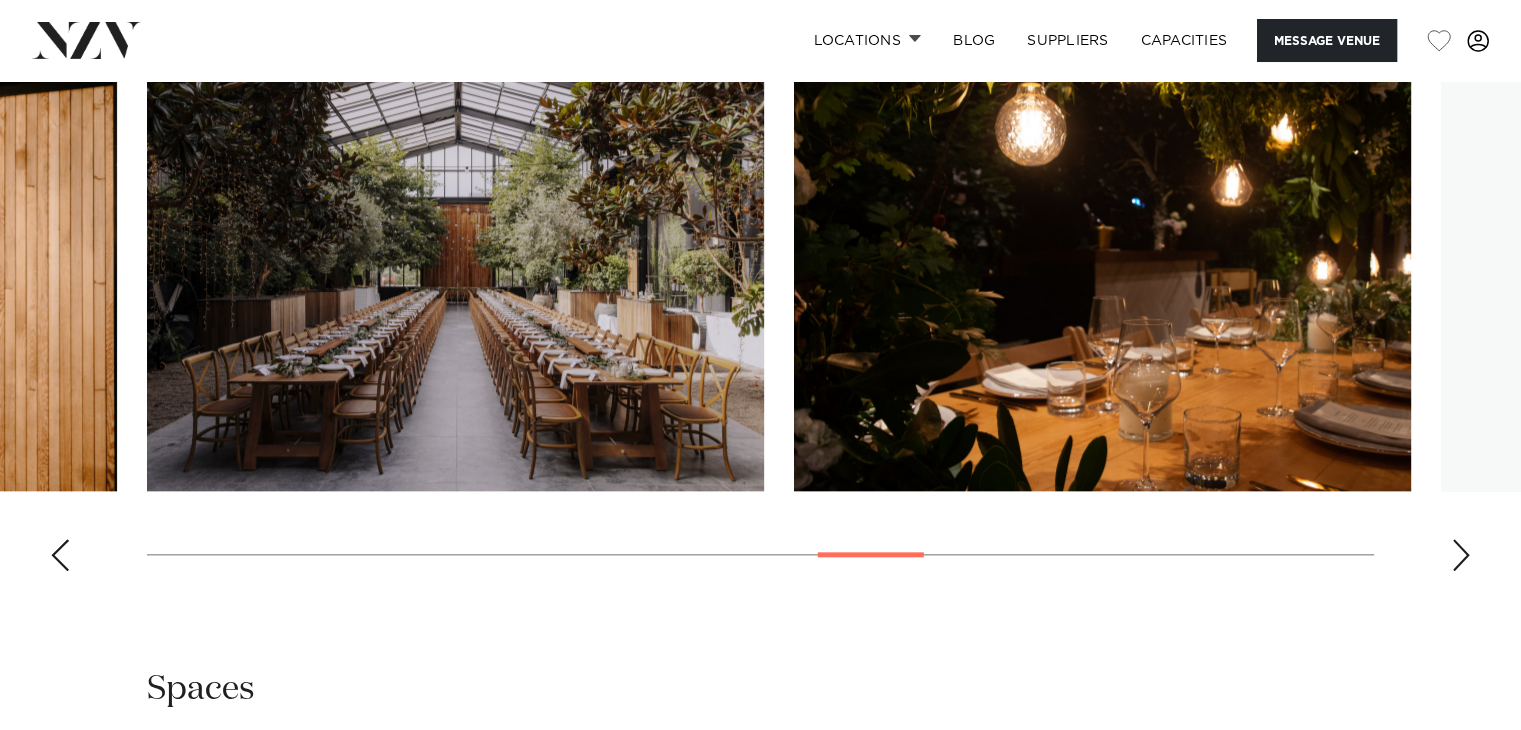 click at bounding box center [1461, 555] 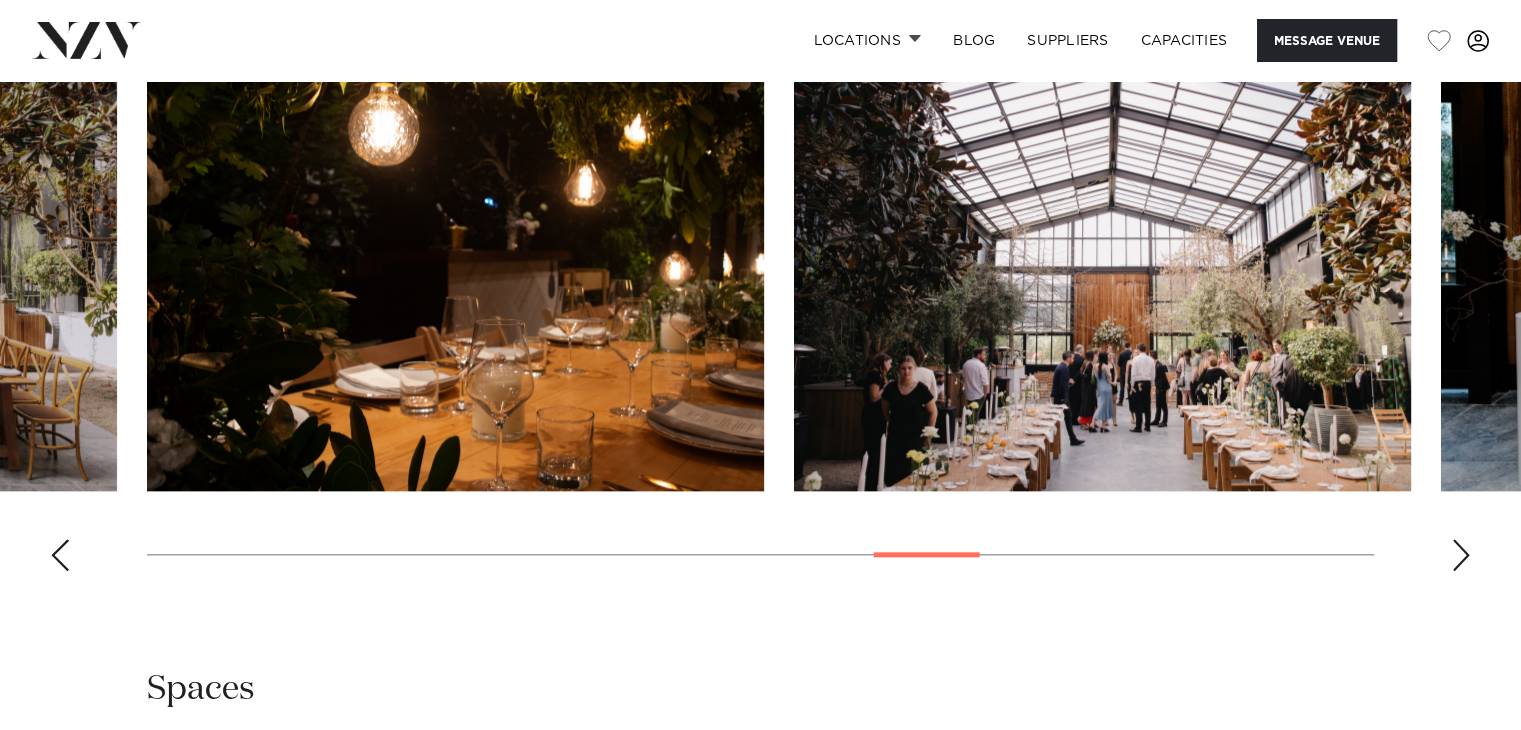 click at bounding box center (1461, 555) 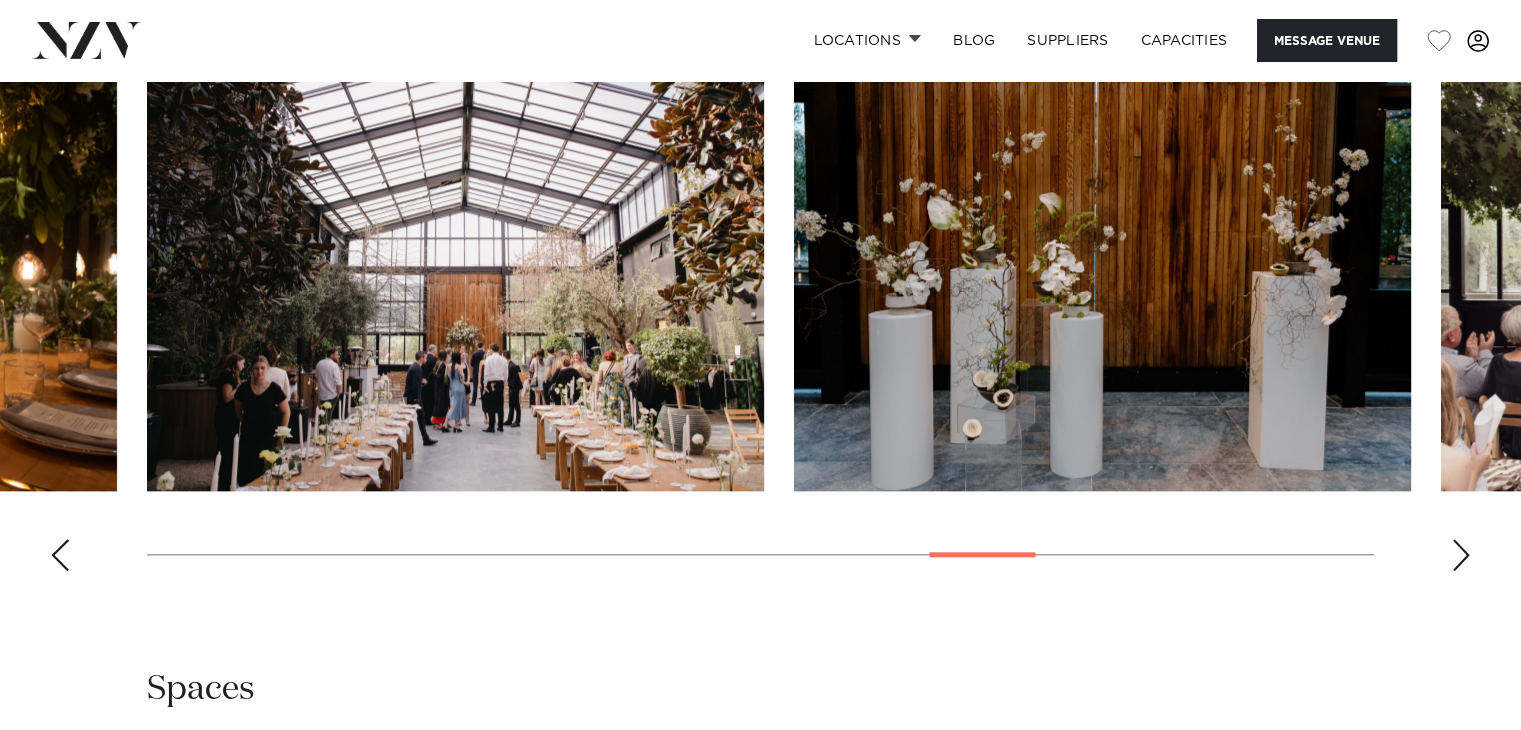click at bounding box center [1461, 555] 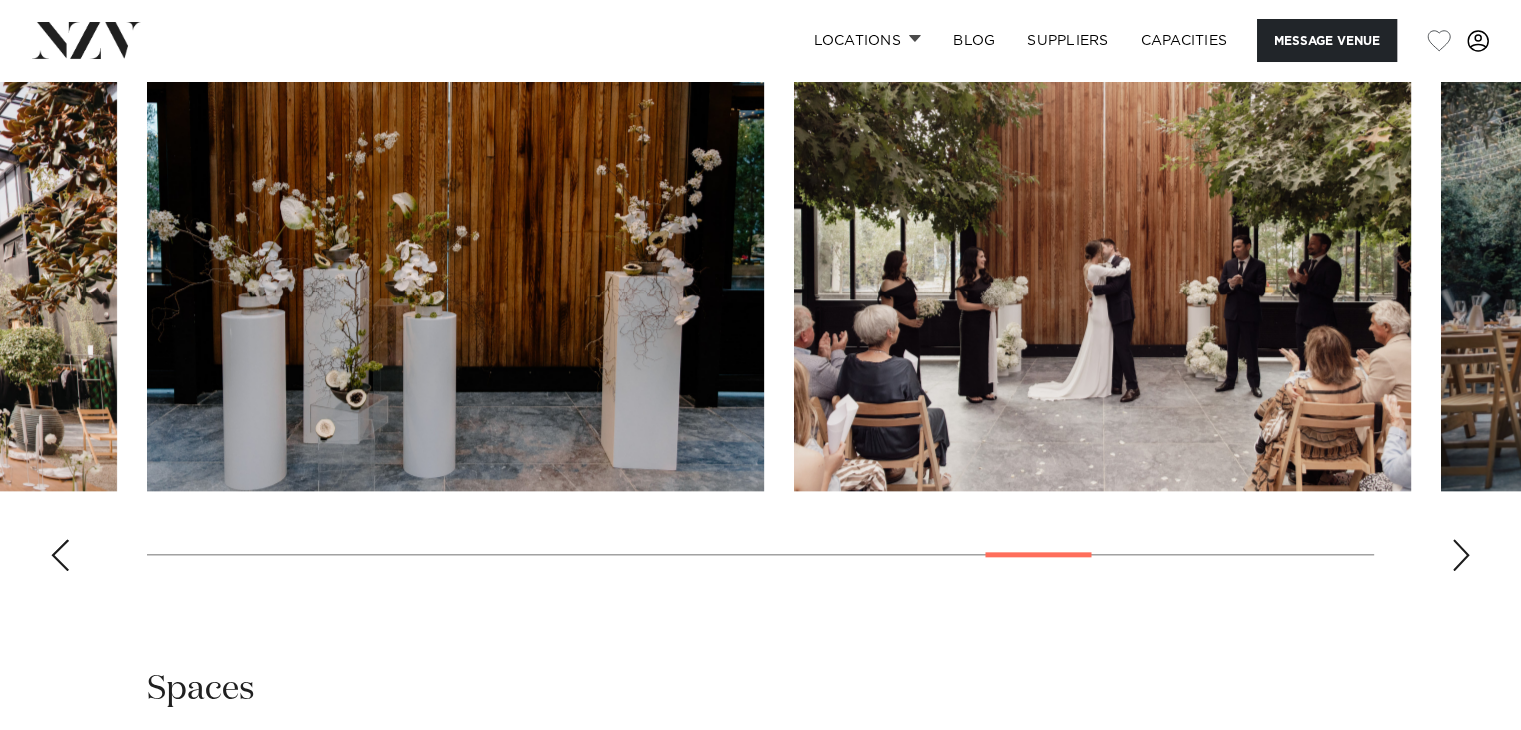 click at bounding box center [1461, 555] 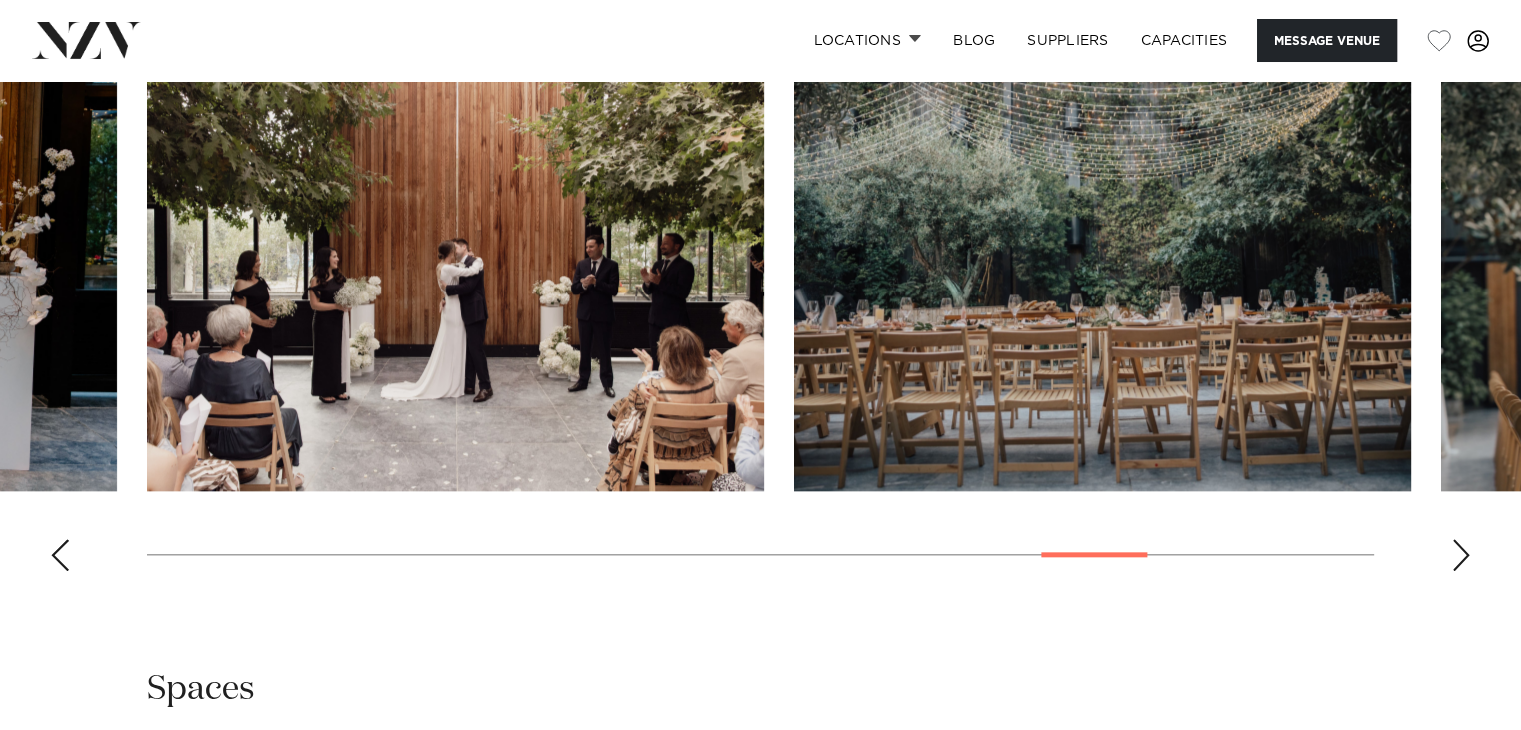 click at bounding box center [1461, 555] 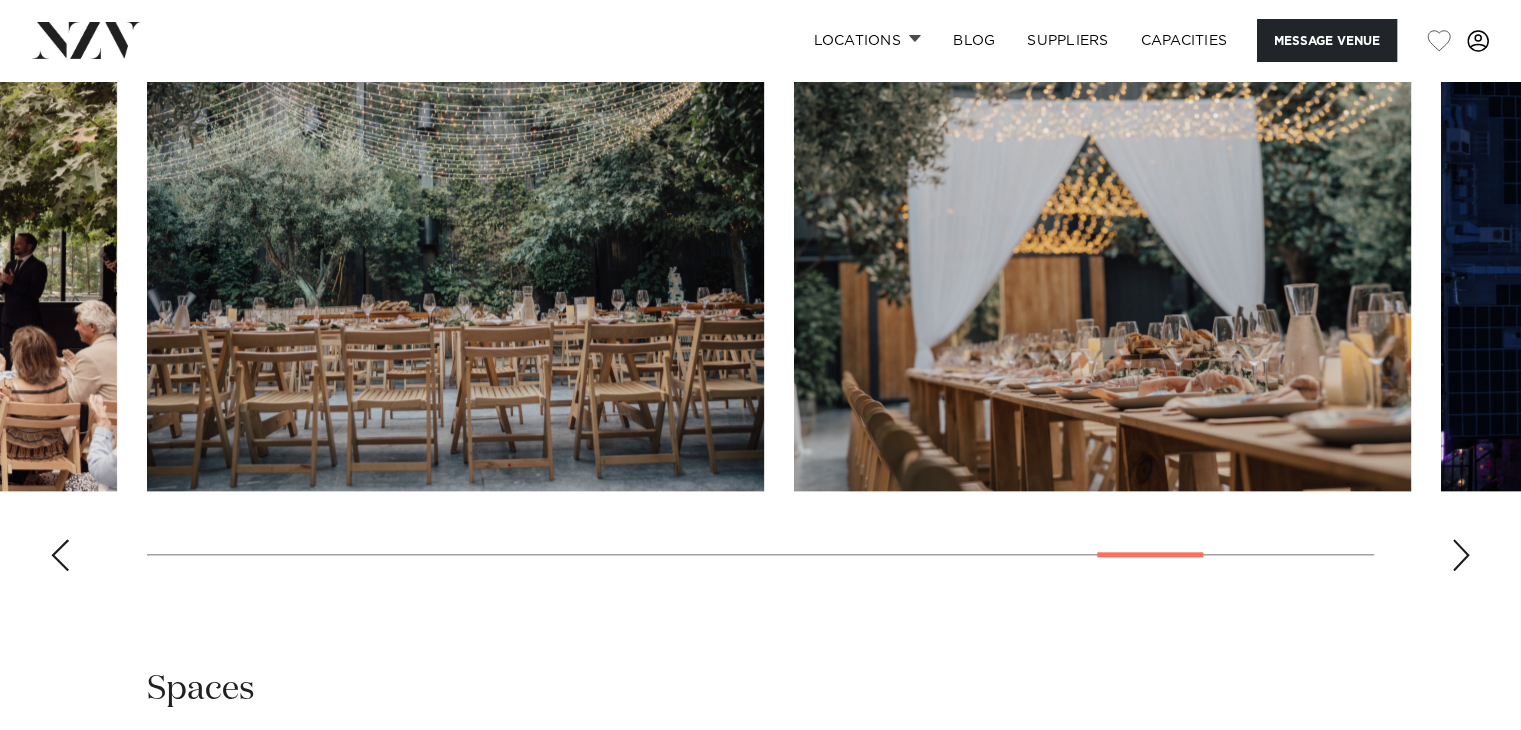 click at bounding box center (1461, 555) 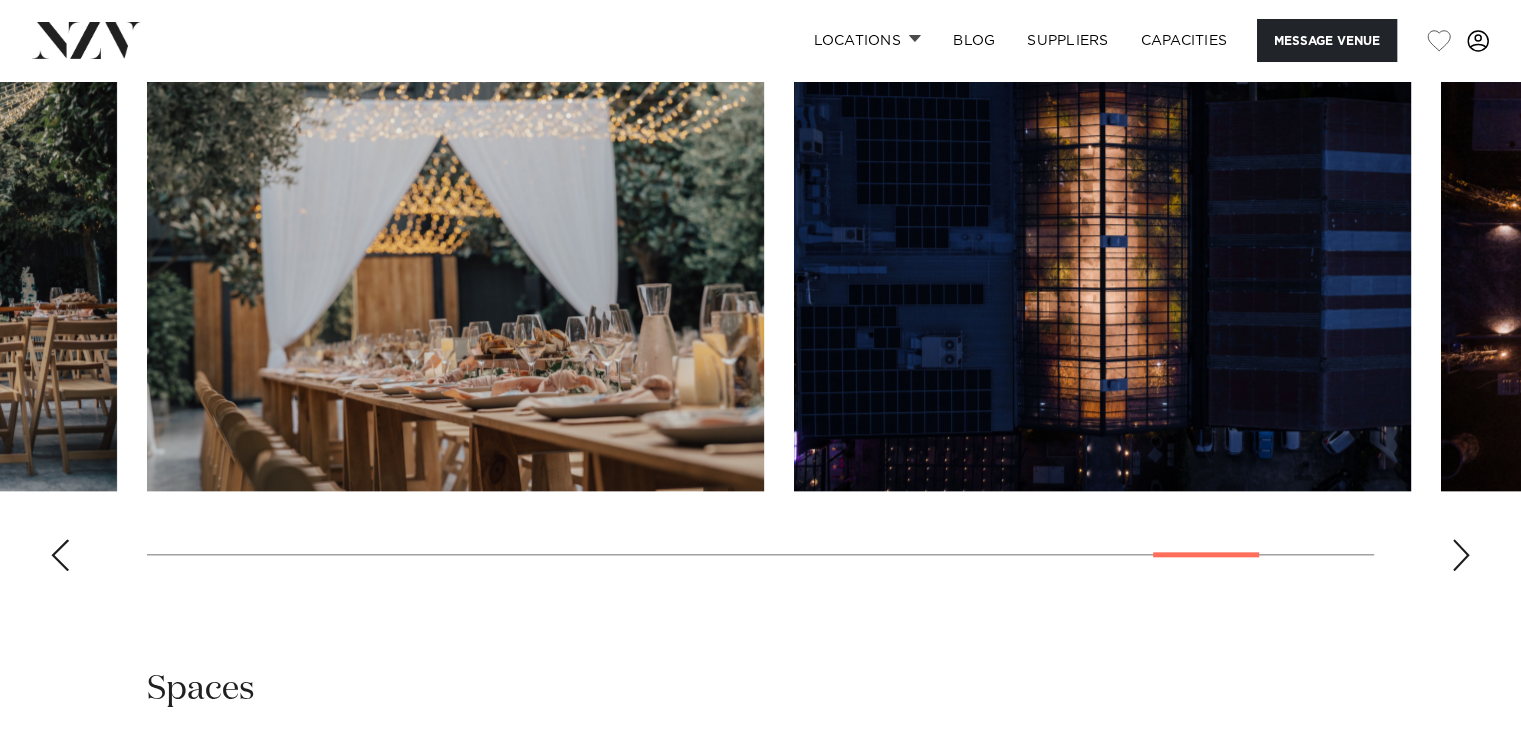 click at bounding box center [760, 312] 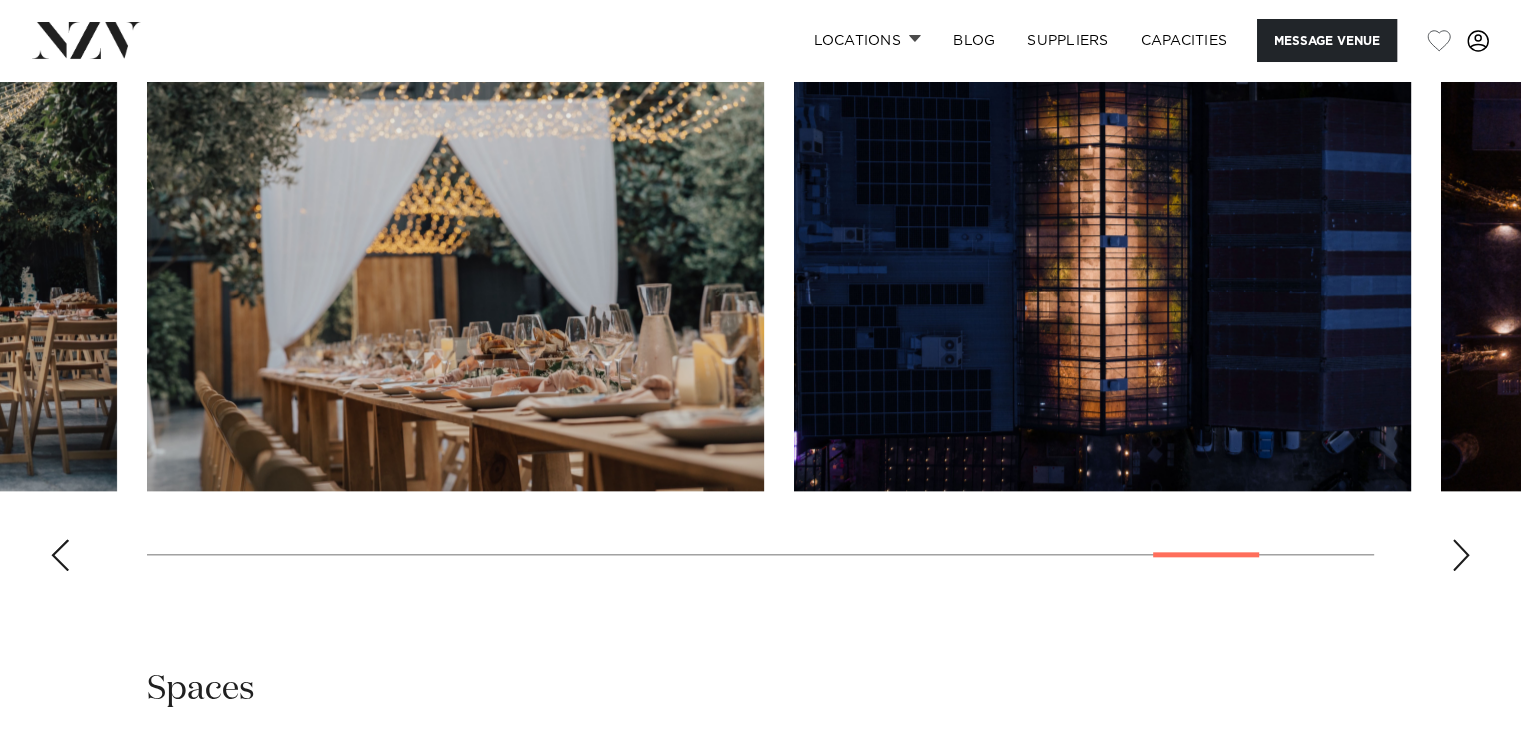 click at bounding box center [1461, 555] 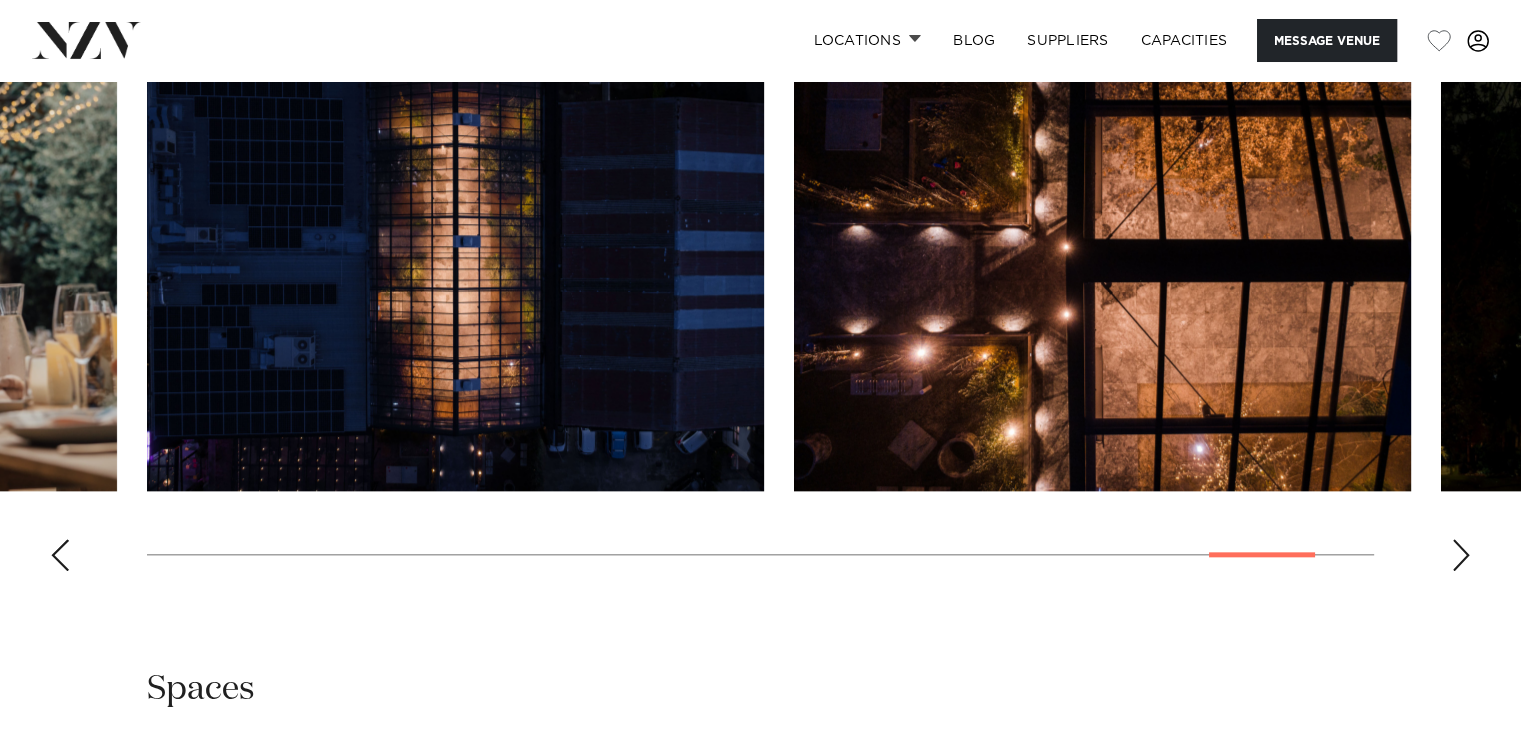 click at bounding box center [1461, 555] 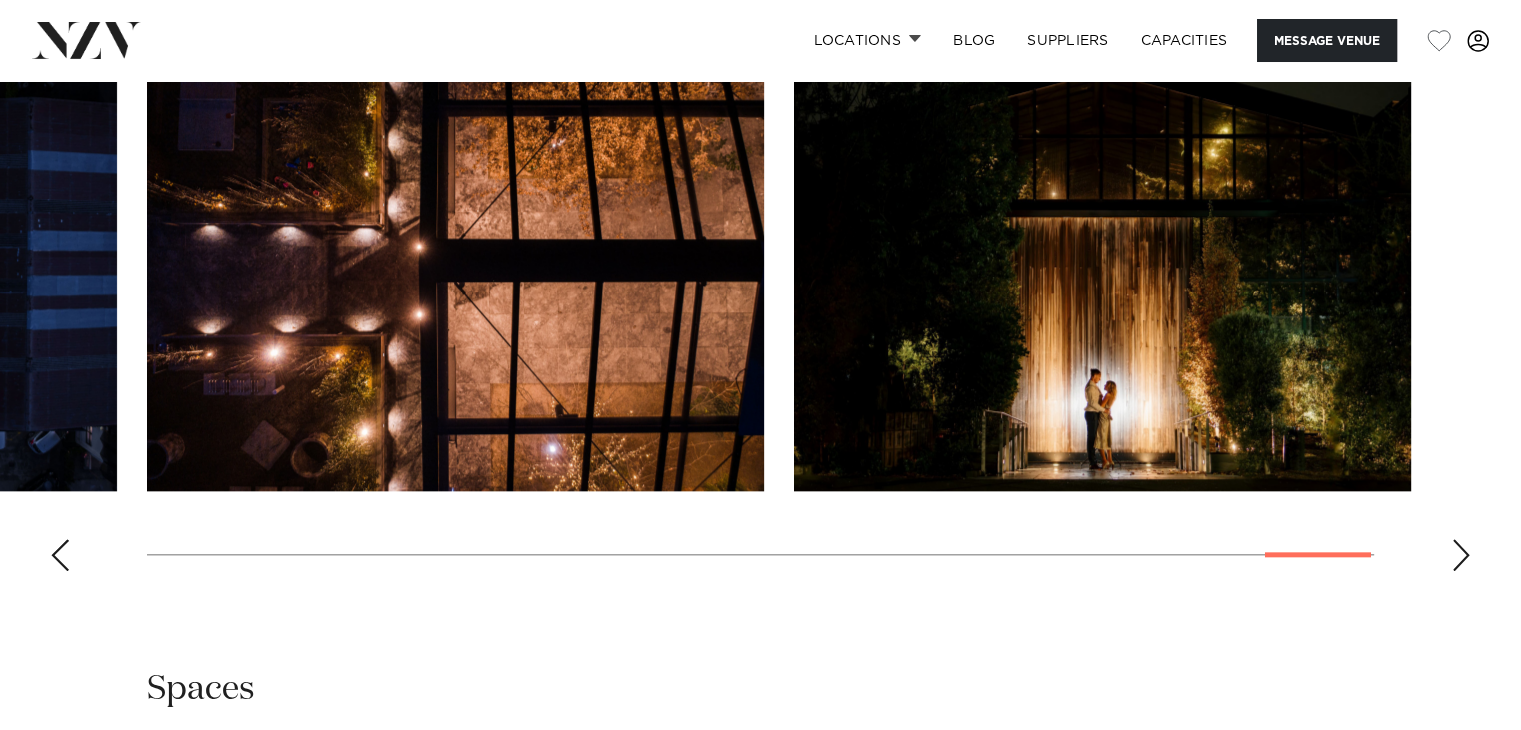 click at bounding box center [1461, 555] 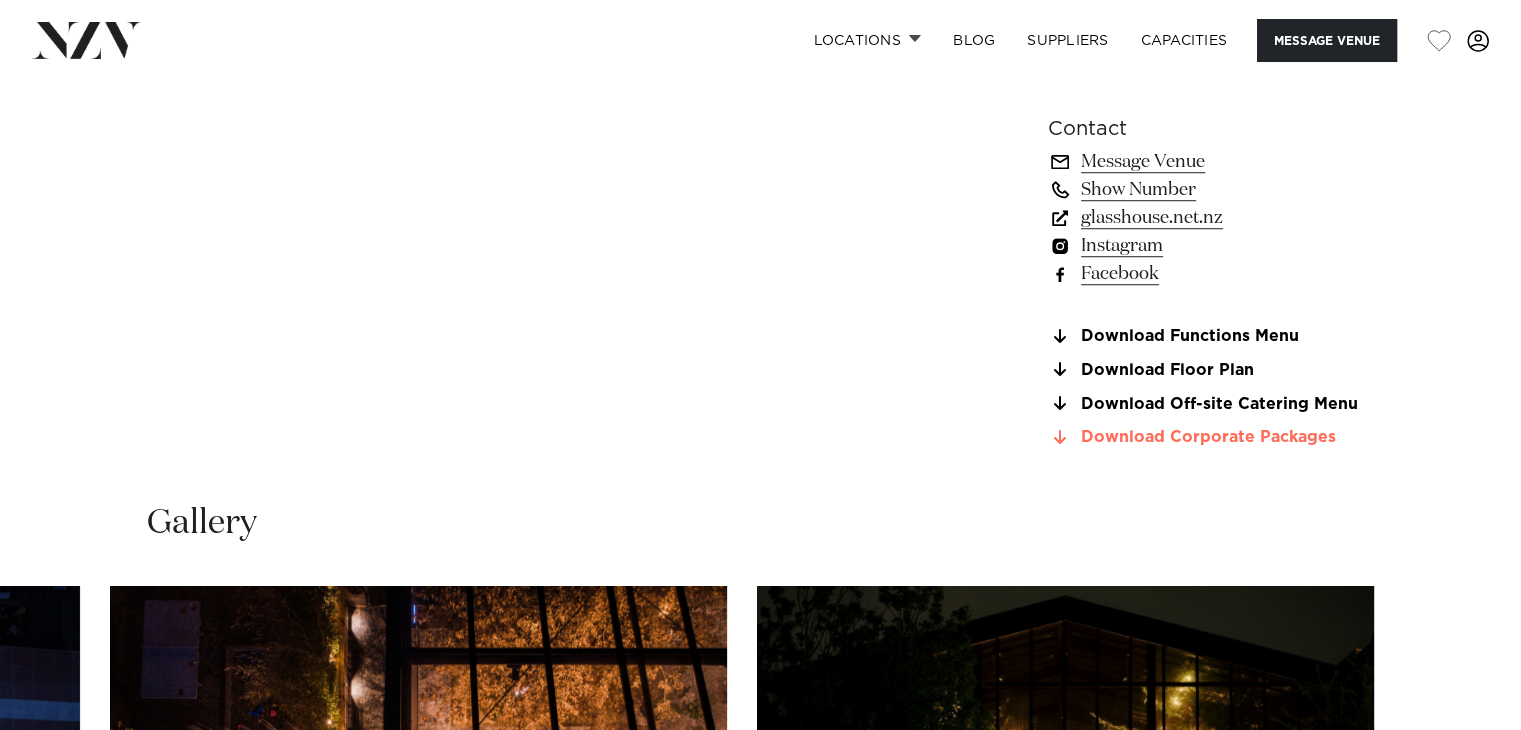 scroll, scrollTop: 1519, scrollLeft: 0, axis: vertical 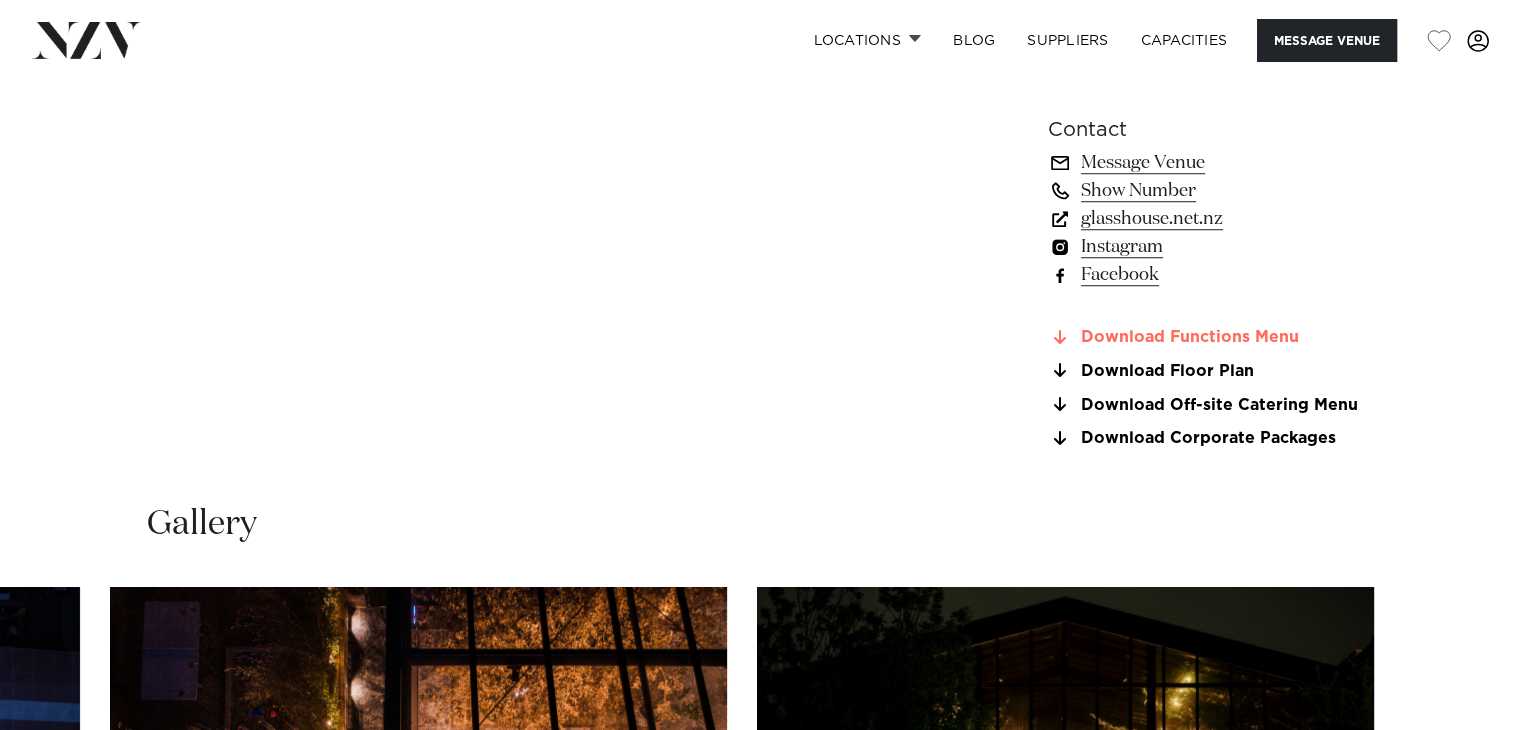 click on "Download Functions Menu" at bounding box center (1211, 338) 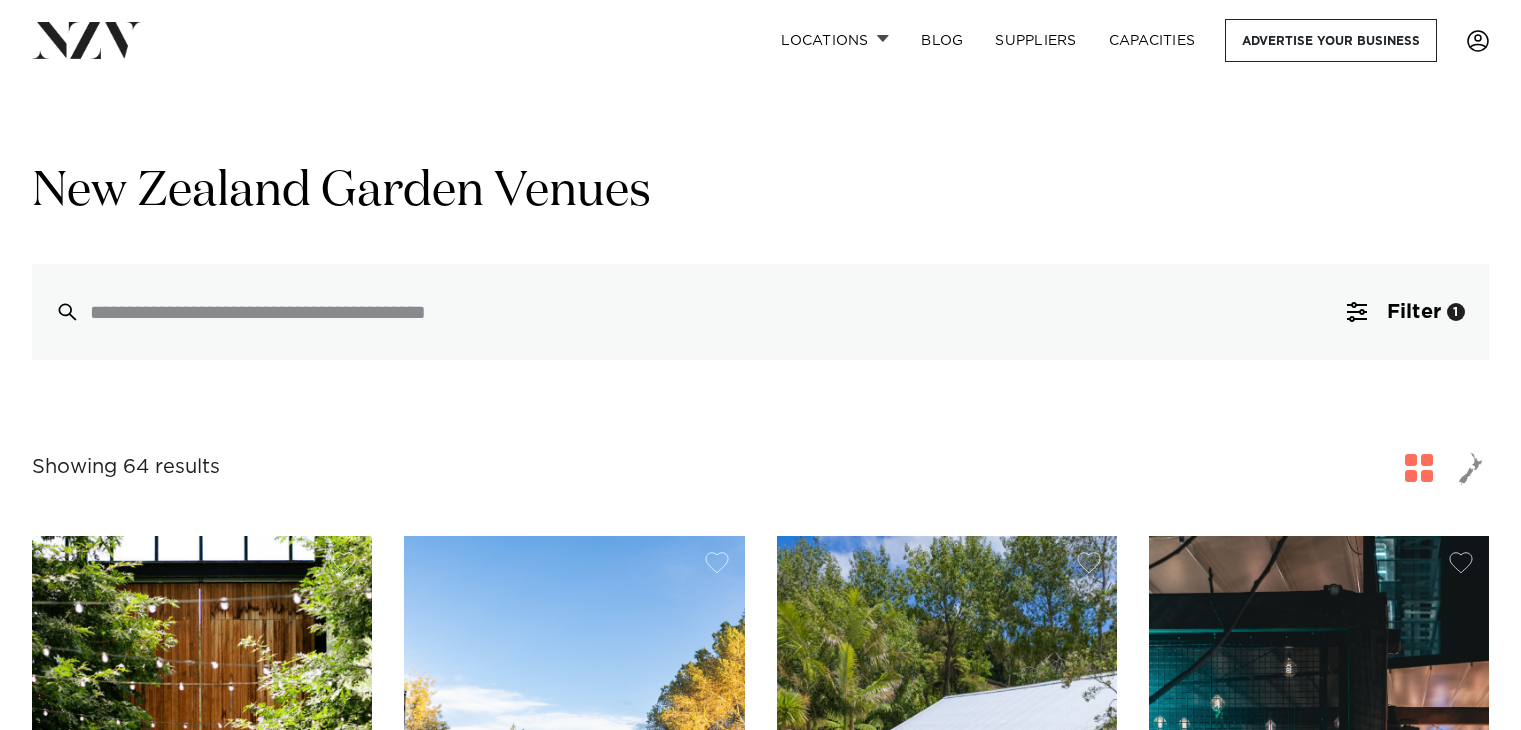 scroll, scrollTop: 0, scrollLeft: 0, axis: both 